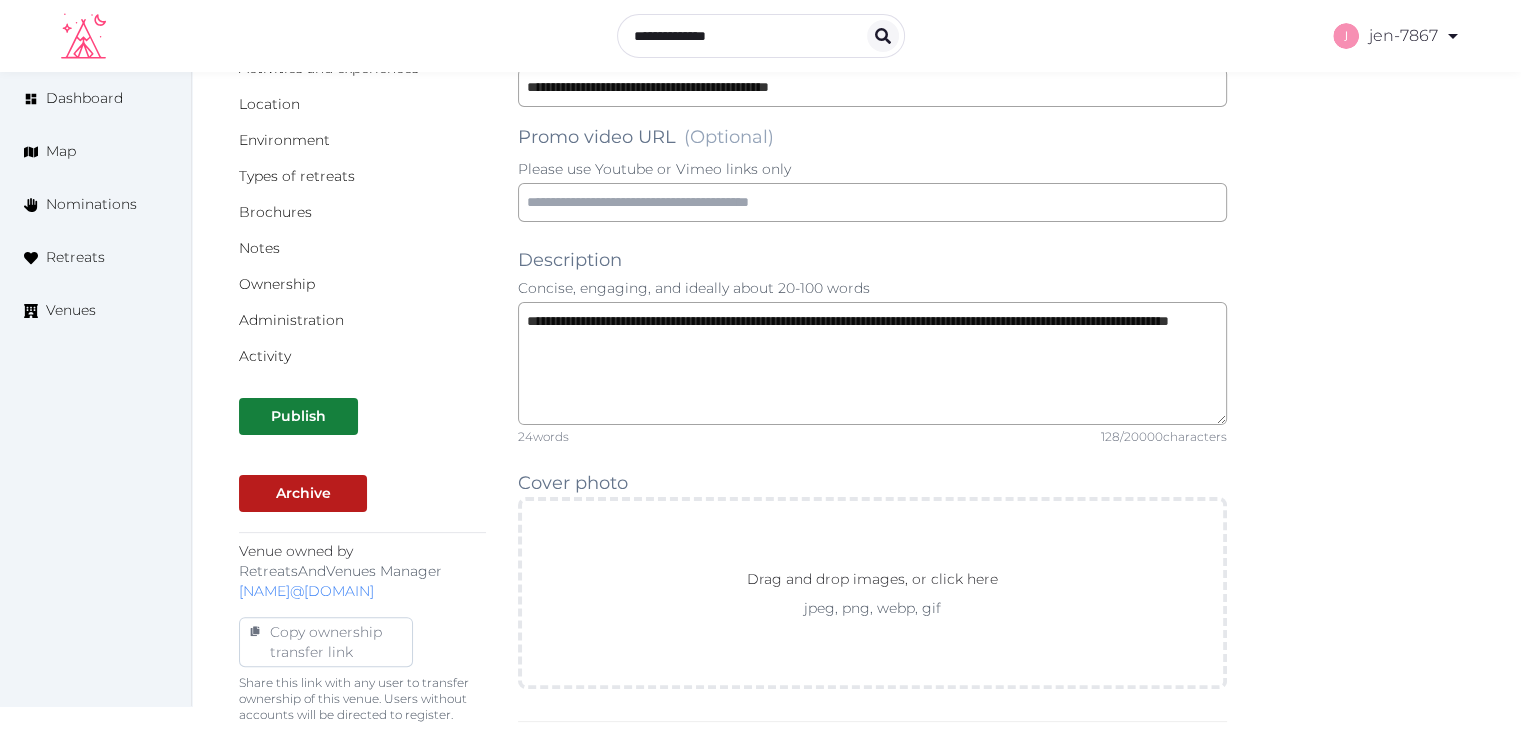 scroll, scrollTop: 100, scrollLeft: 0, axis: vertical 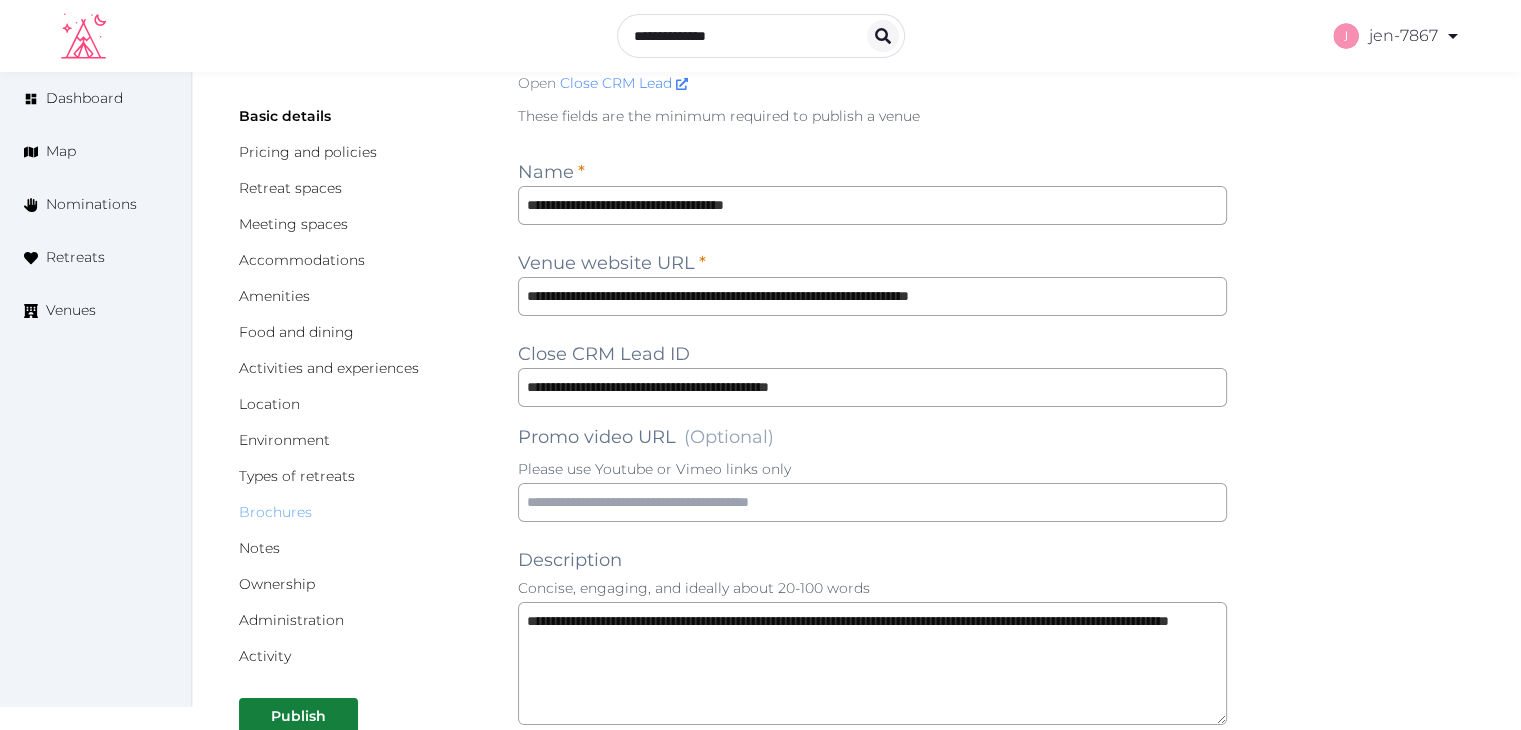 click on "Brochures" at bounding box center (275, 512) 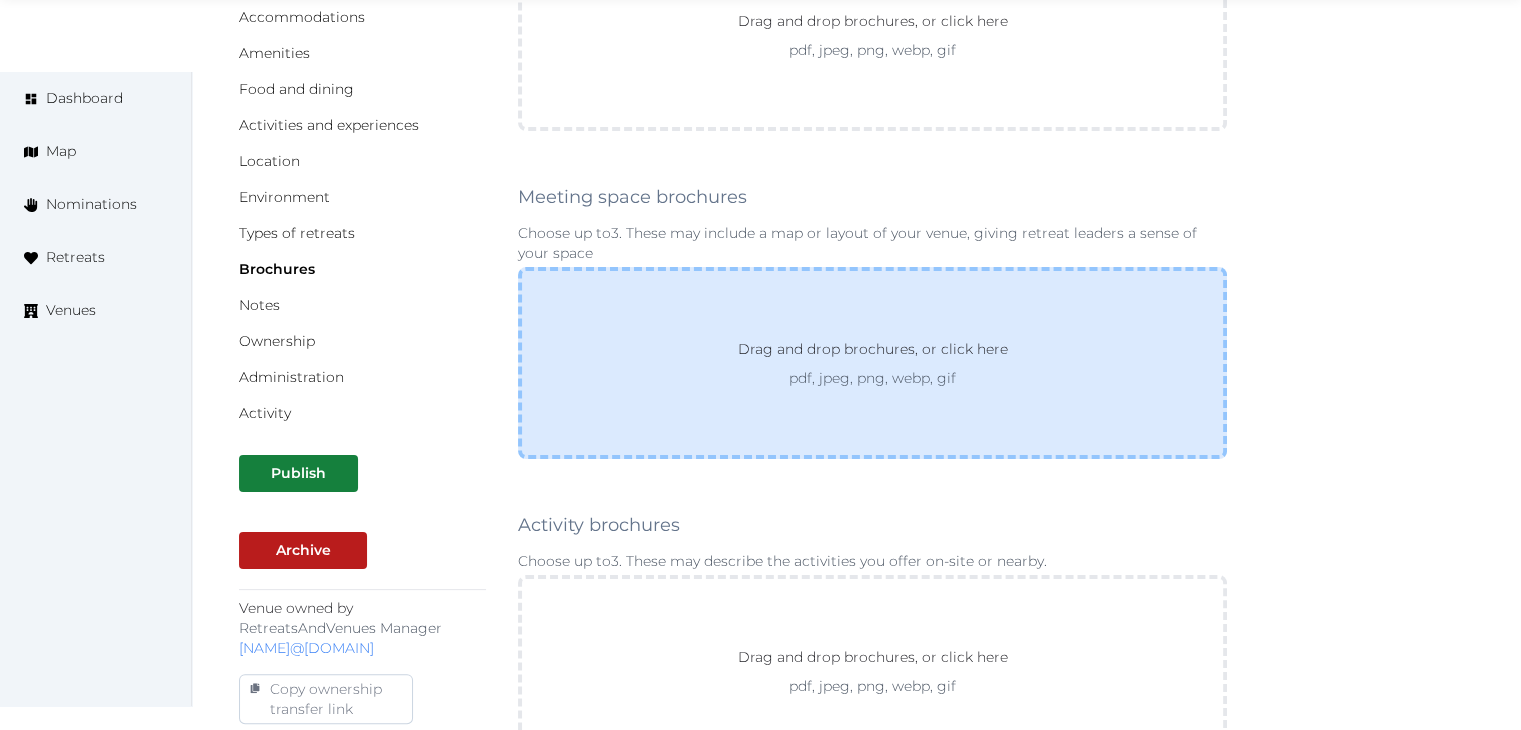 scroll, scrollTop: 100, scrollLeft: 0, axis: vertical 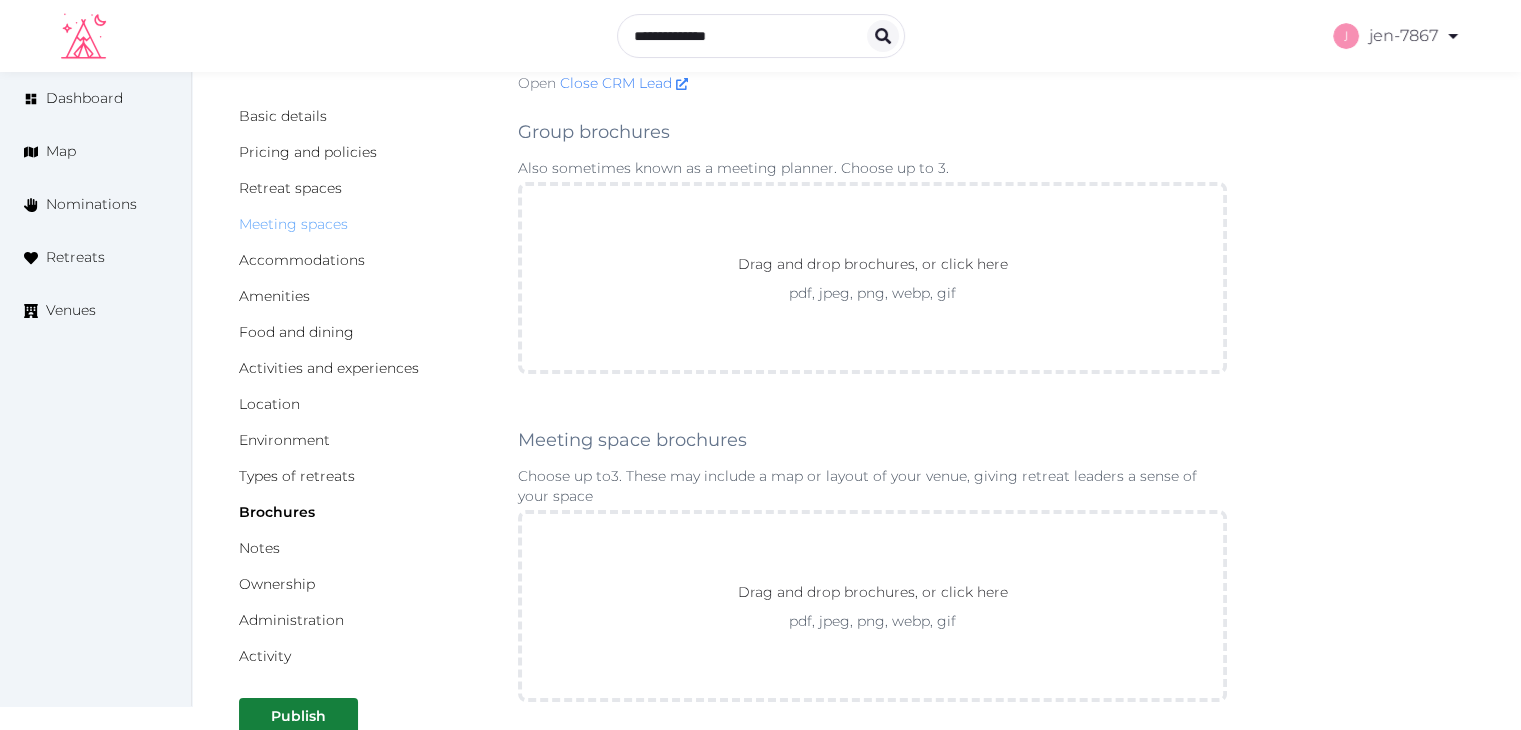 click on "Meeting spaces" at bounding box center [293, 224] 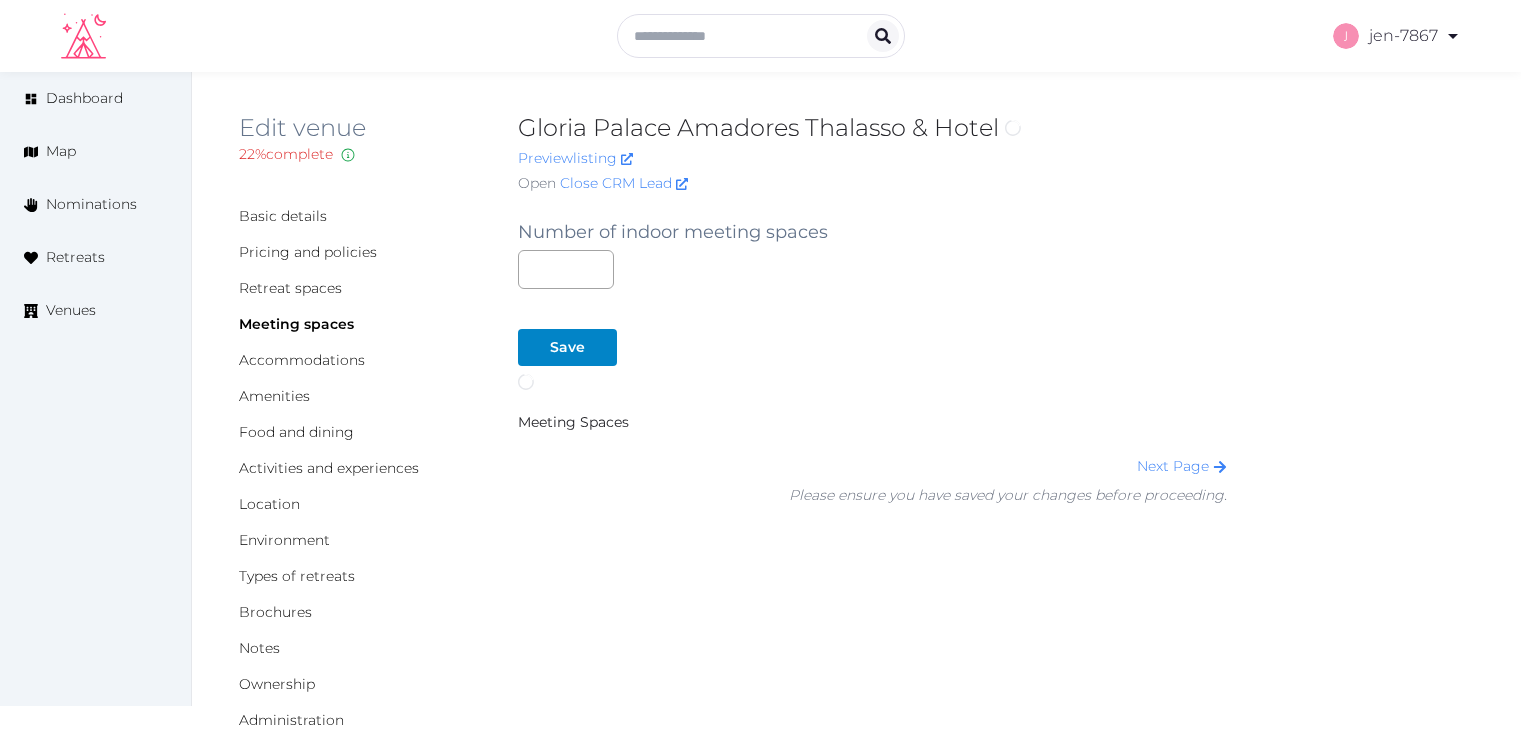 scroll, scrollTop: 0, scrollLeft: 0, axis: both 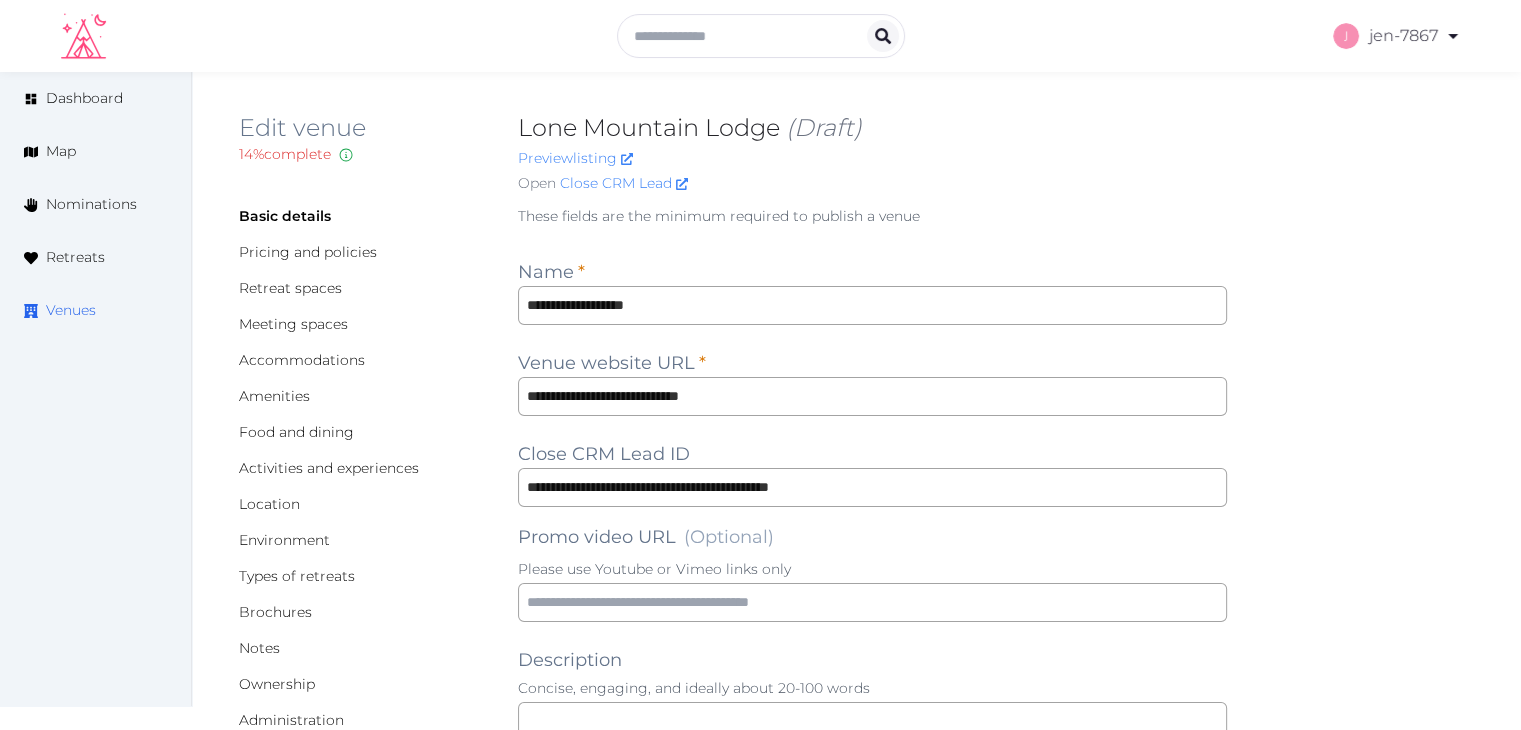 click on "Venues" at bounding box center [71, 310] 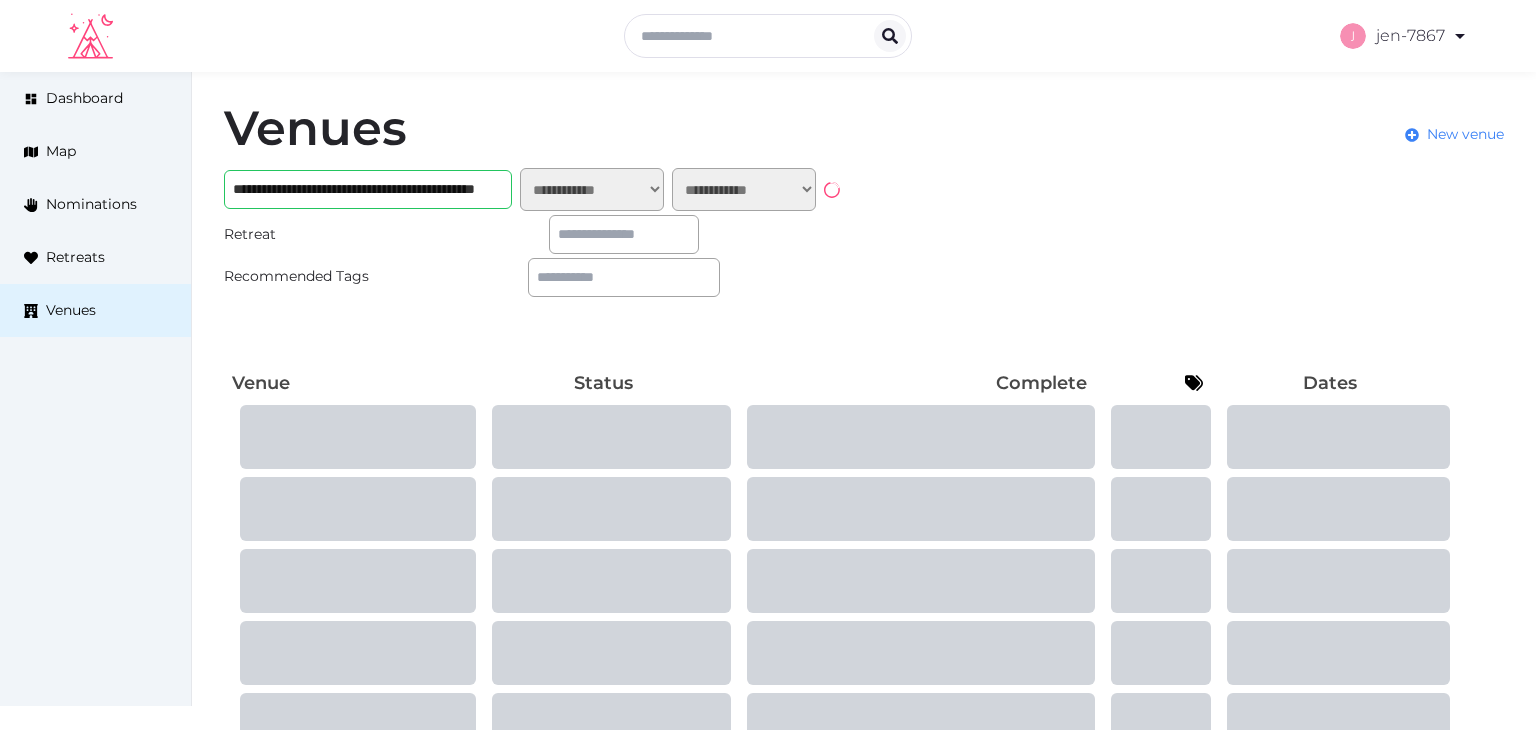 scroll, scrollTop: 0, scrollLeft: 0, axis: both 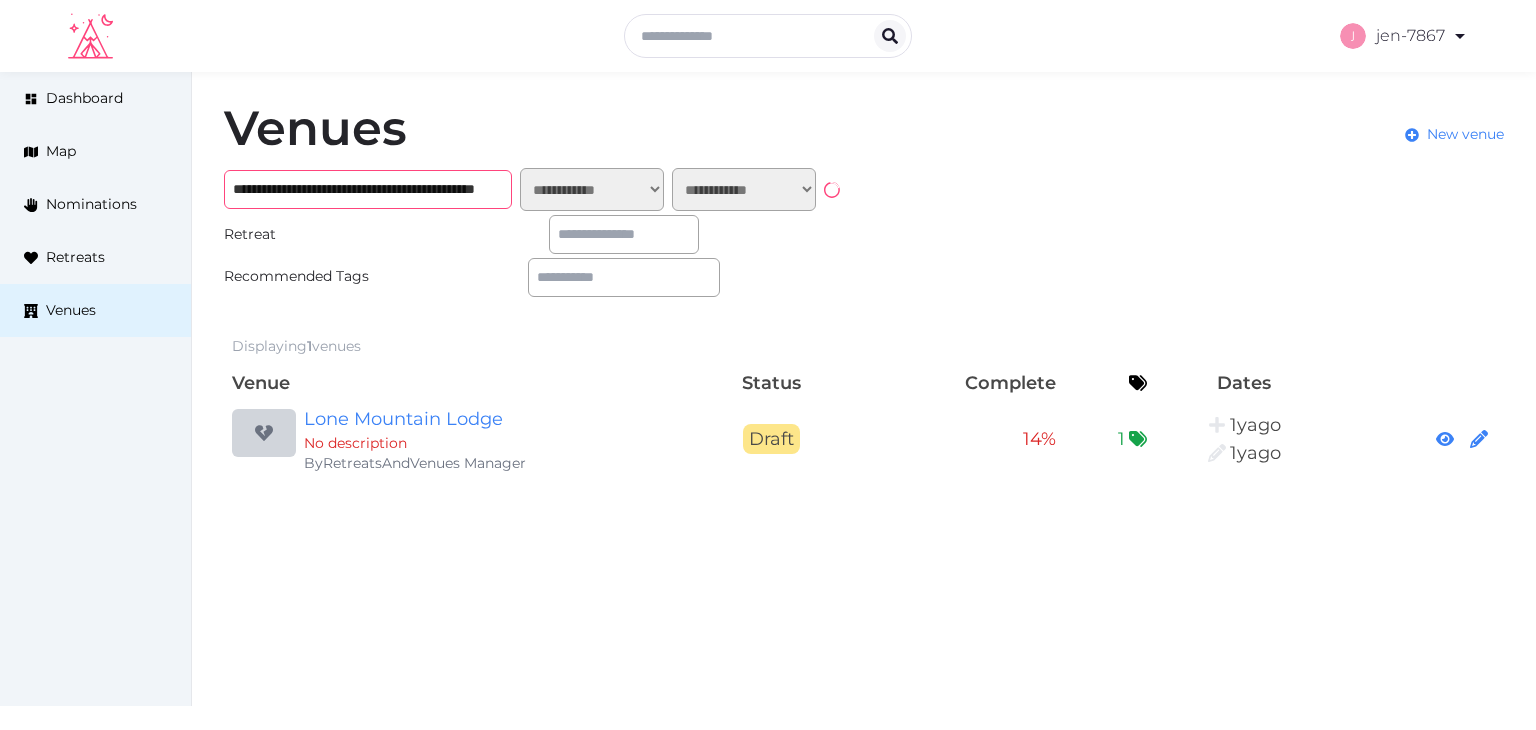 click on "**********" at bounding box center (368, 189) 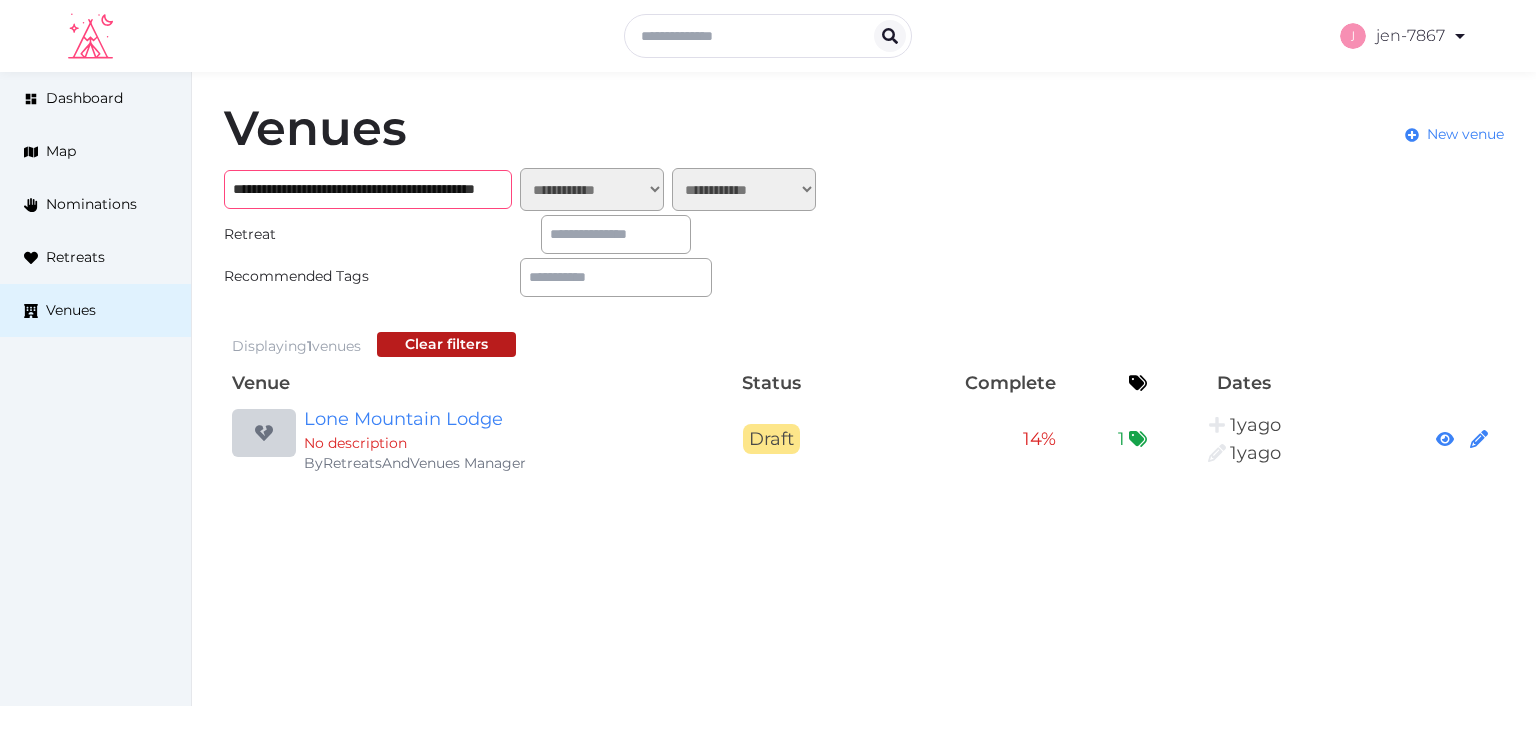 paste 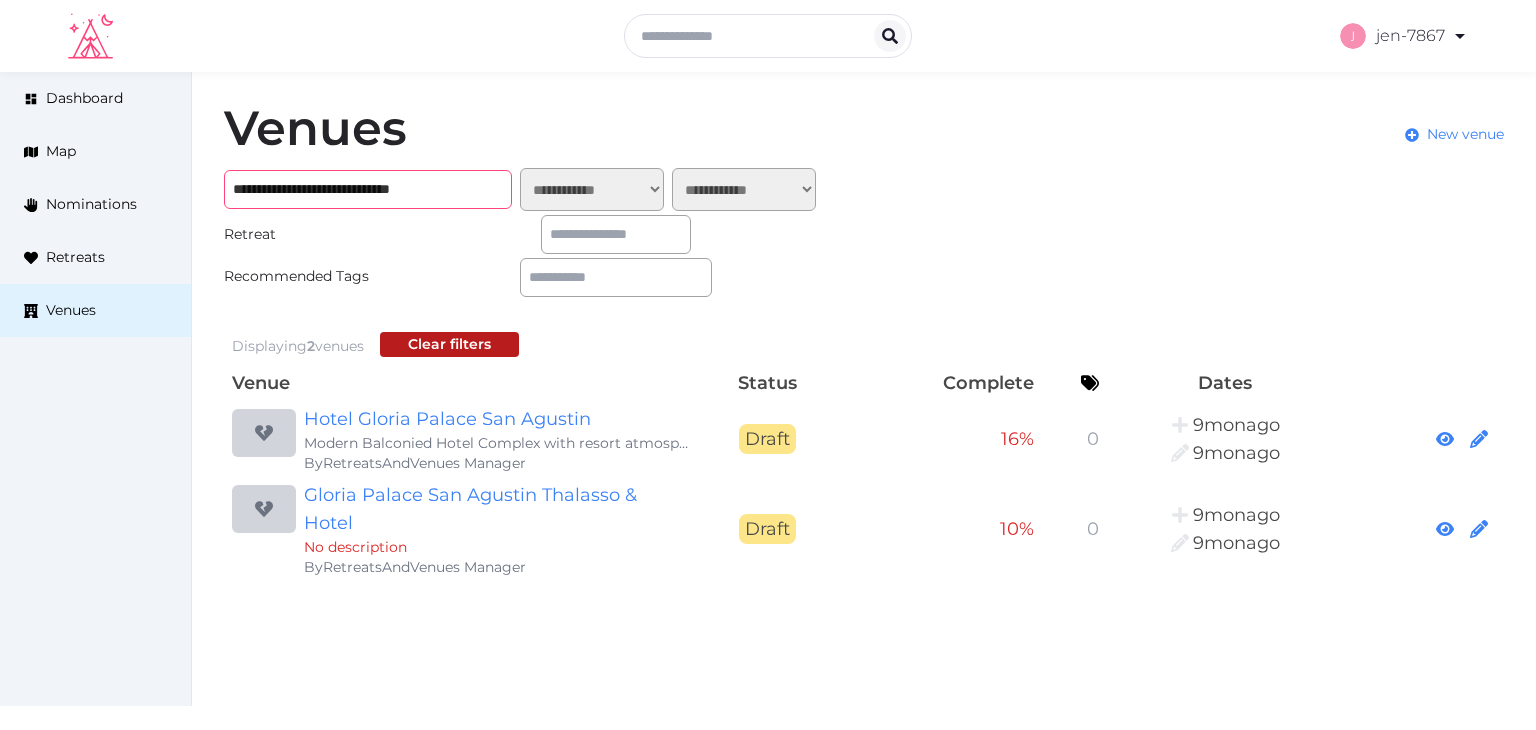 click on "**********" at bounding box center [368, 189] 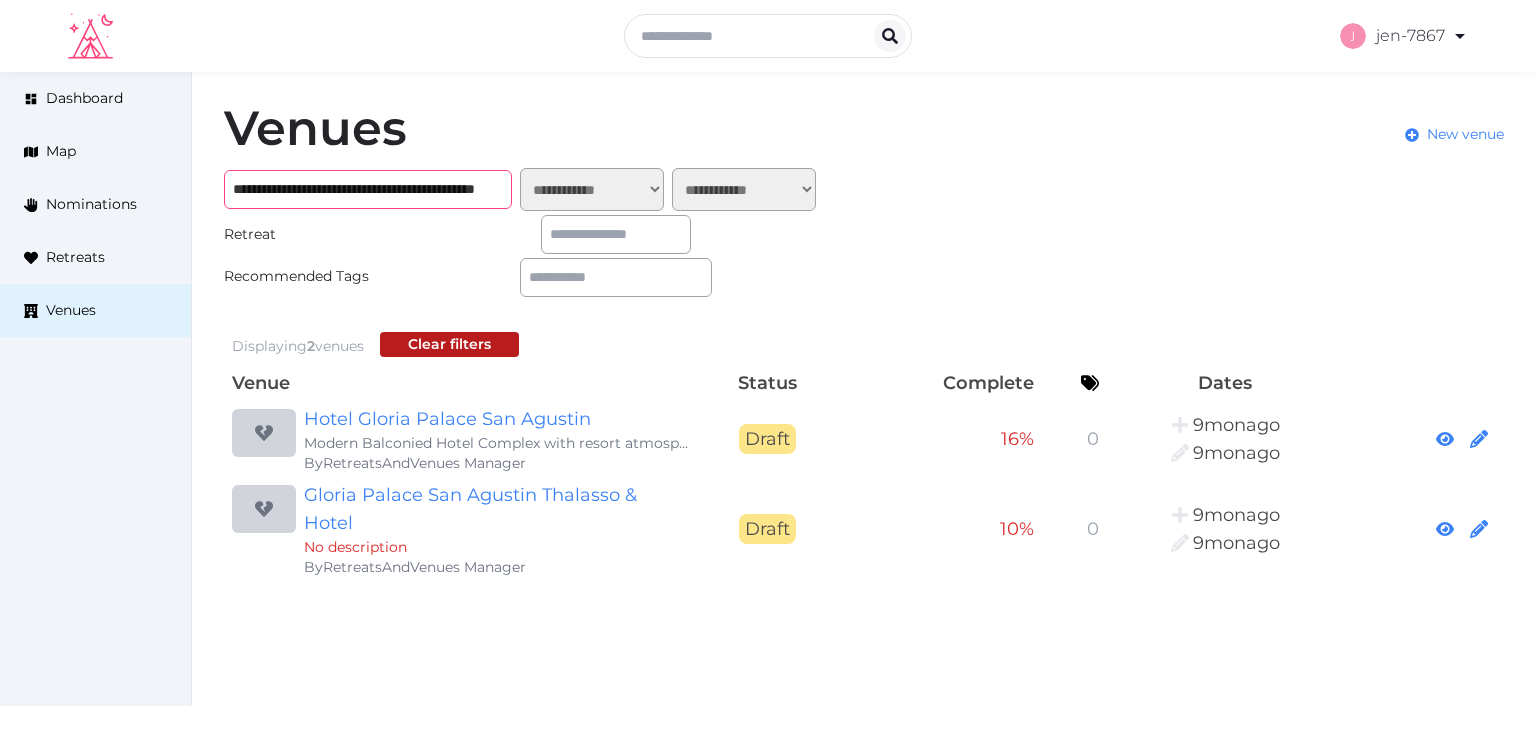 scroll, scrollTop: 0, scrollLeft: 160, axis: horizontal 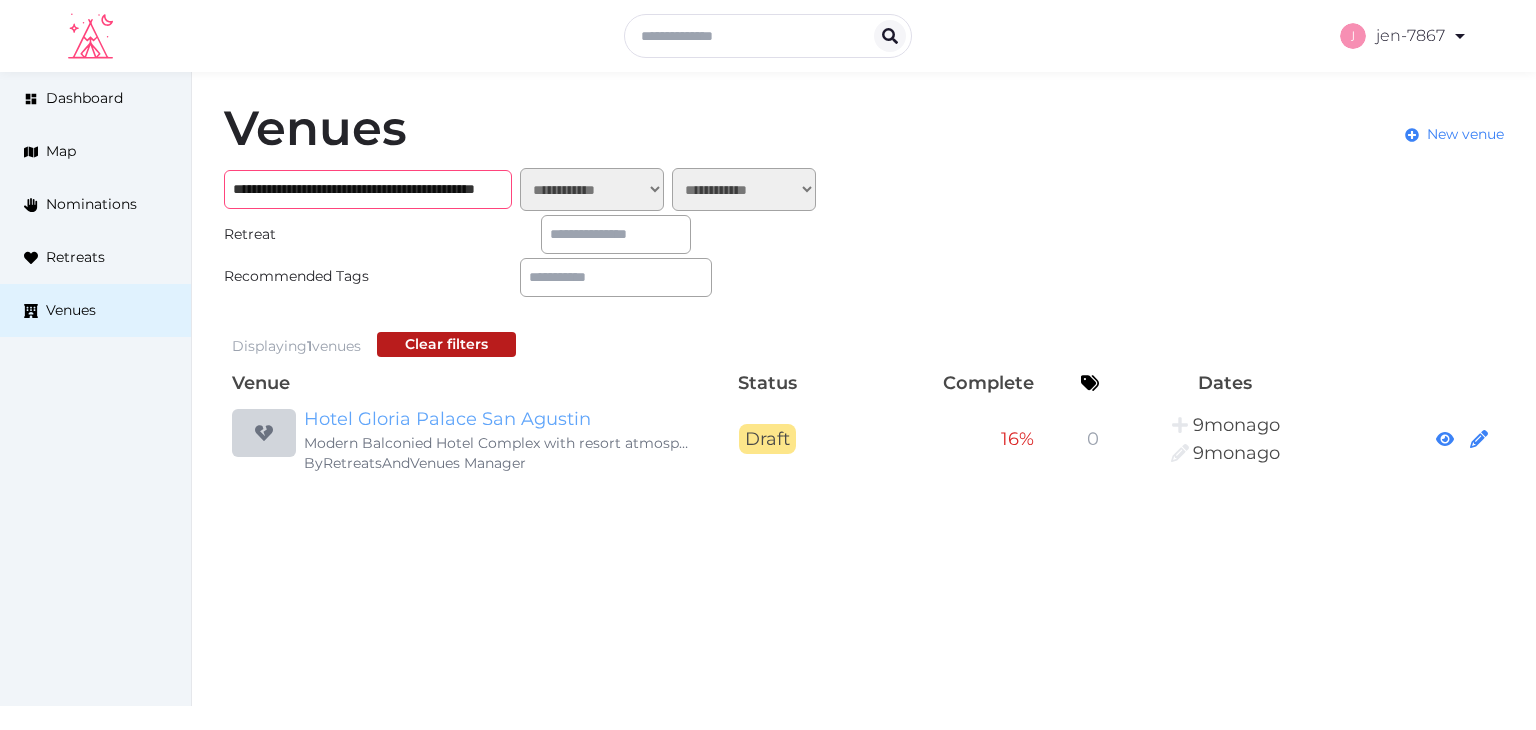 type on "**********" 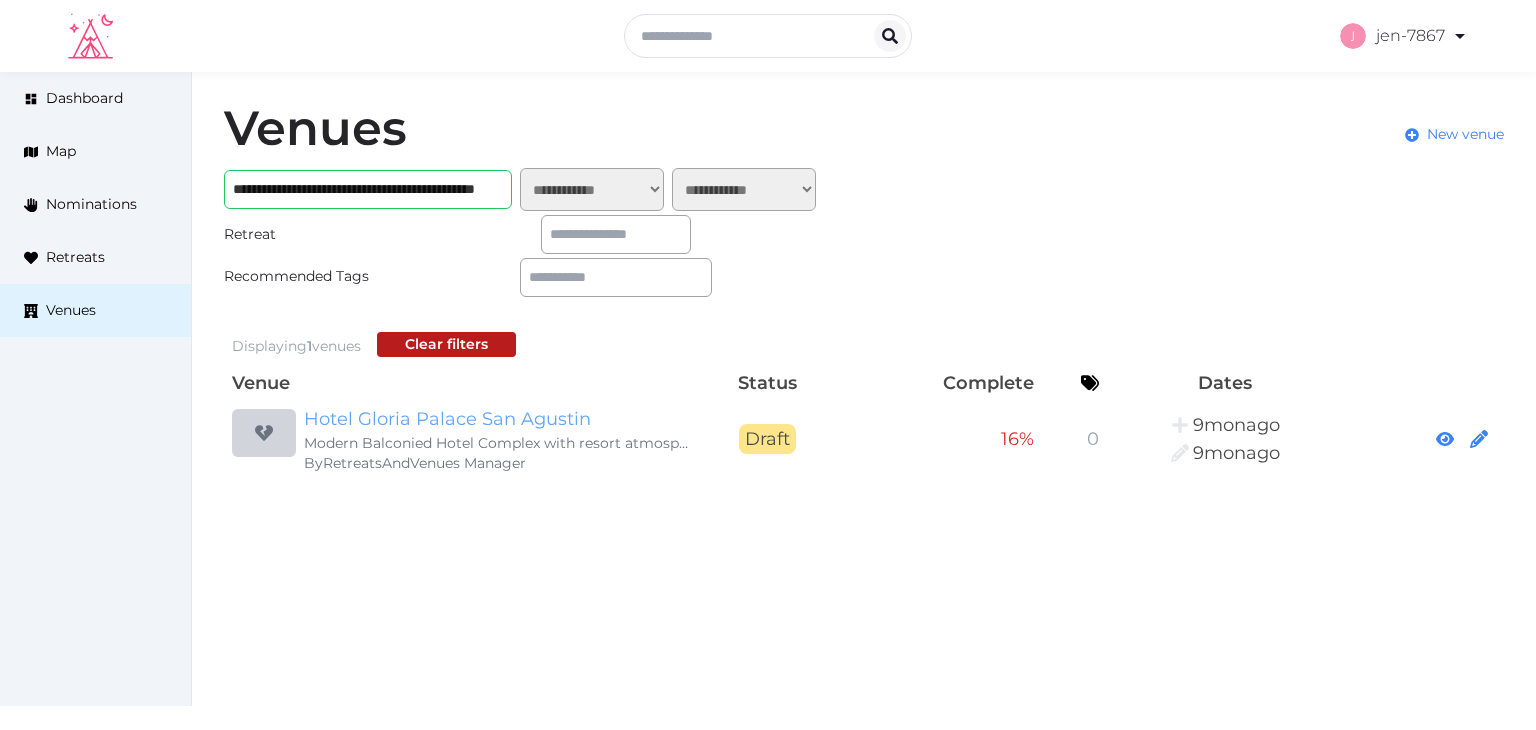 scroll, scrollTop: 0, scrollLeft: 0, axis: both 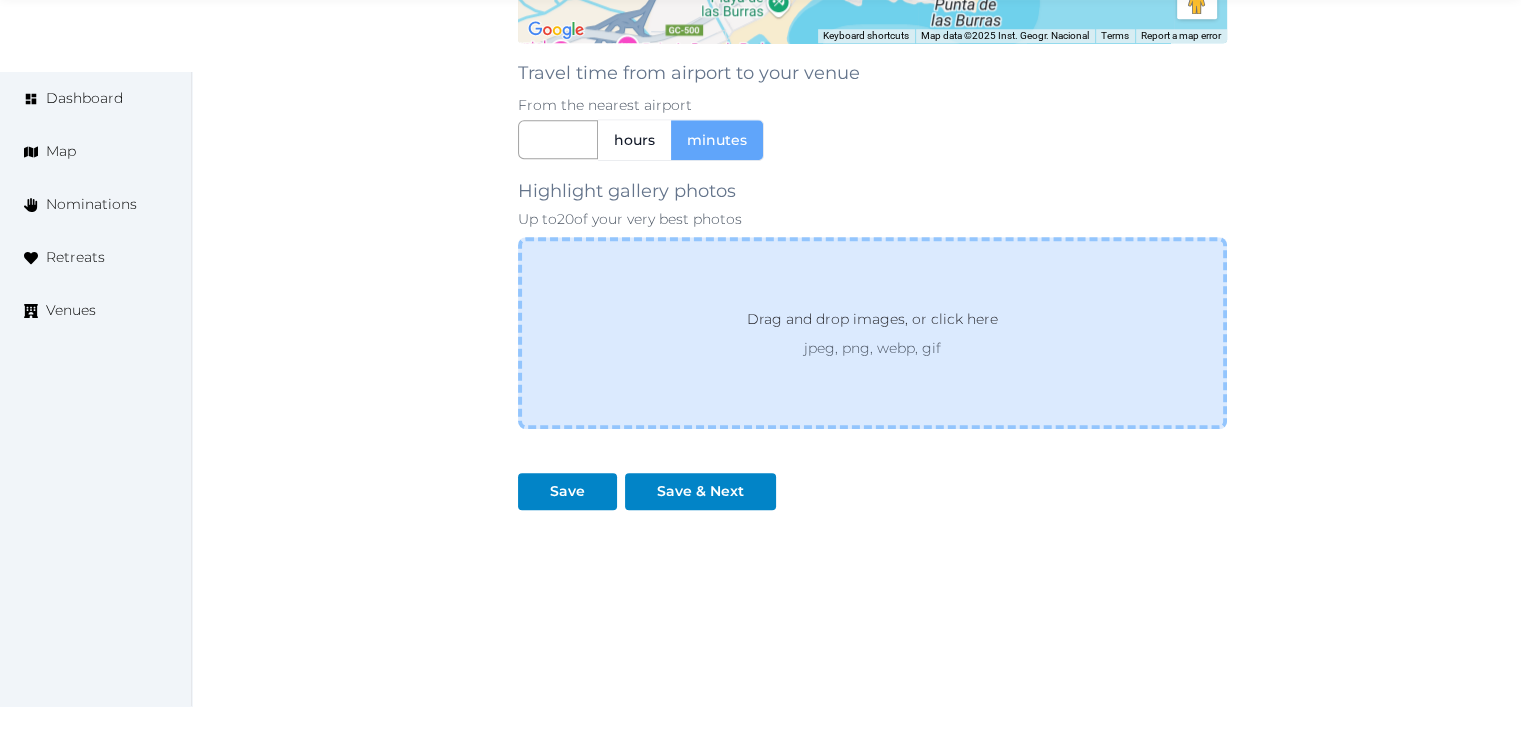 click on "Drag and drop images, or click here jpeg, png, webp, gif" at bounding box center [872, 333] 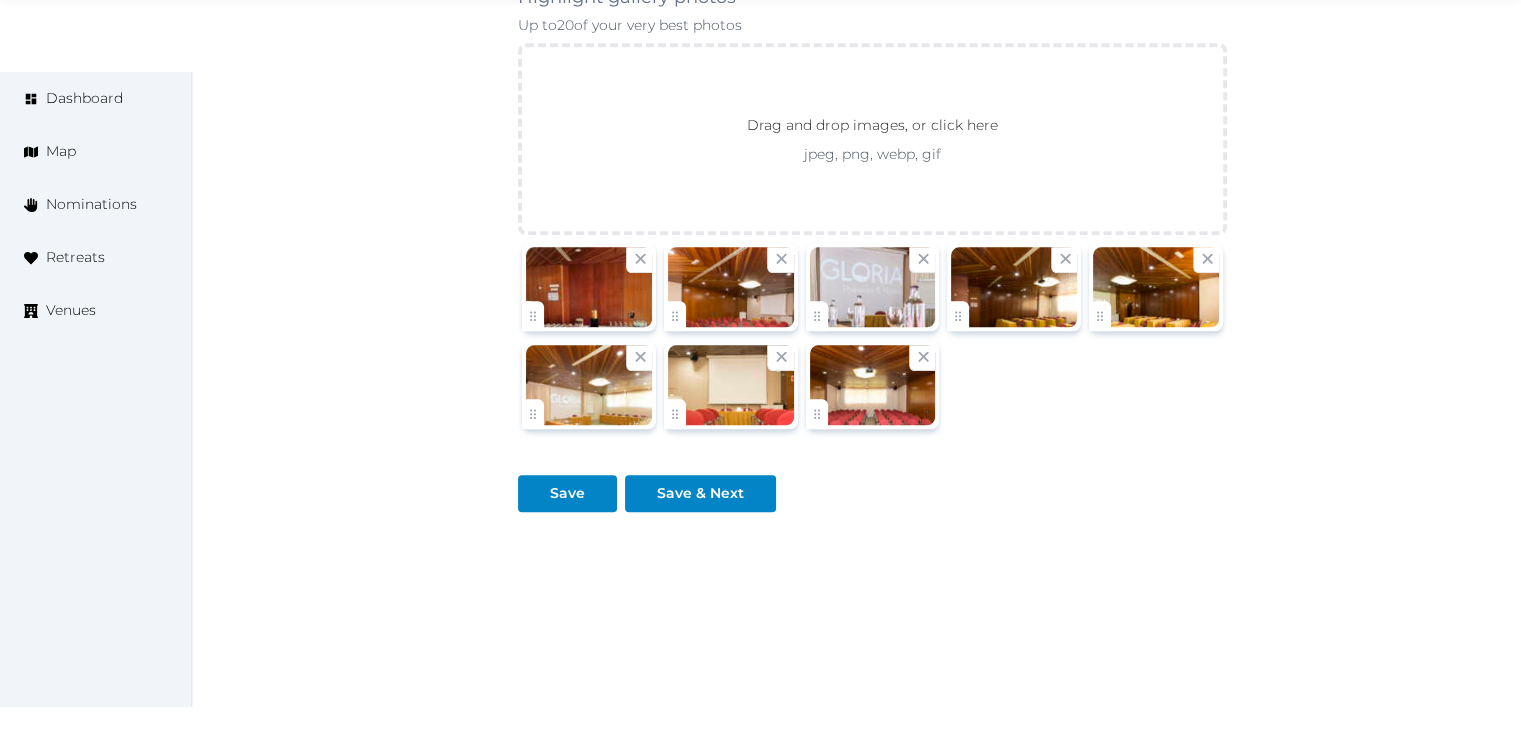 scroll, scrollTop: 2070, scrollLeft: 0, axis: vertical 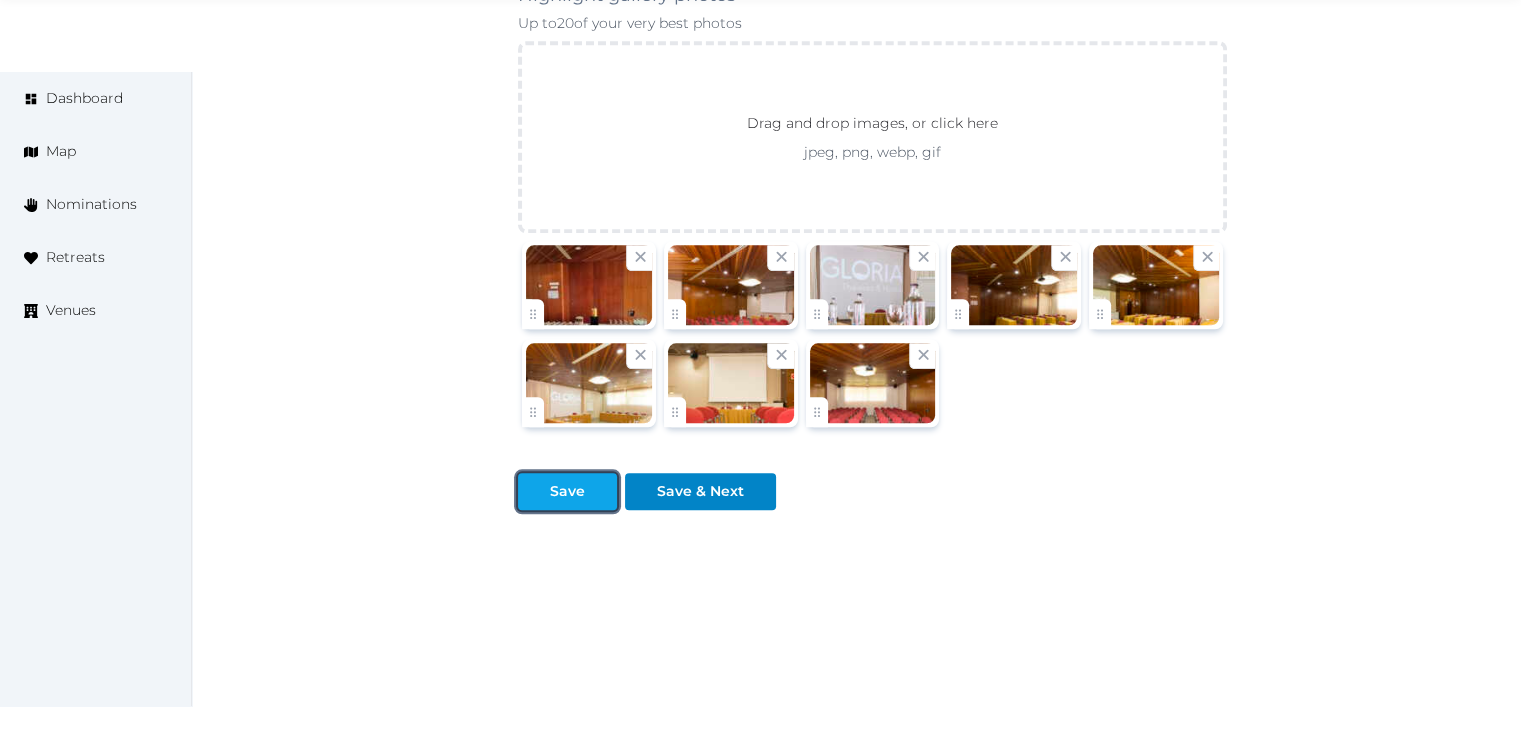 click on "Save" at bounding box center [567, 491] 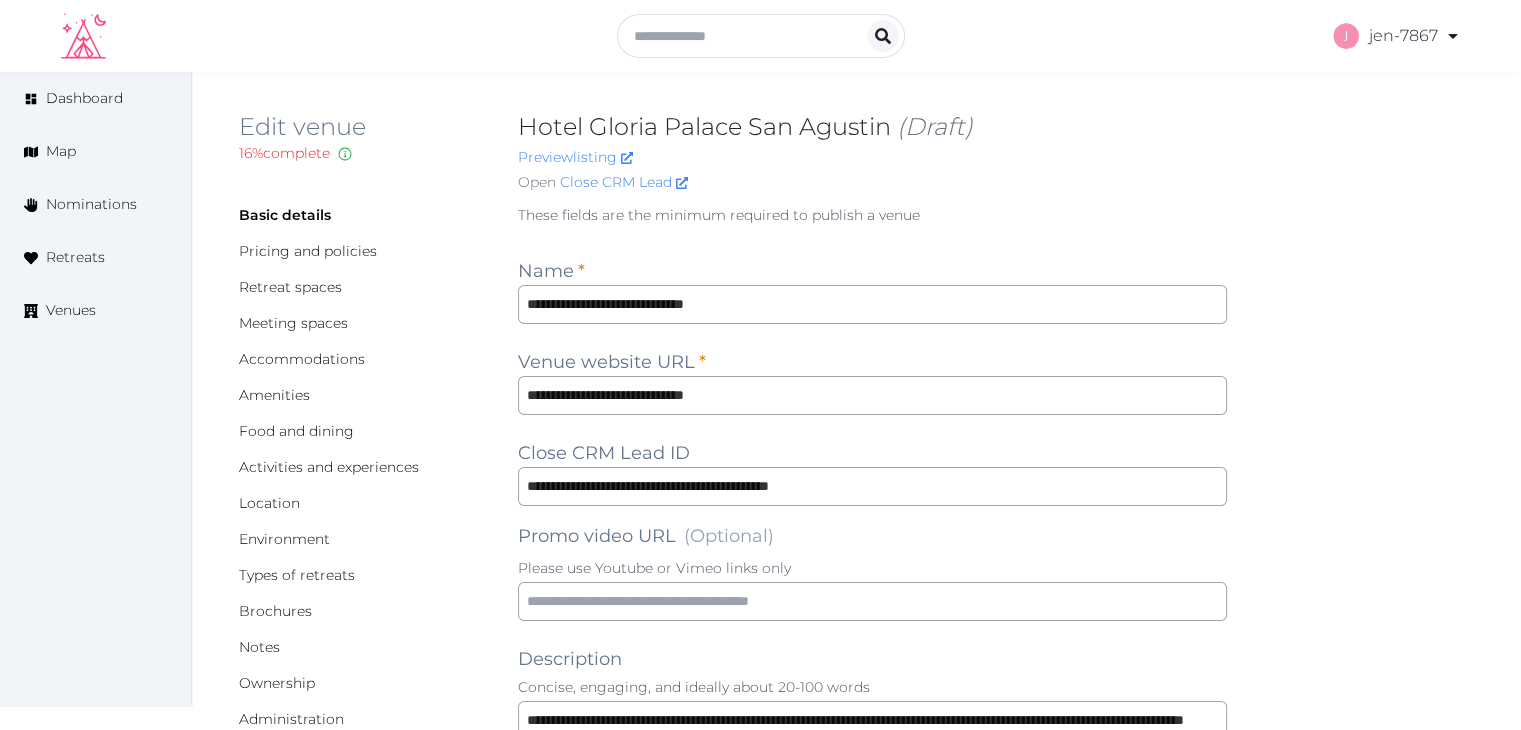 scroll, scrollTop: 0, scrollLeft: 0, axis: both 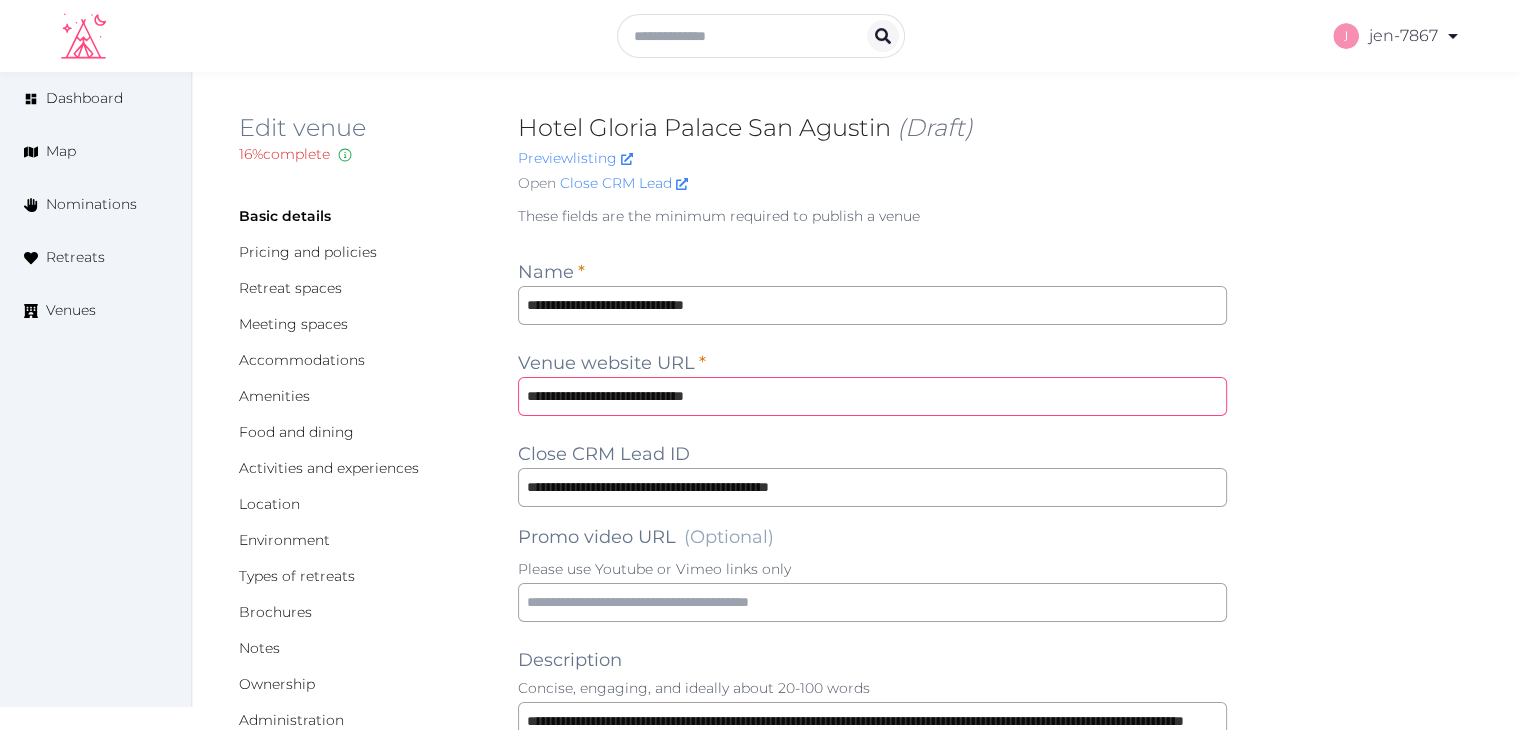 drag, startPoint x: 768, startPoint y: 394, endPoint x: 441, endPoint y: 388, distance: 327.05505 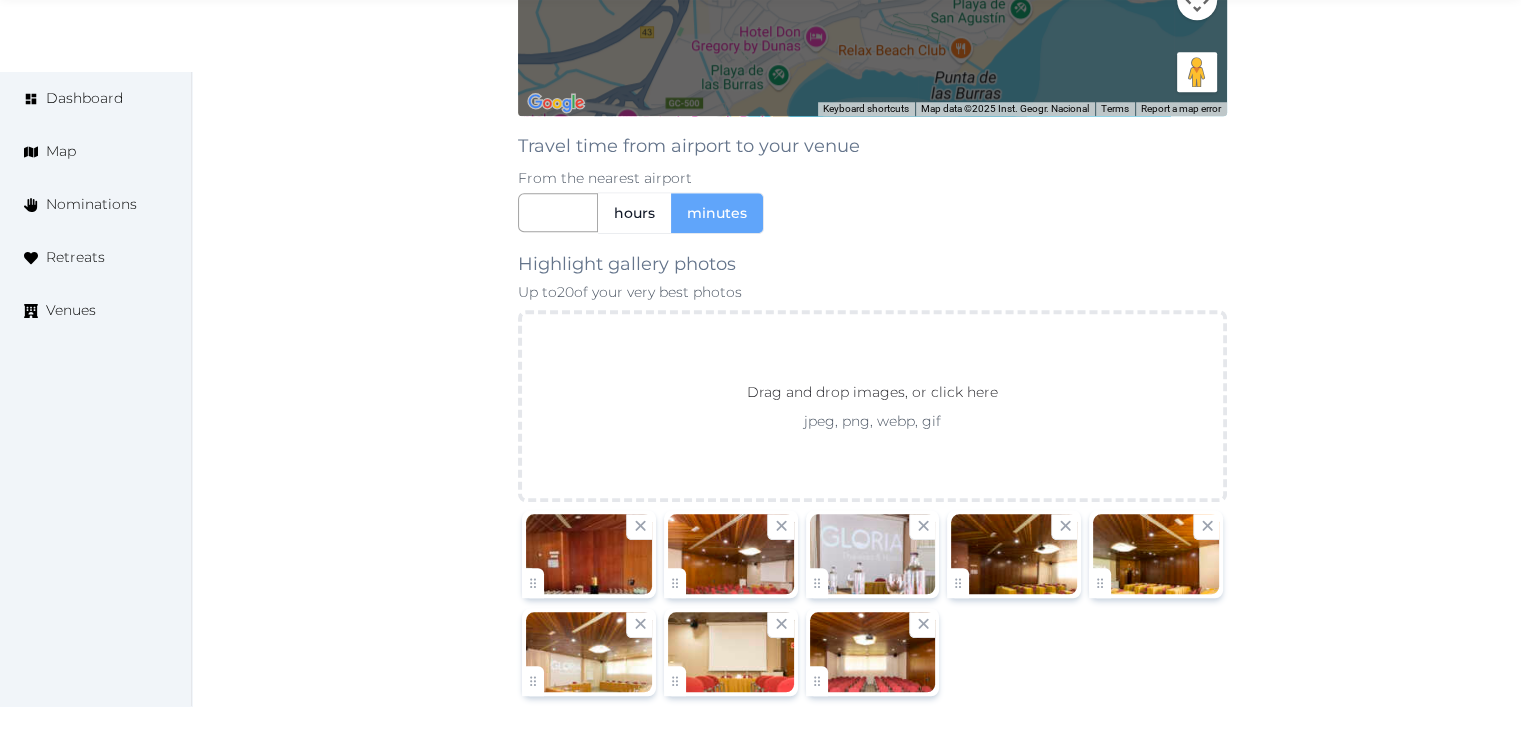 scroll, scrollTop: 2070, scrollLeft: 0, axis: vertical 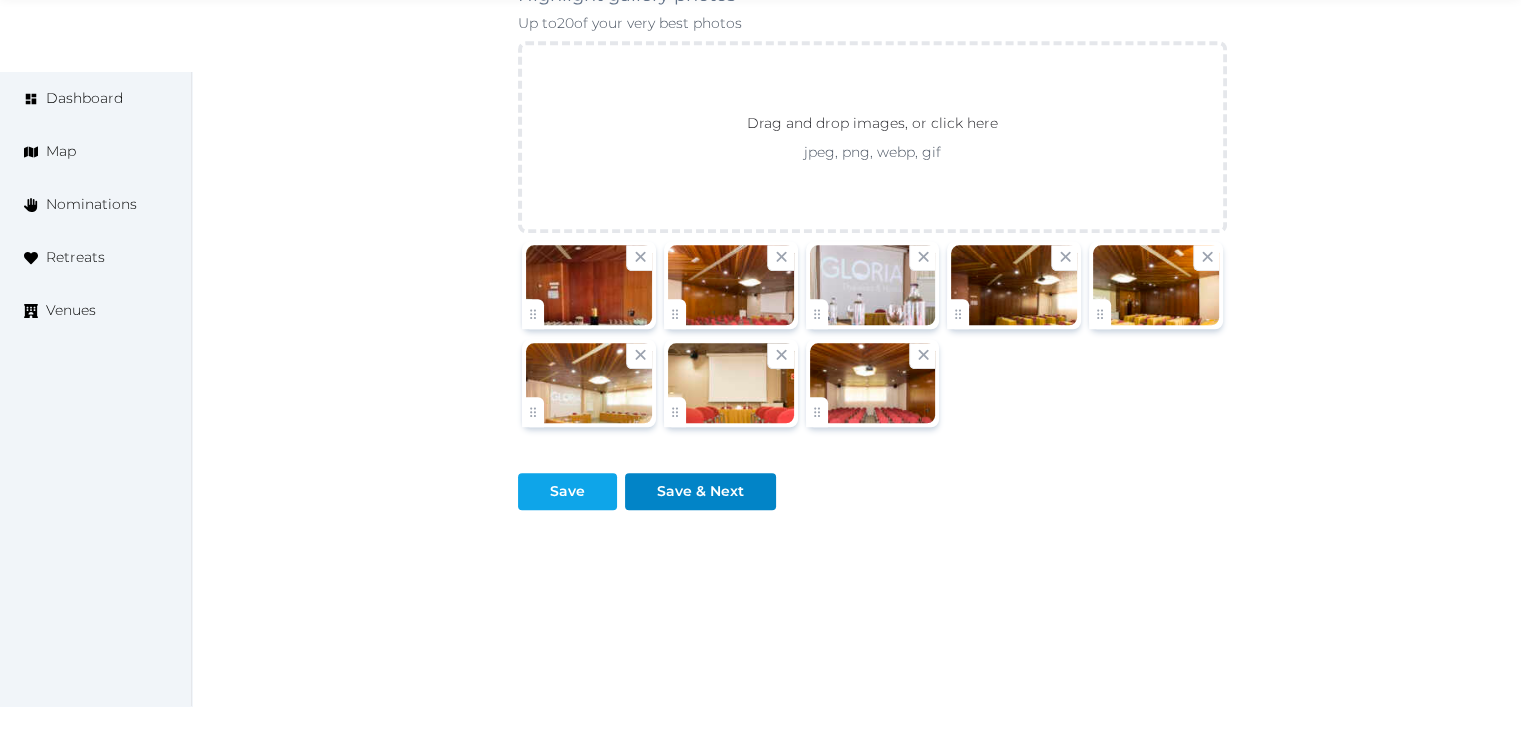 type on "**********" 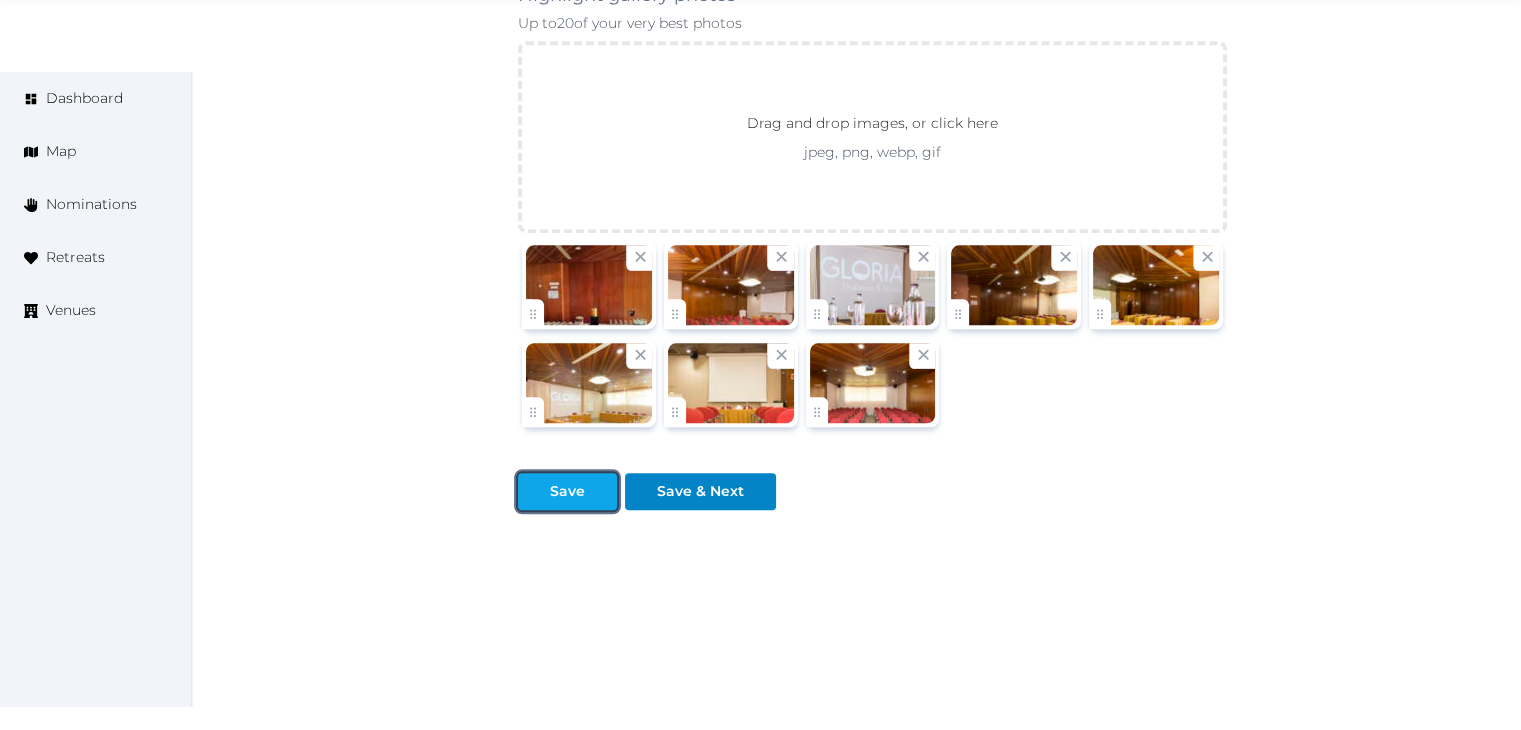 click on "Save" at bounding box center [567, 491] 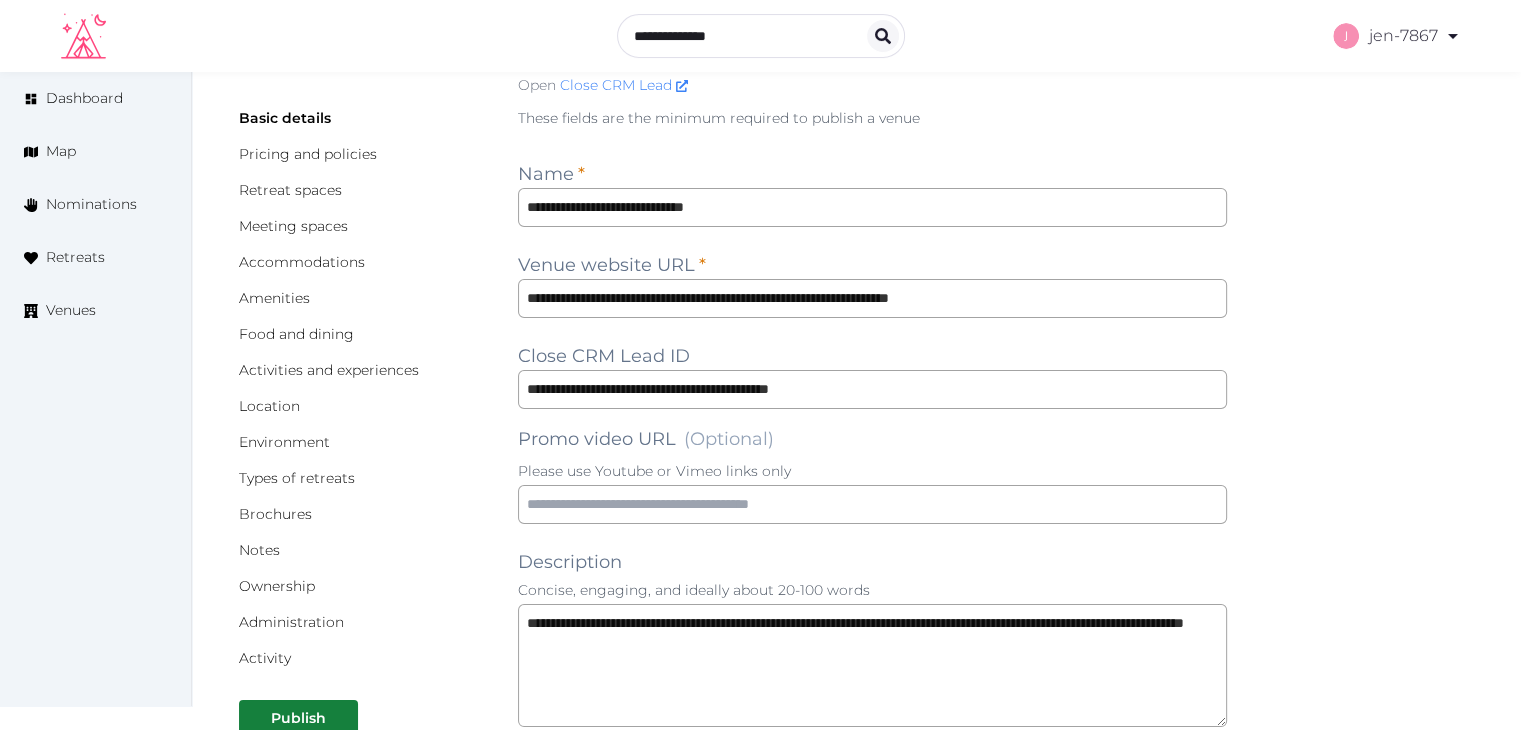 scroll, scrollTop: 0, scrollLeft: 0, axis: both 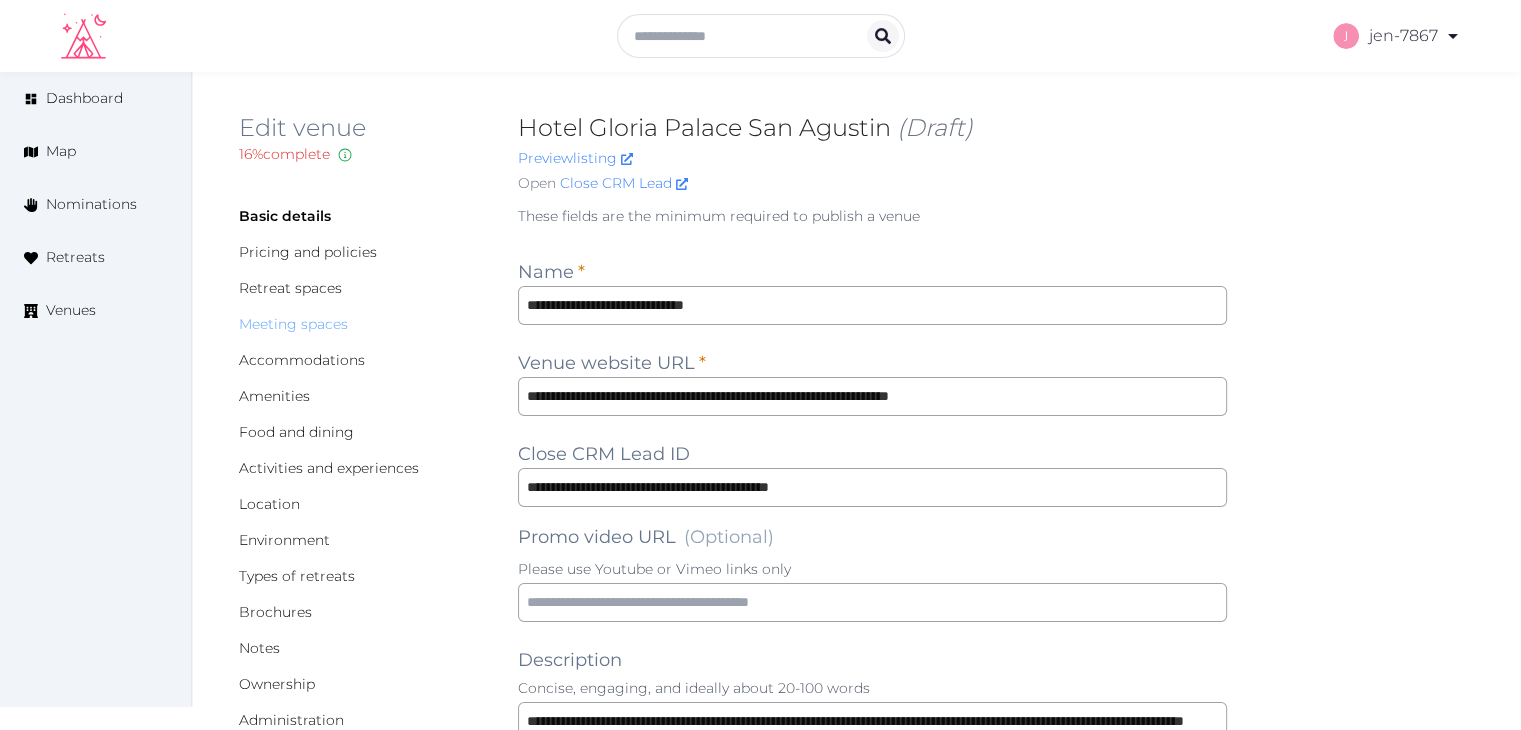 click on "Meeting spaces" at bounding box center (293, 324) 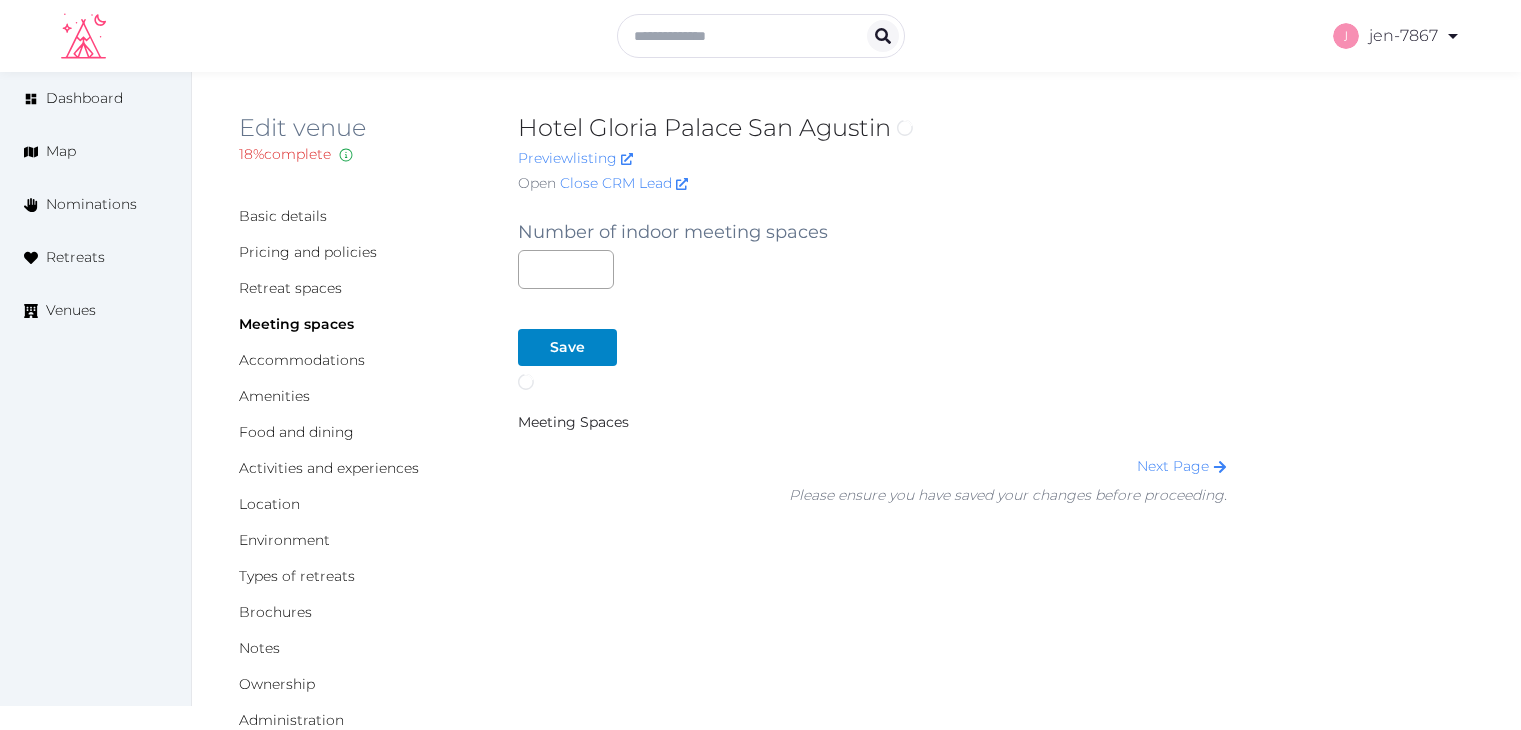scroll, scrollTop: 0, scrollLeft: 0, axis: both 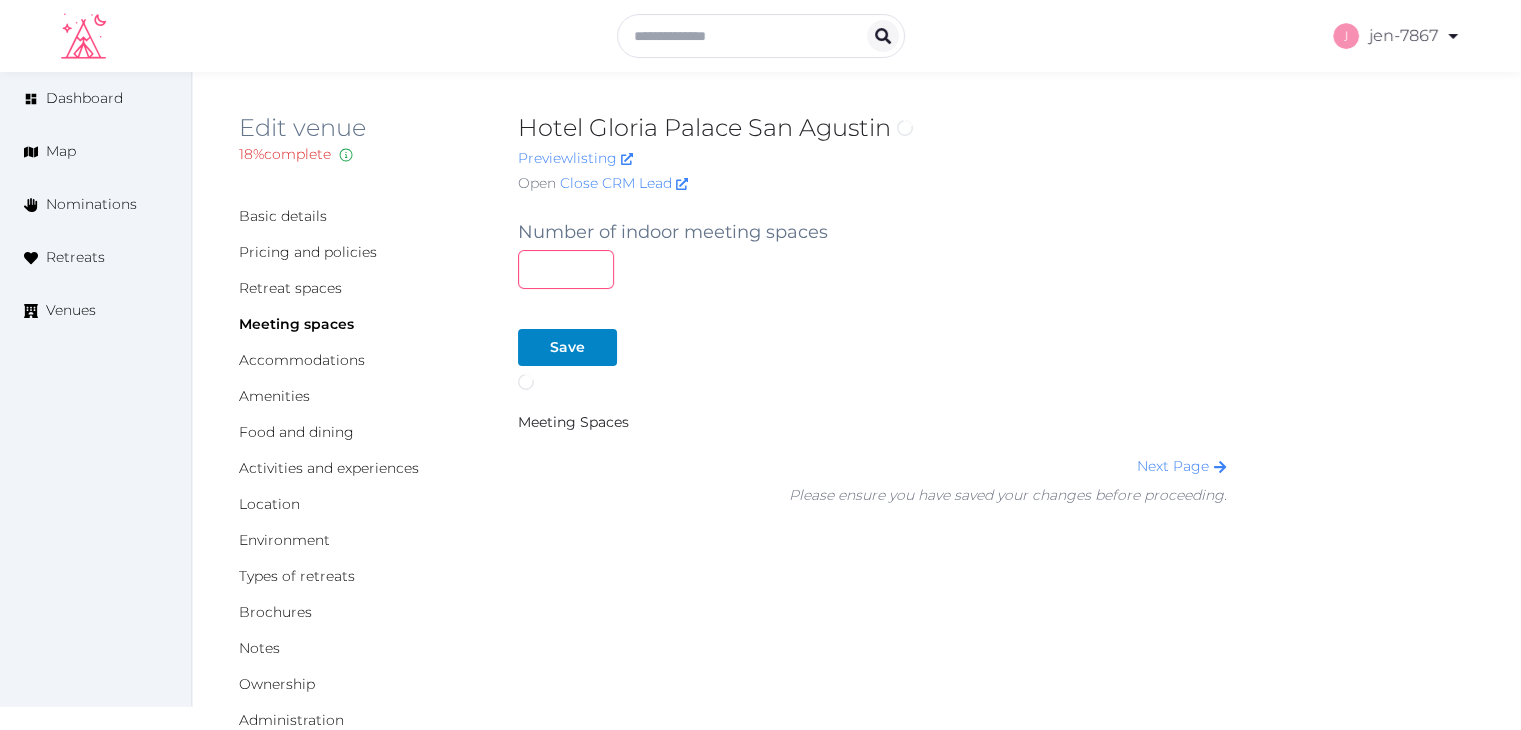 click at bounding box center (566, 269) 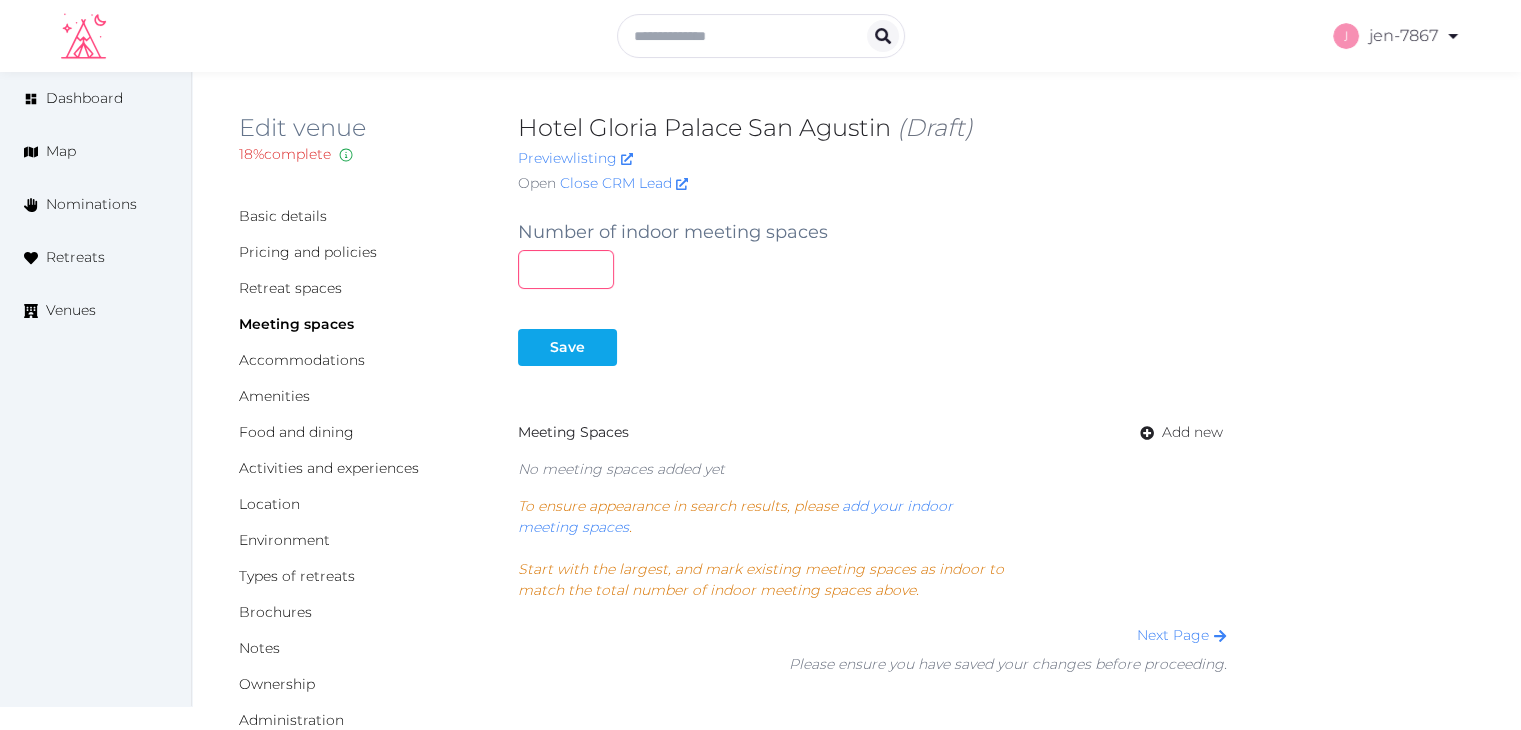 type on "*" 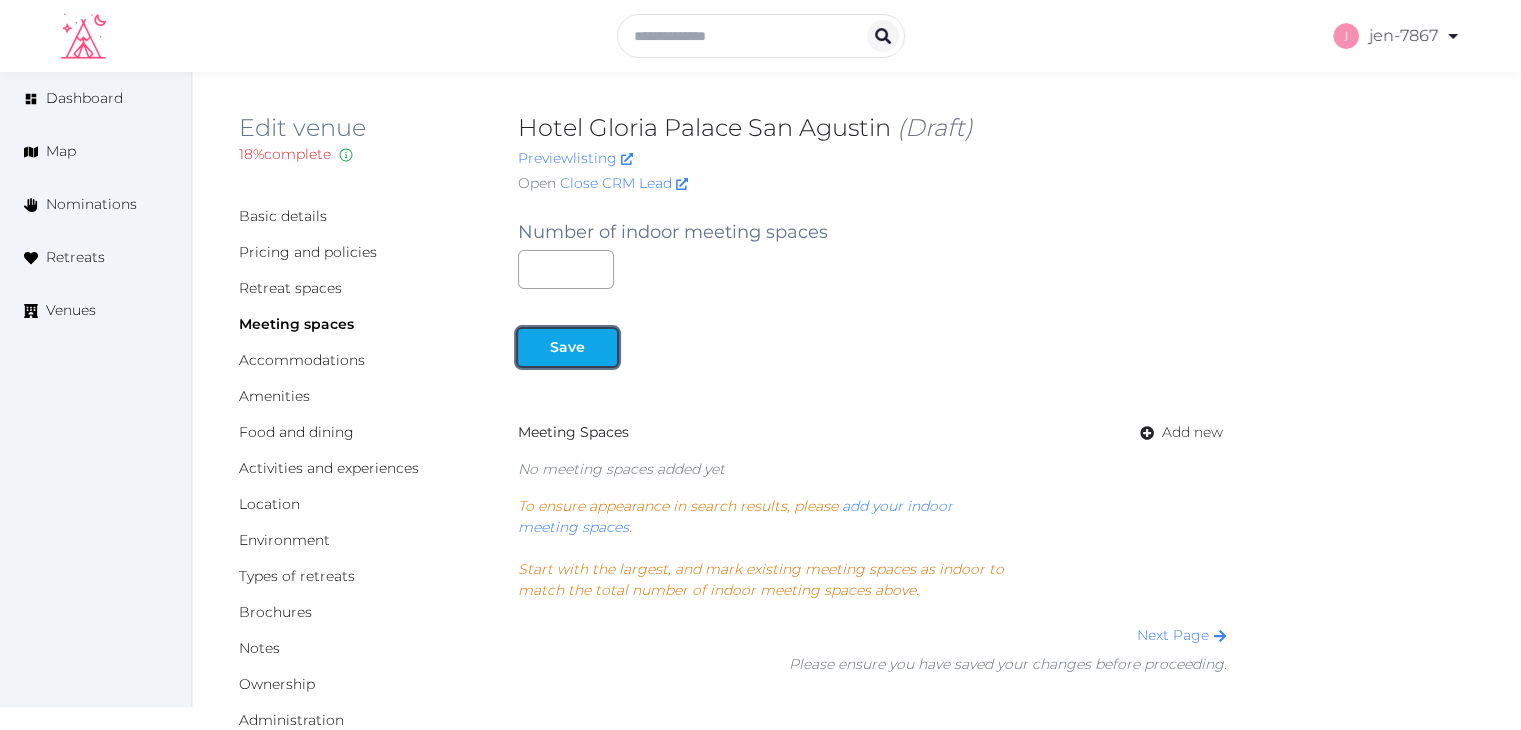 click on "Save" at bounding box center (567, 347) 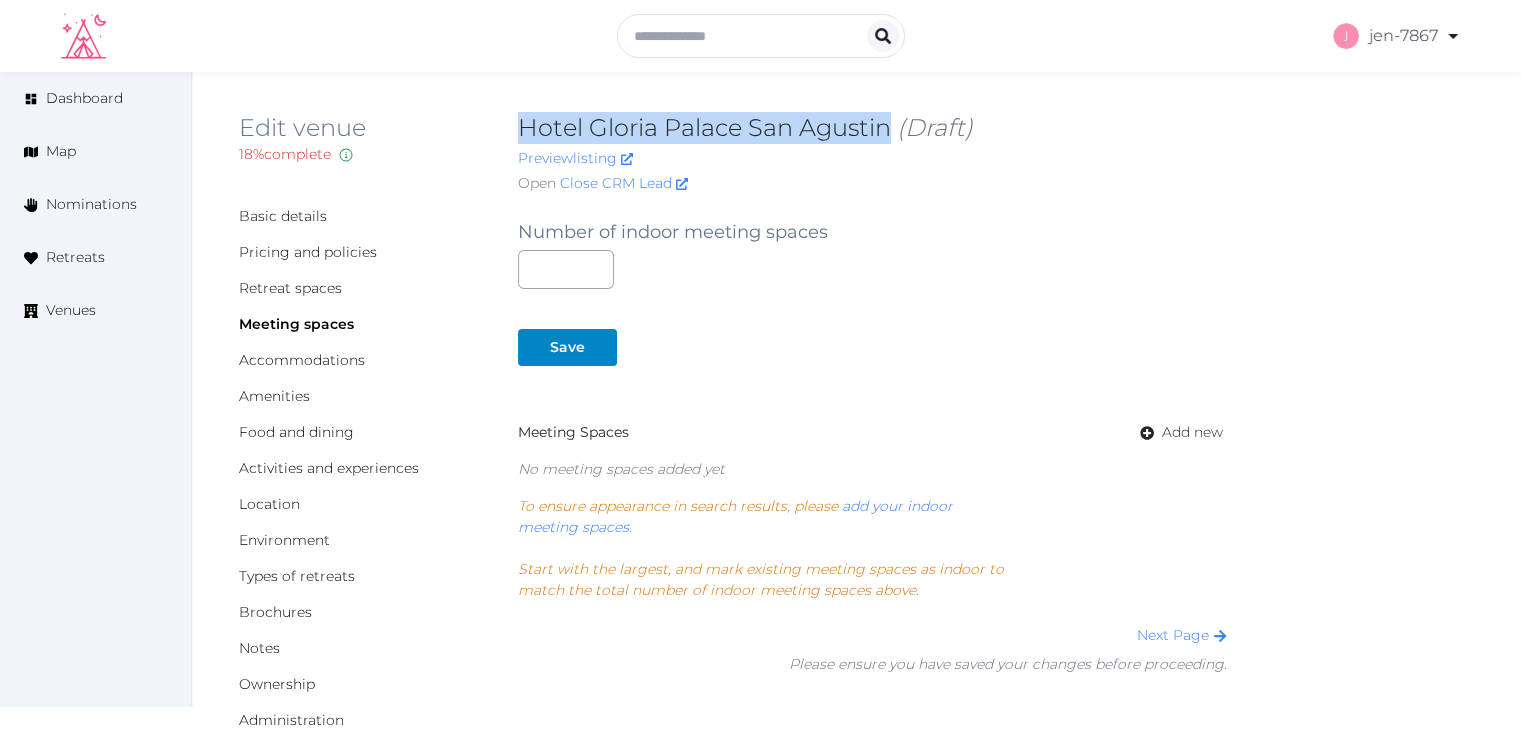 drag, startPoint x: 889, startPoint y: 129, endPoint x: 517, endPoint y: 116, distance: 372.22708 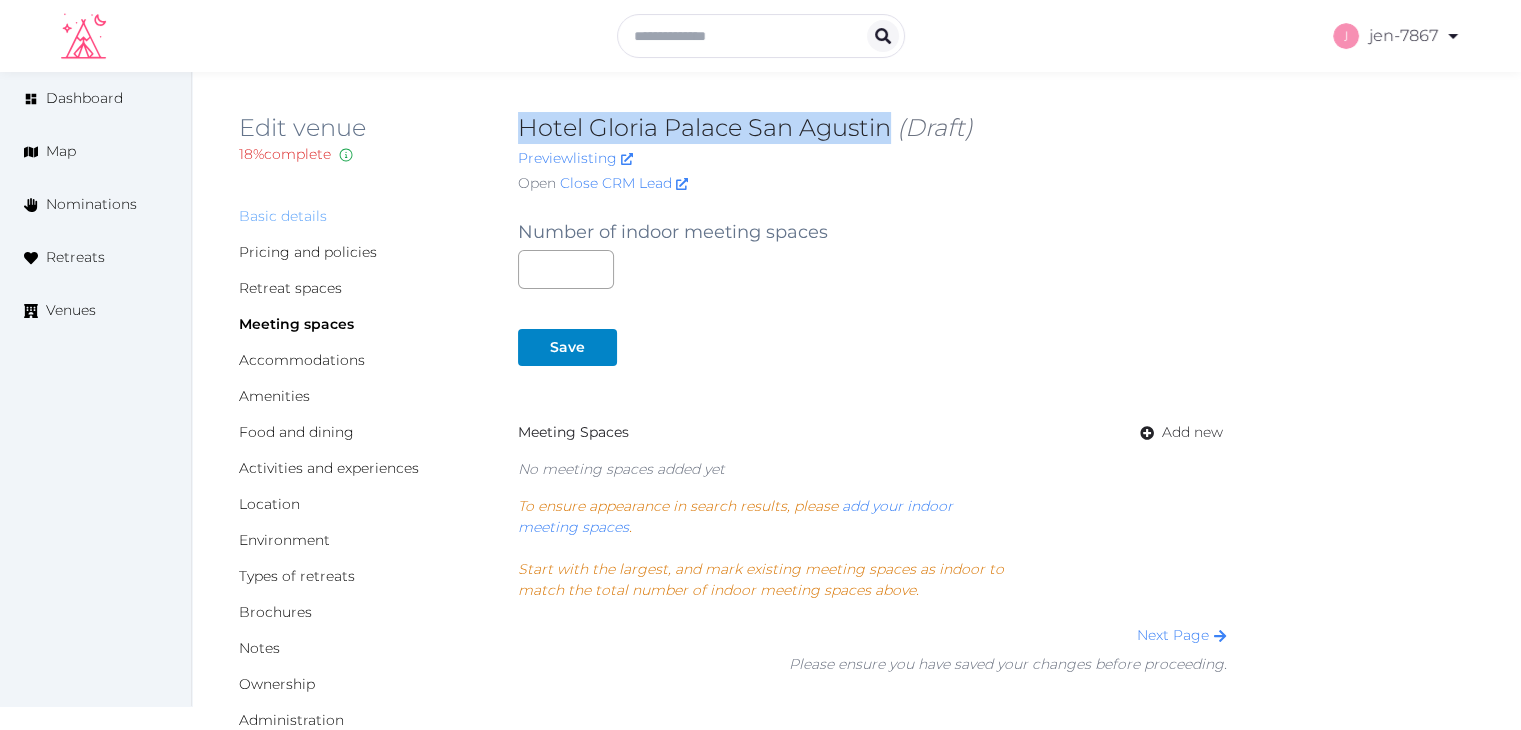 click on "Basic details" at bounding box center (283, 216) 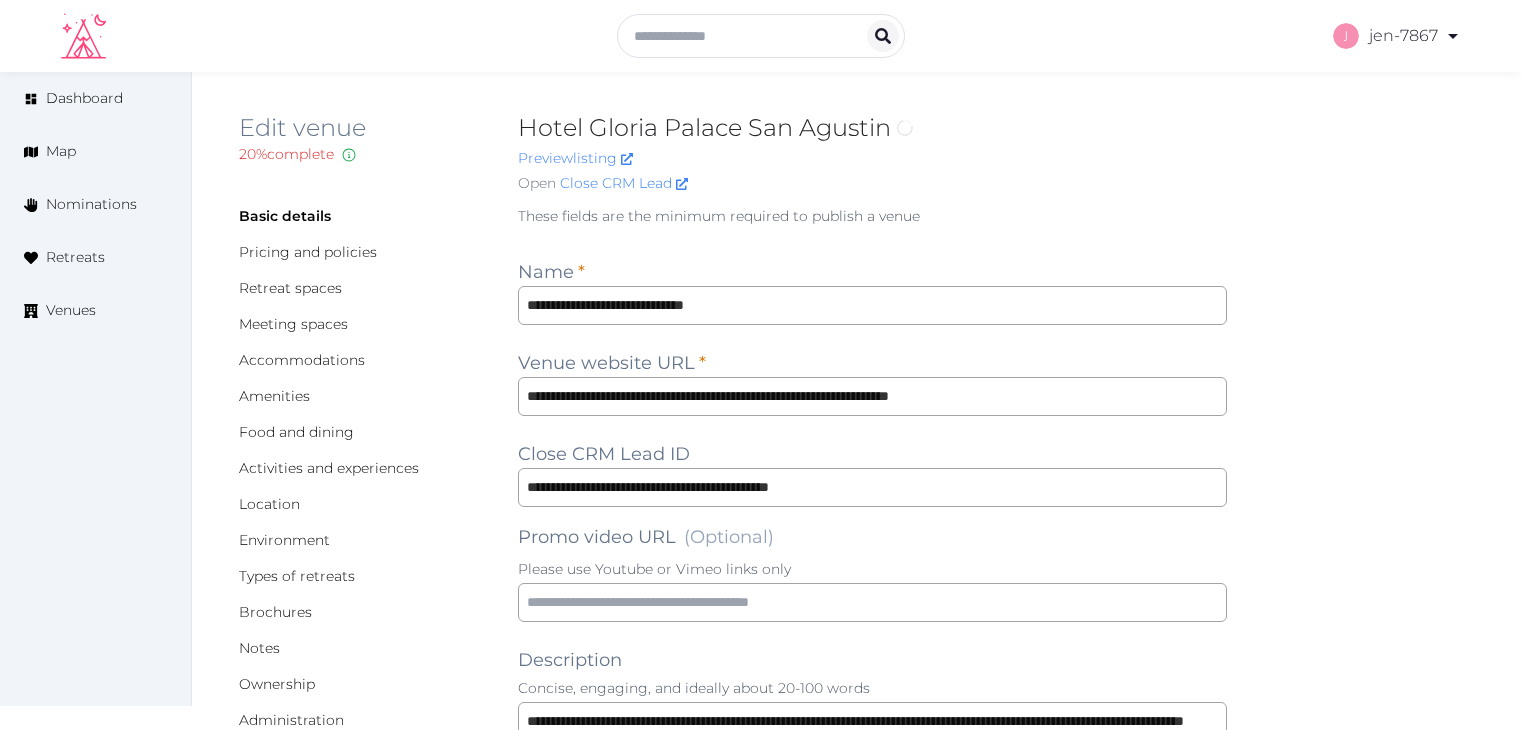 scroll, scrollTop: 0, scrollLeft: 0, axis: both 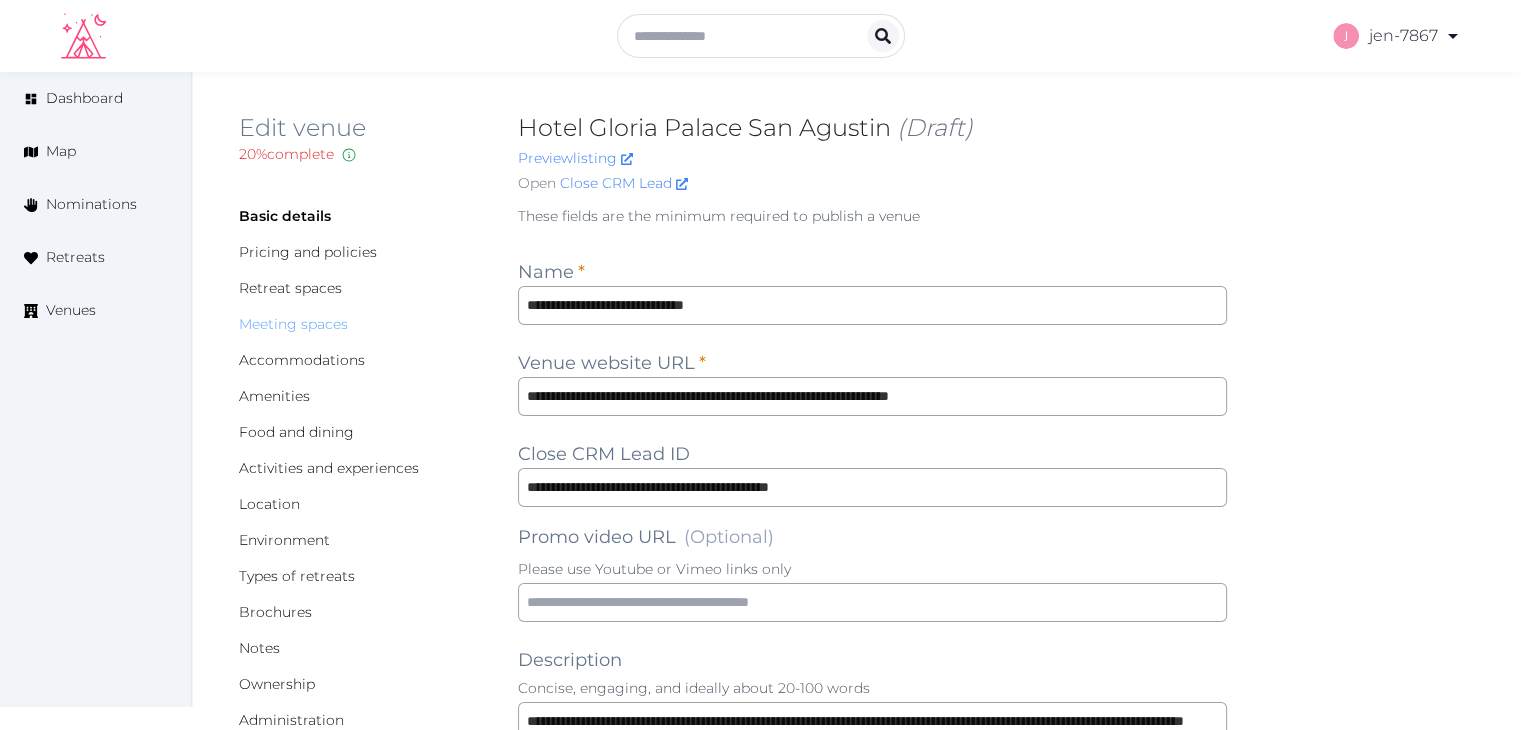 click on "Meeting spaces" at bounding box center [293, 324] 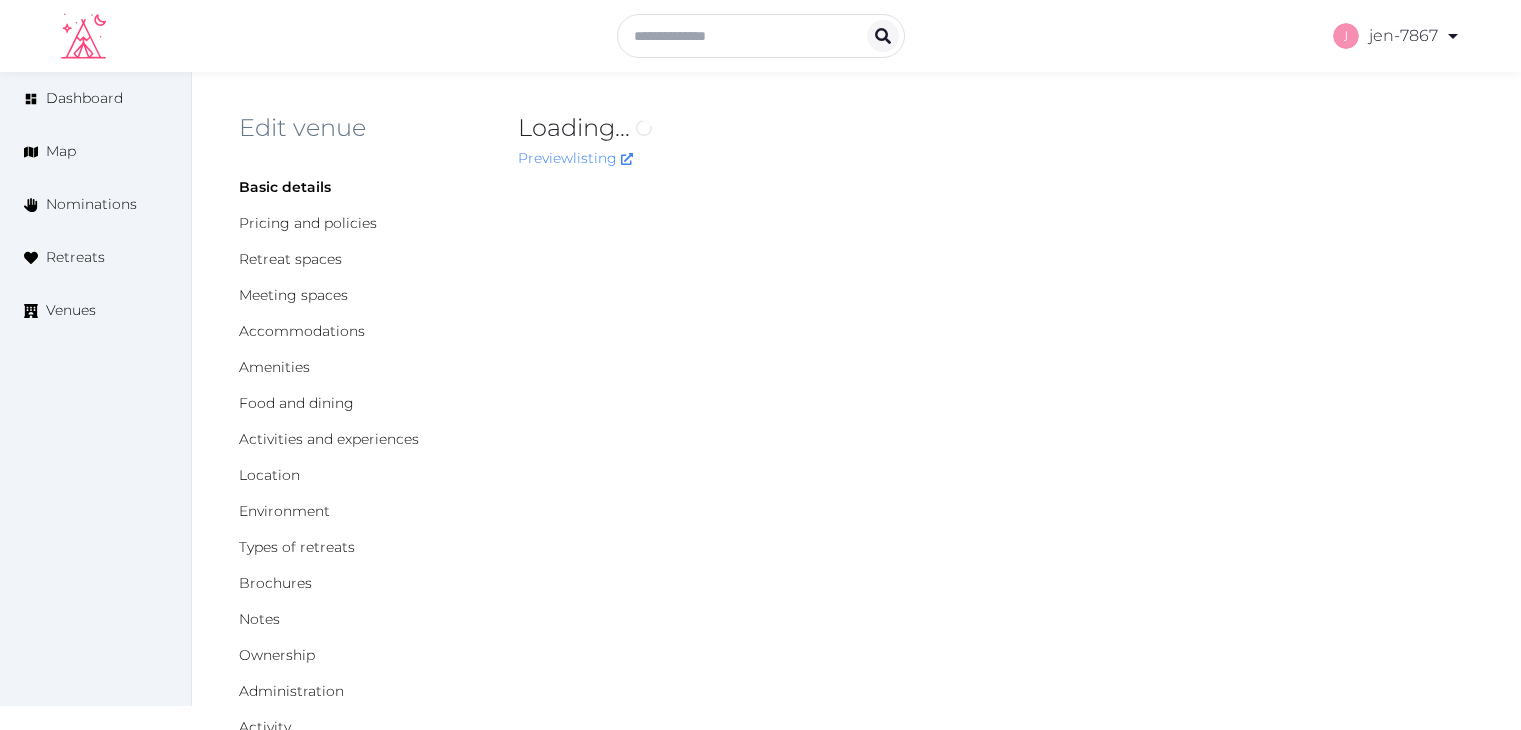 scroll, scrollTop: 0, scrollLeft: 0, axis: both 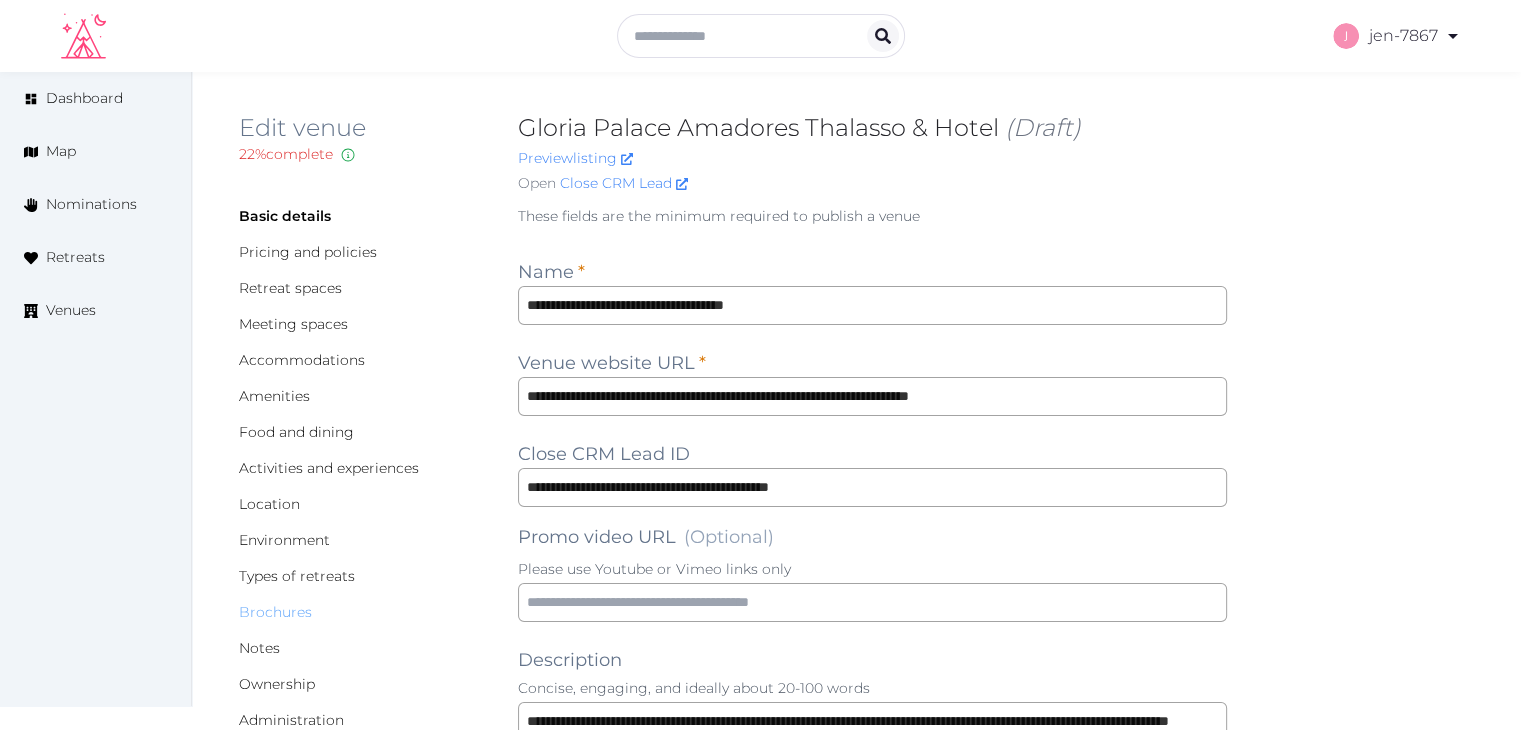 click on "Brochures" at bounding box center (275, 612) 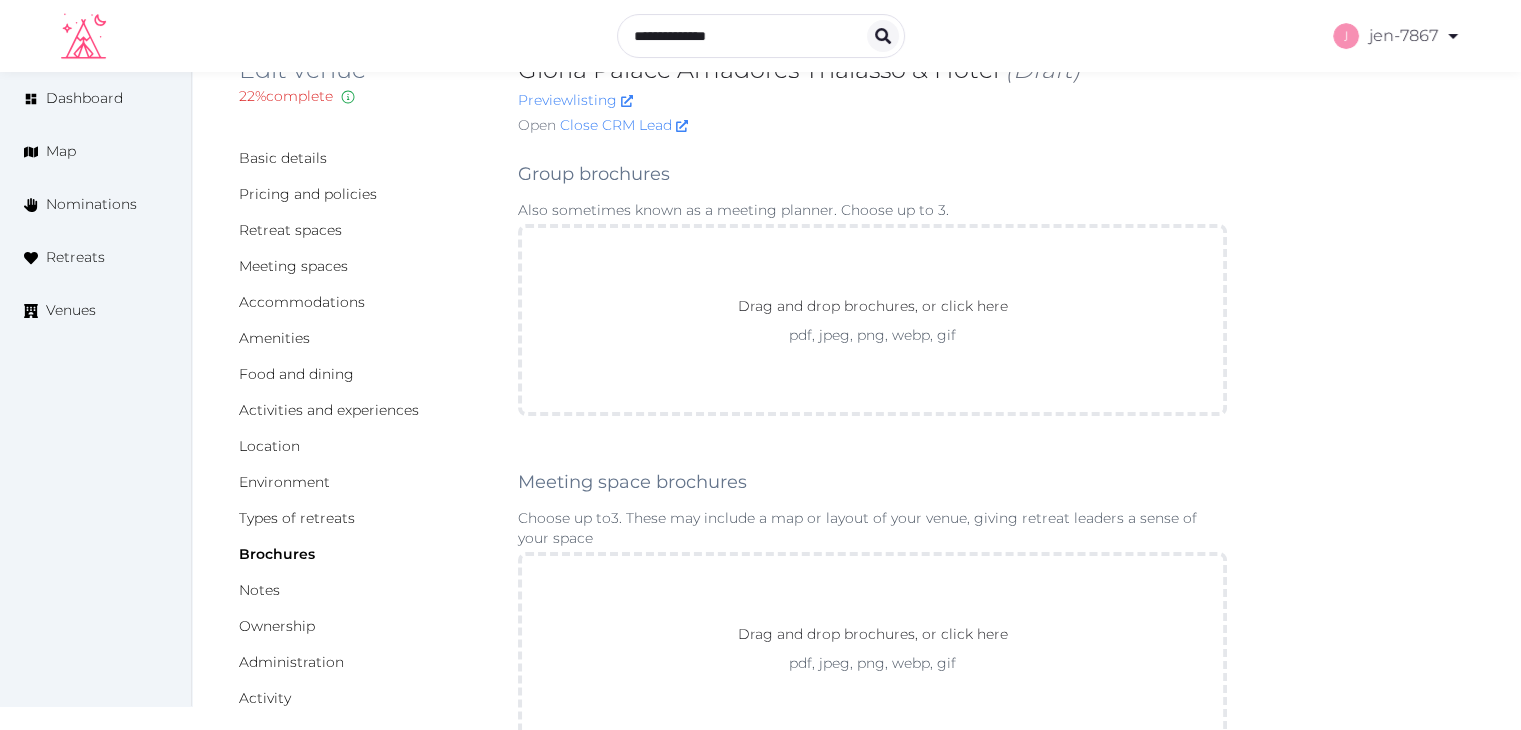 scroll, scrollTop: 0, scrollLeft: 0, axis: both 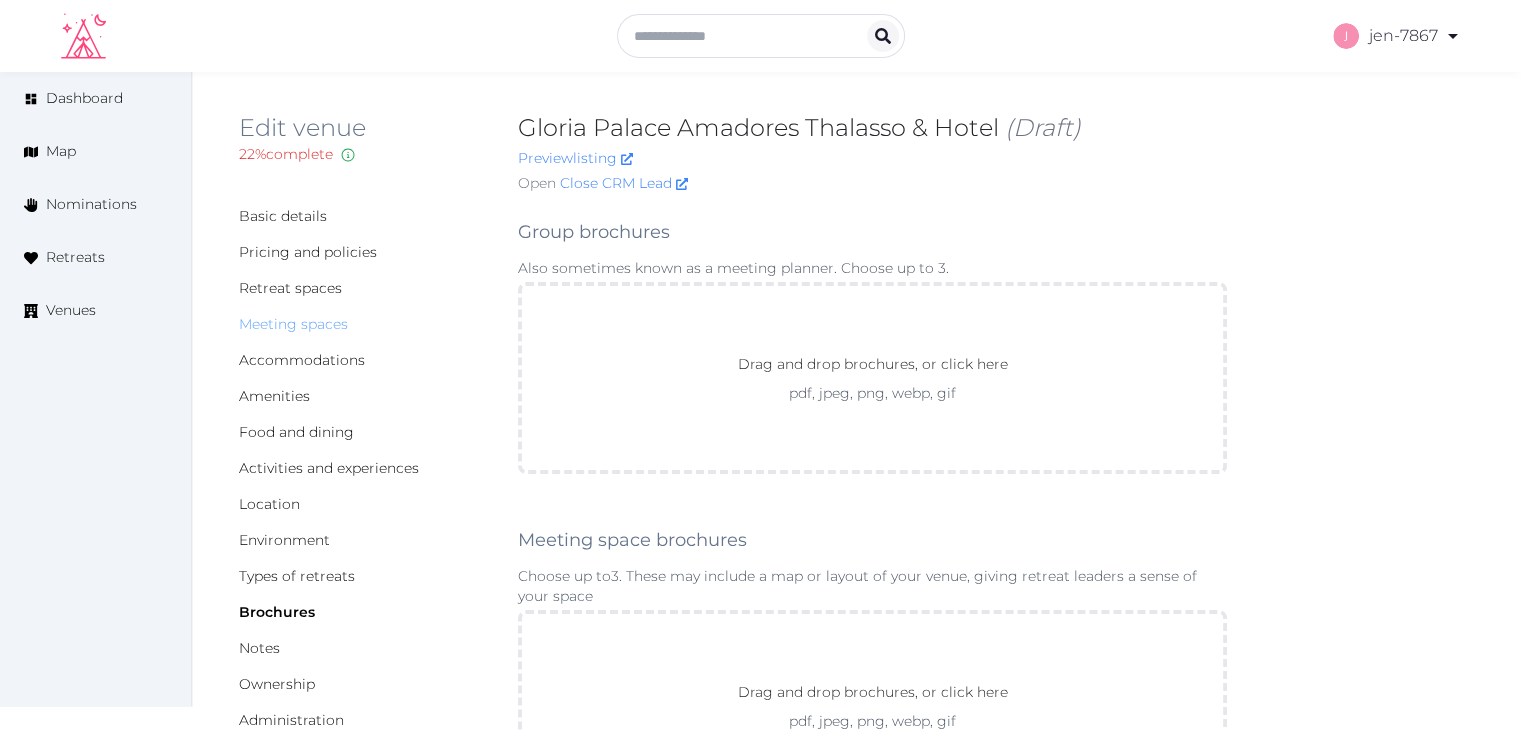click on "Meeting spaces" at bounding box center (293, 324) 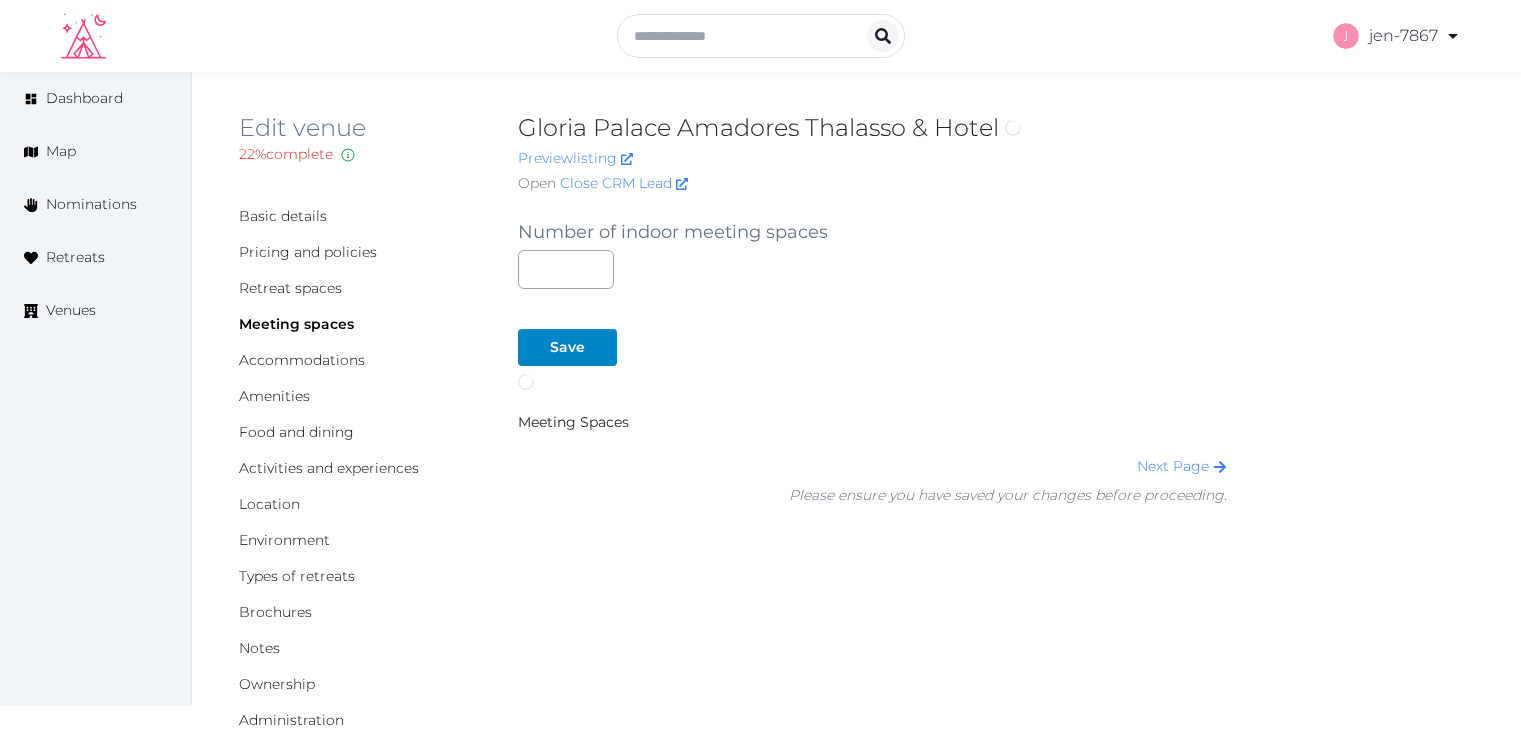 scroll, scrollTop: 0, scrollLeft: 0, axis: both 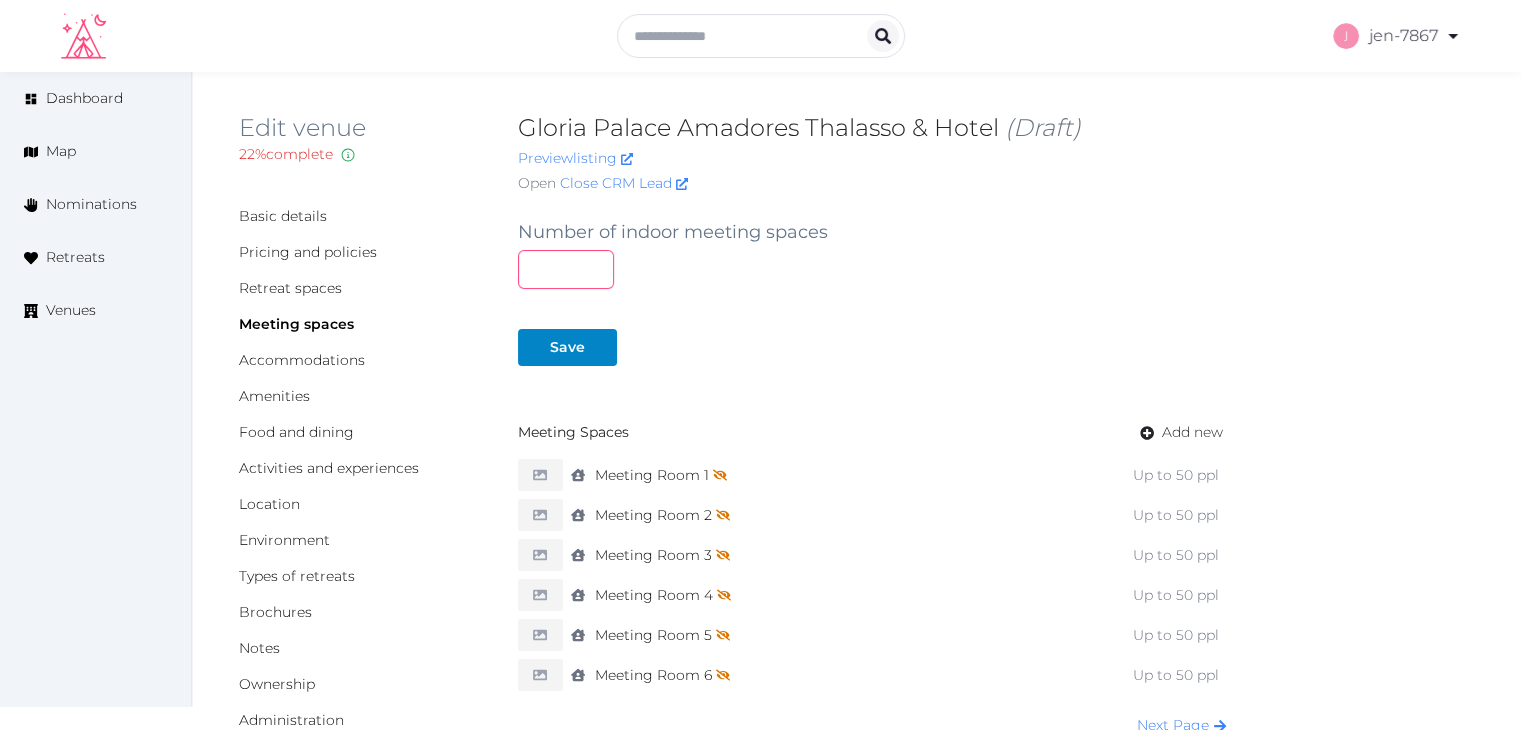 drag, startPoint x: 545, startPoint y: 269, endPoint x: 485, endPoint y: 269, distance: 60 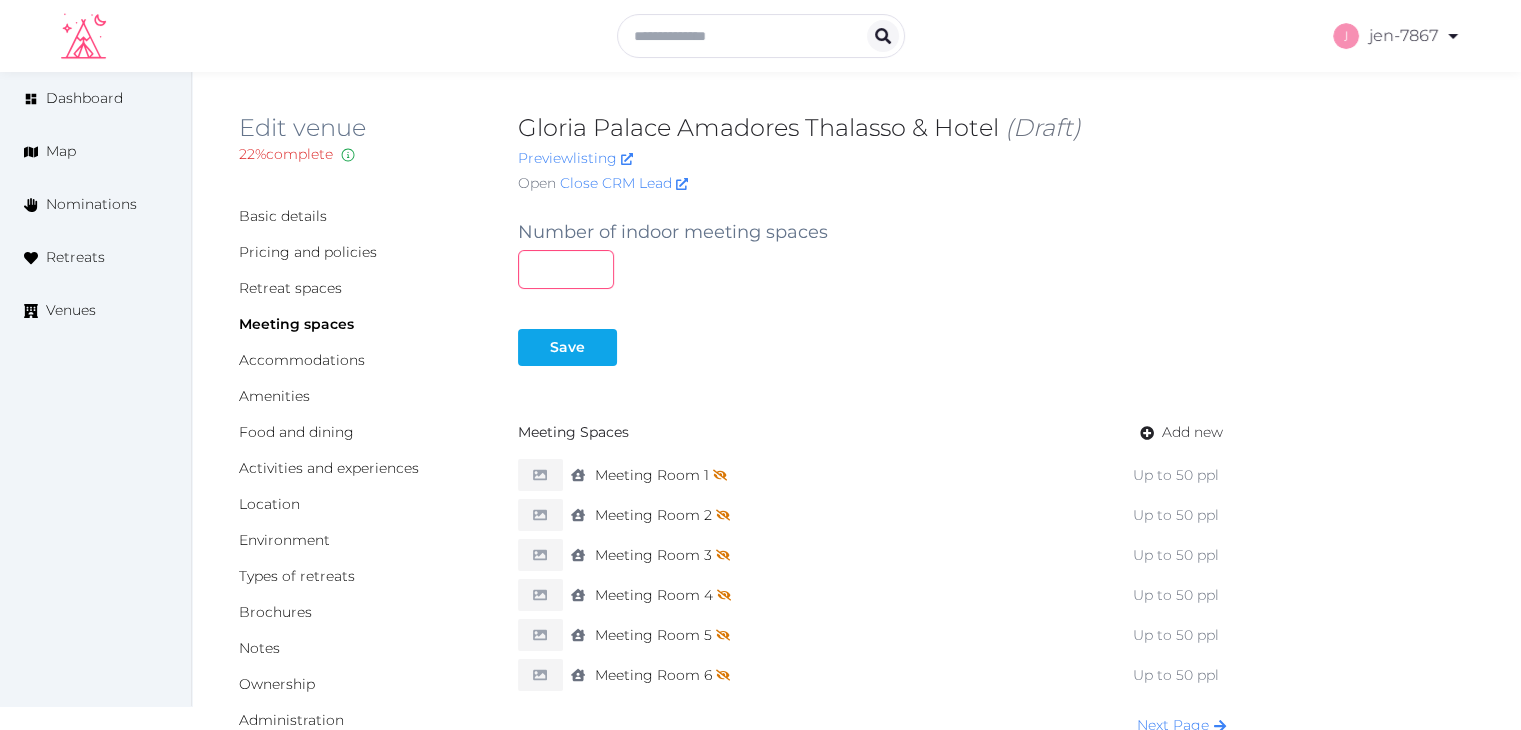 type on "*" 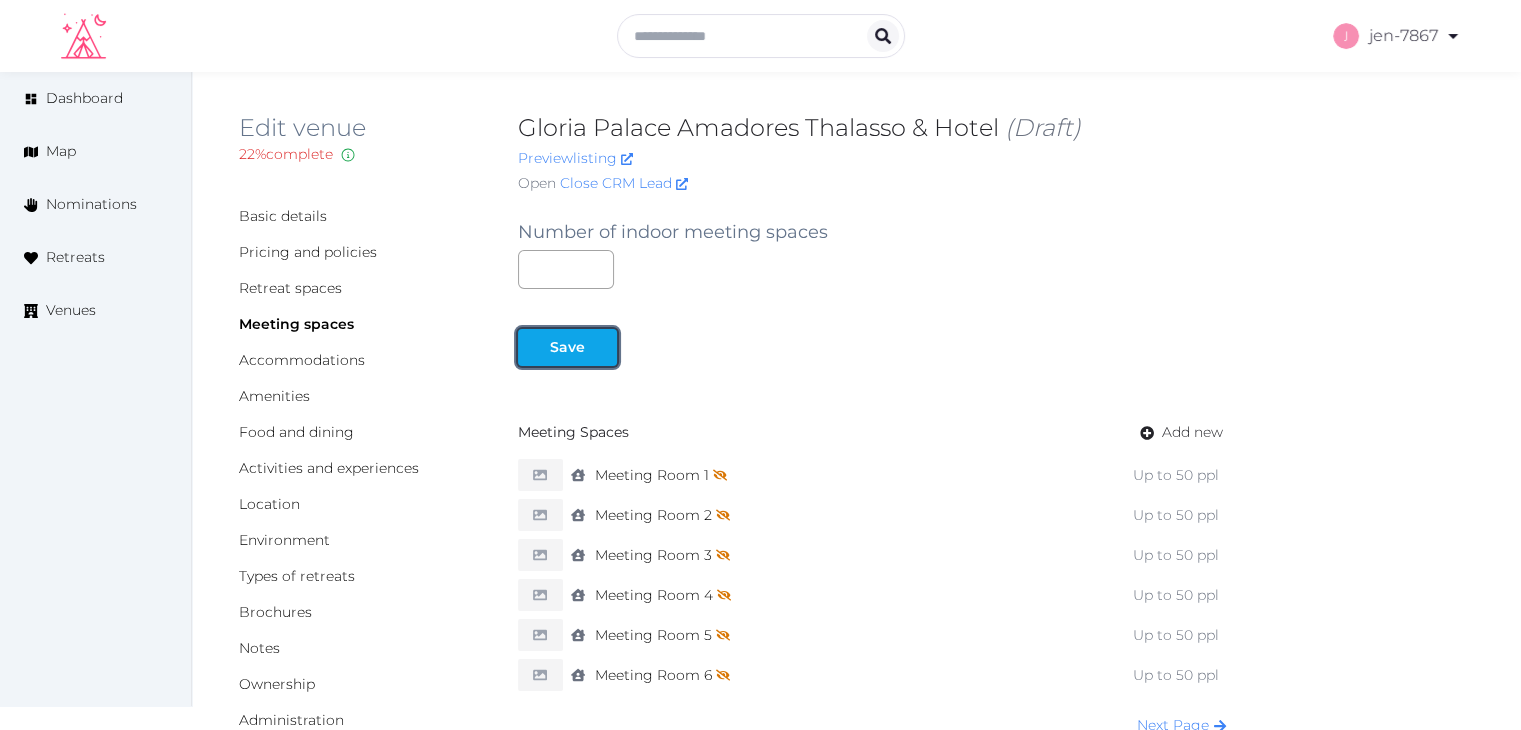 click on "Save" at bounding box center [567, 347] 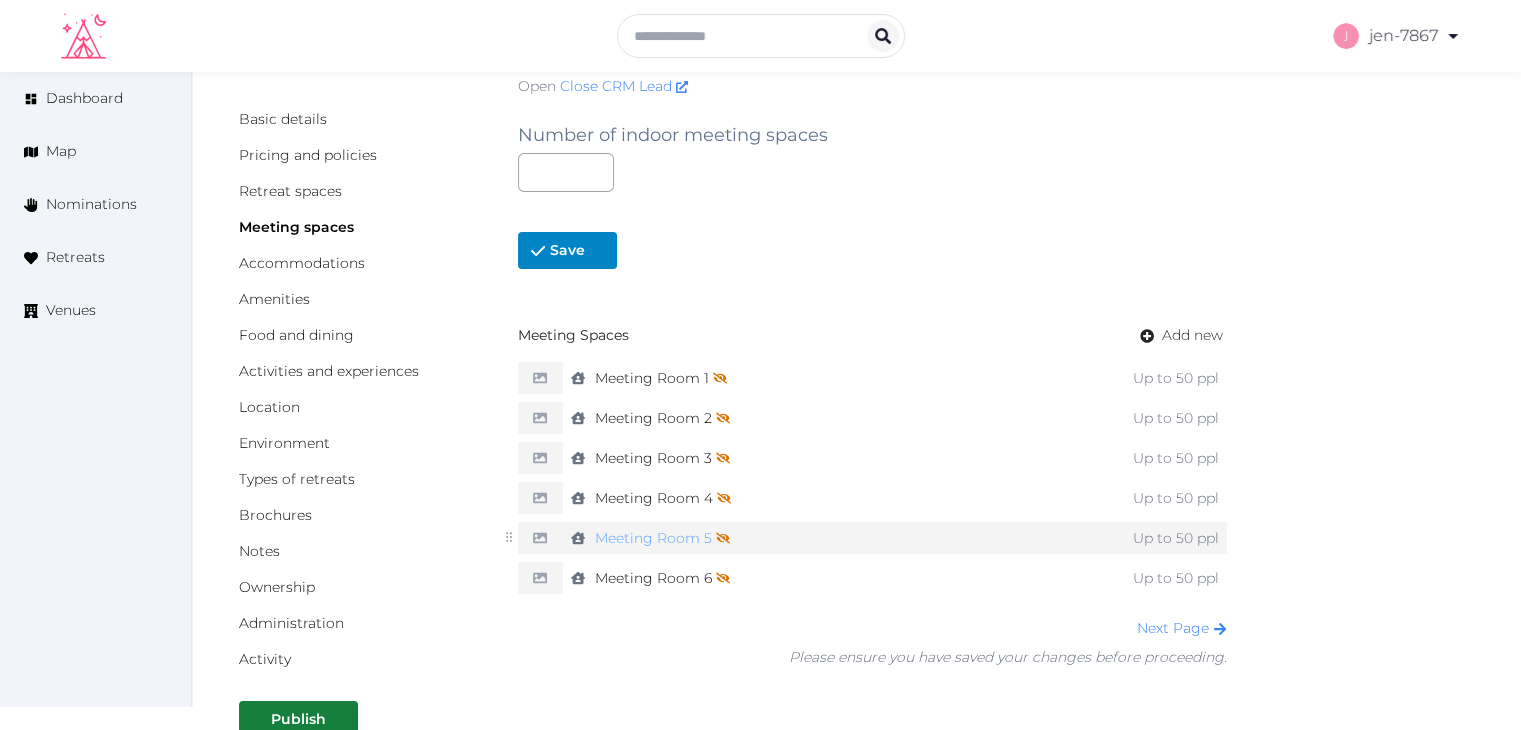 scroll, scrollTop: 100, scrollLeft: 0, axis: vertical 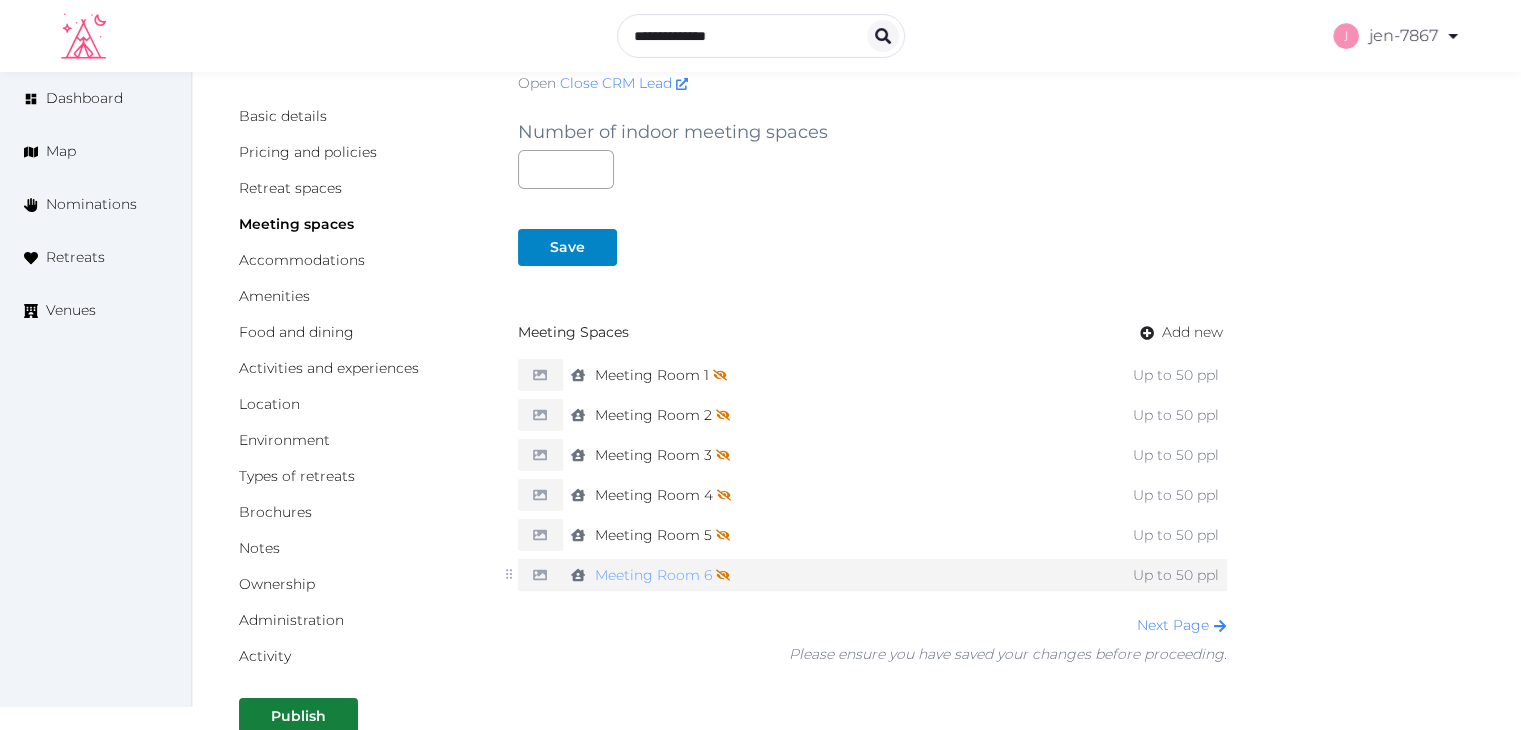 click on "Meeting Room 6   Not shown on profile until a name, description, and photo are added." at bounding box center (662, 575) 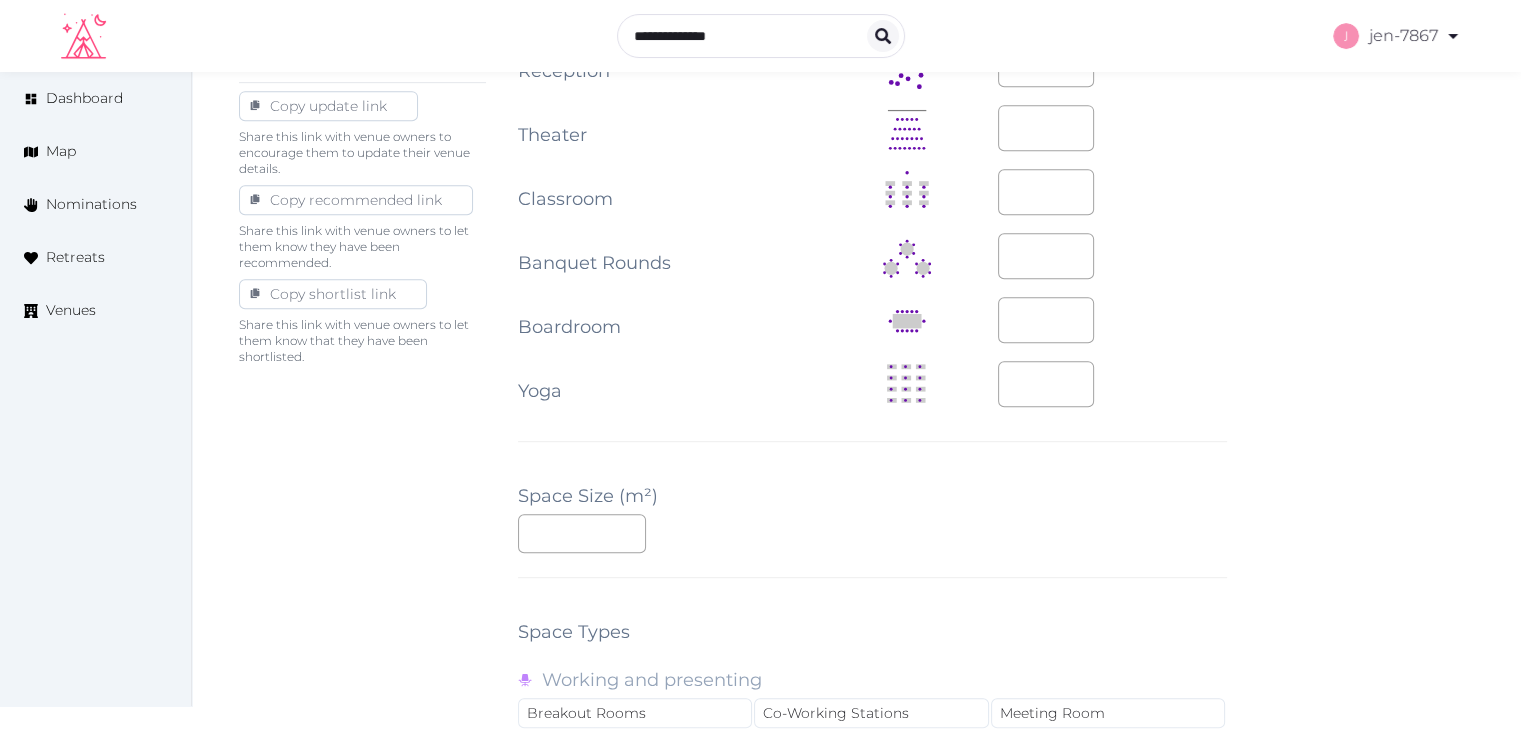 scroll, scrollTop: 1100, scrollLeft: 0, axis: vertical 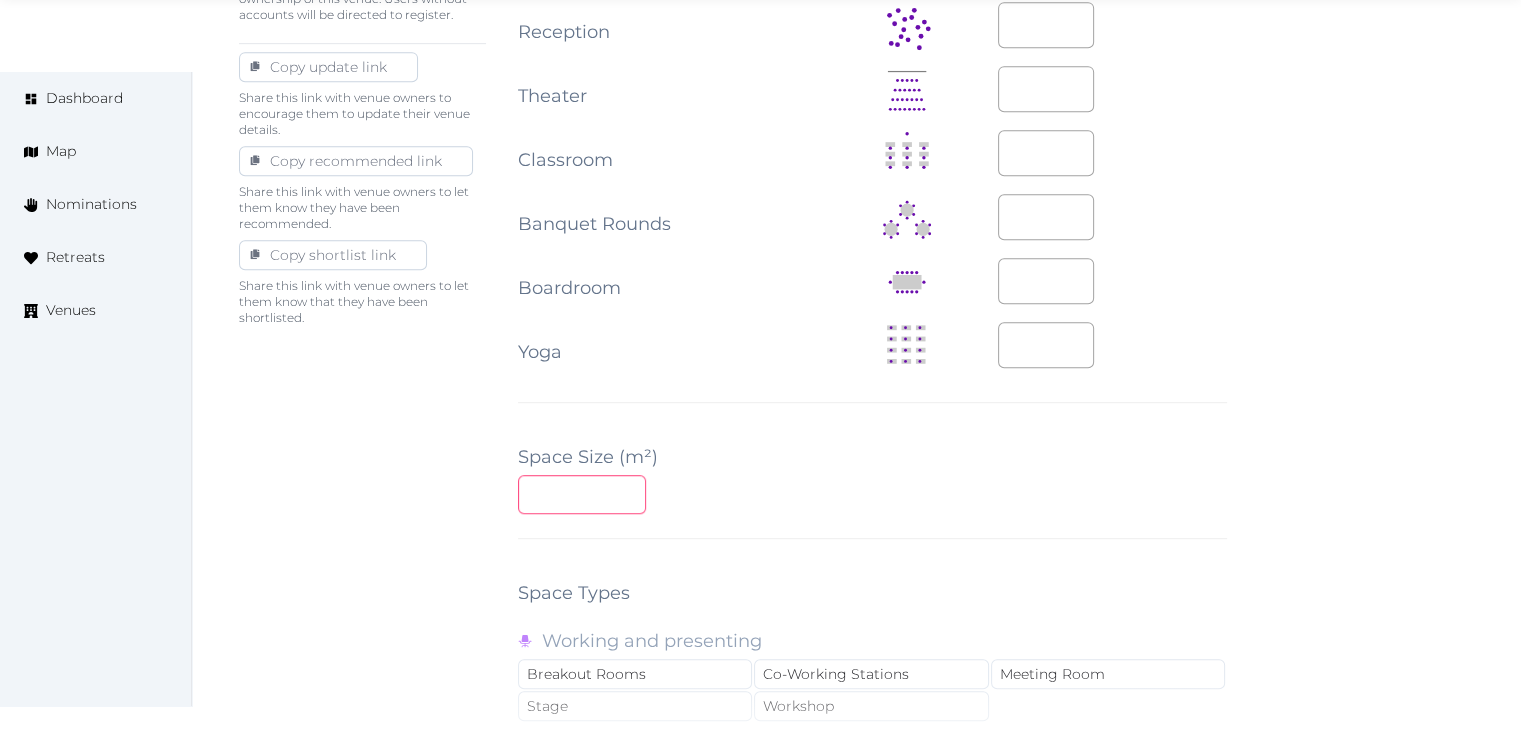 click at bounding box center [582, 494] 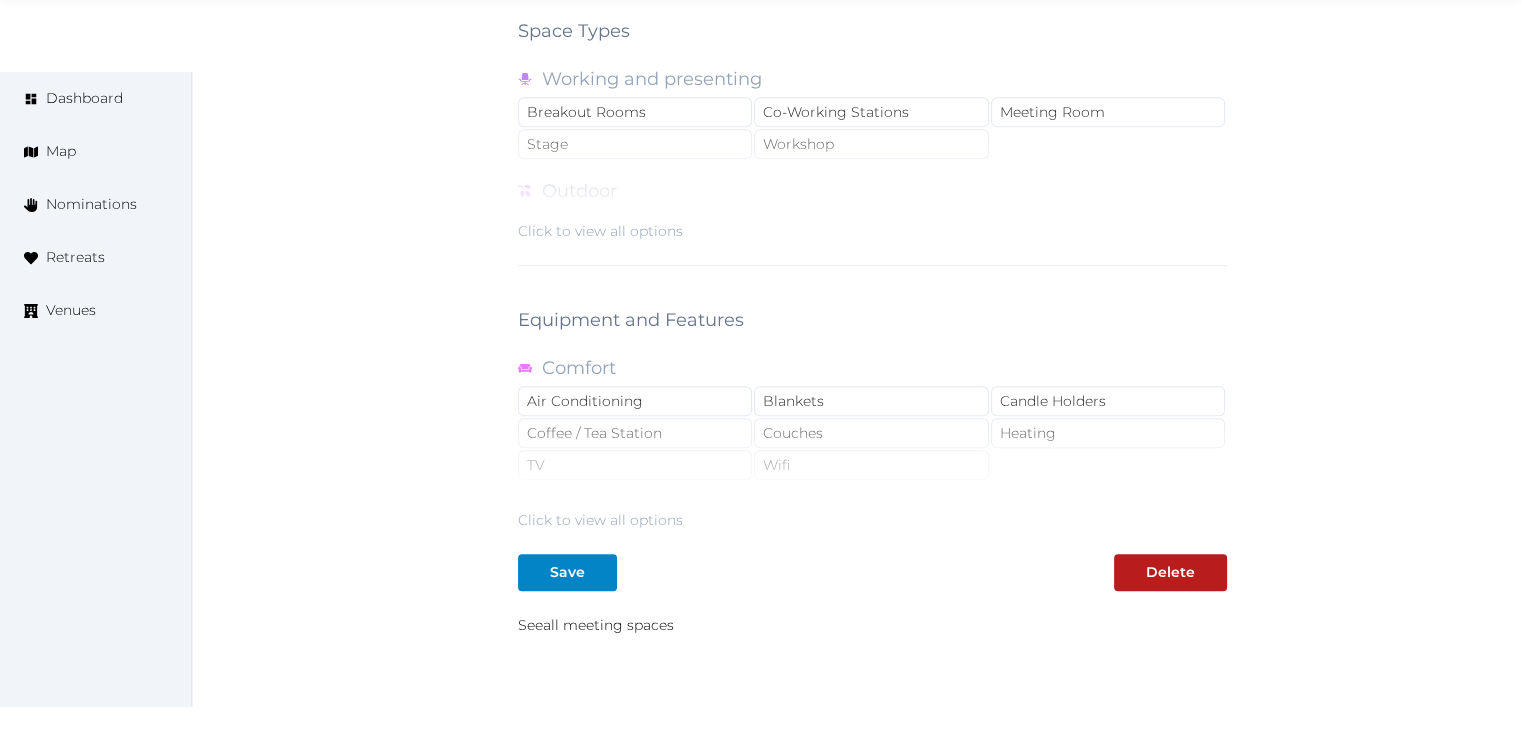 scroll, scrollTop: 1788, scrollLeft: 0, axis: vertical 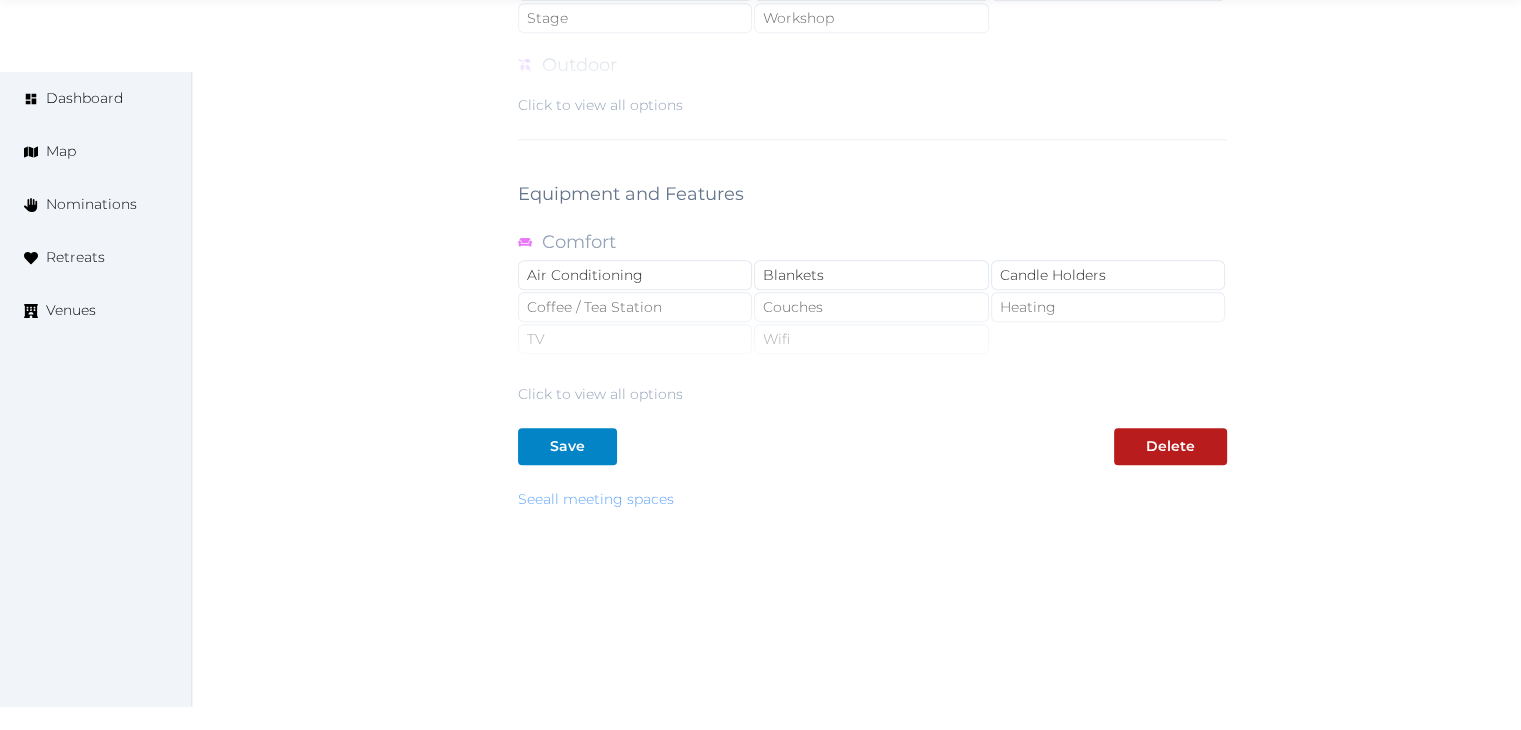 click on "See  all meeting spaces" at bounding box center (596, 499) 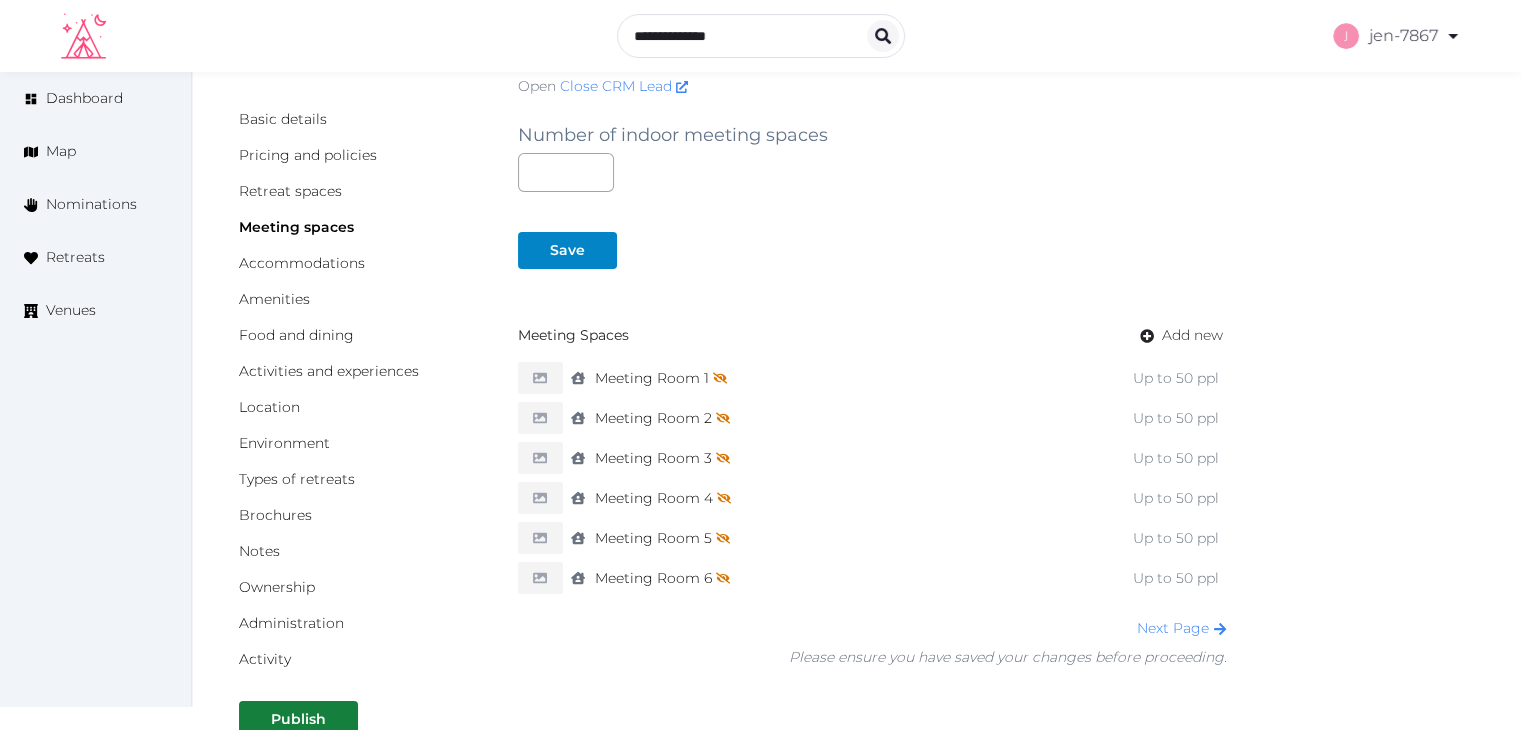scroll, scrollTop: 100, scrollLeft: 0, axis: vertical 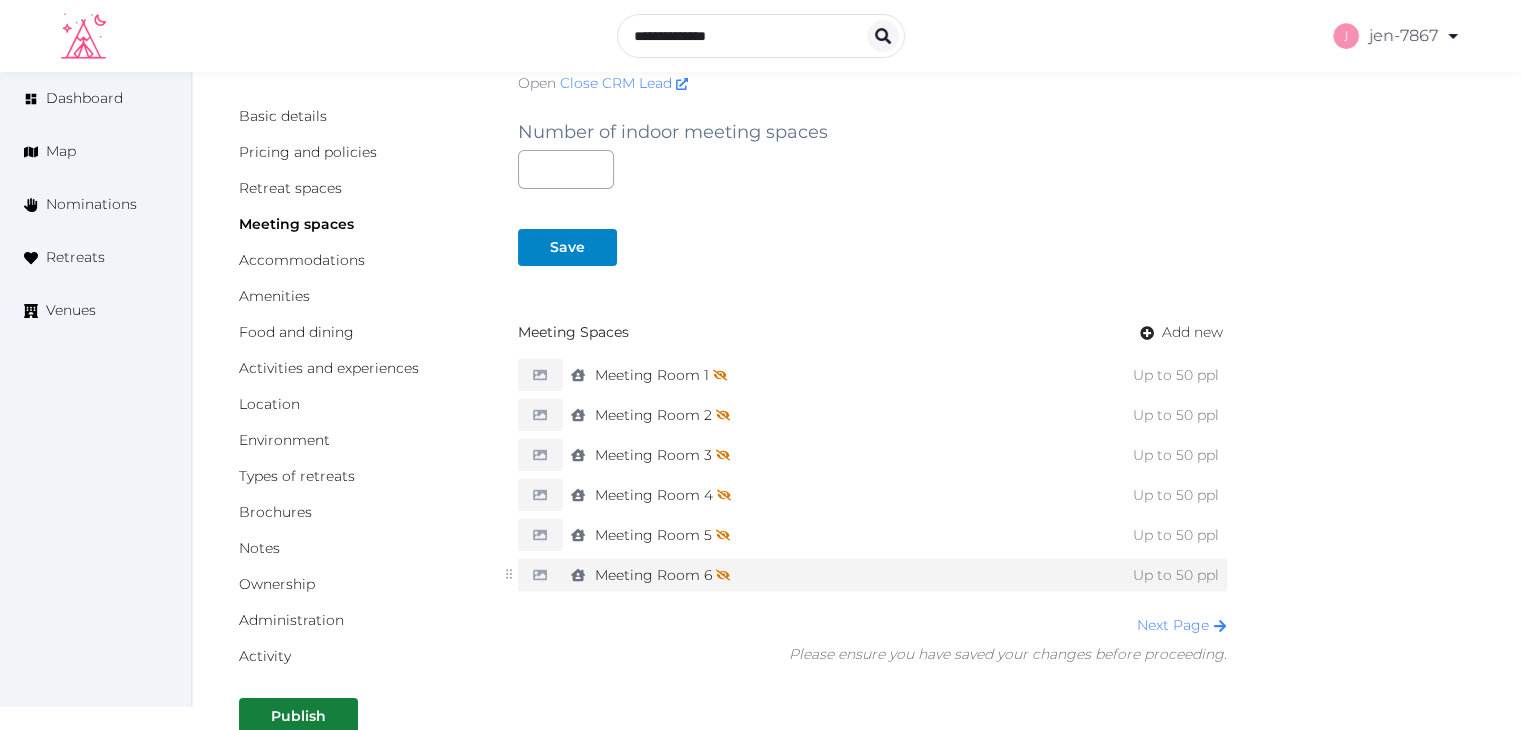 click 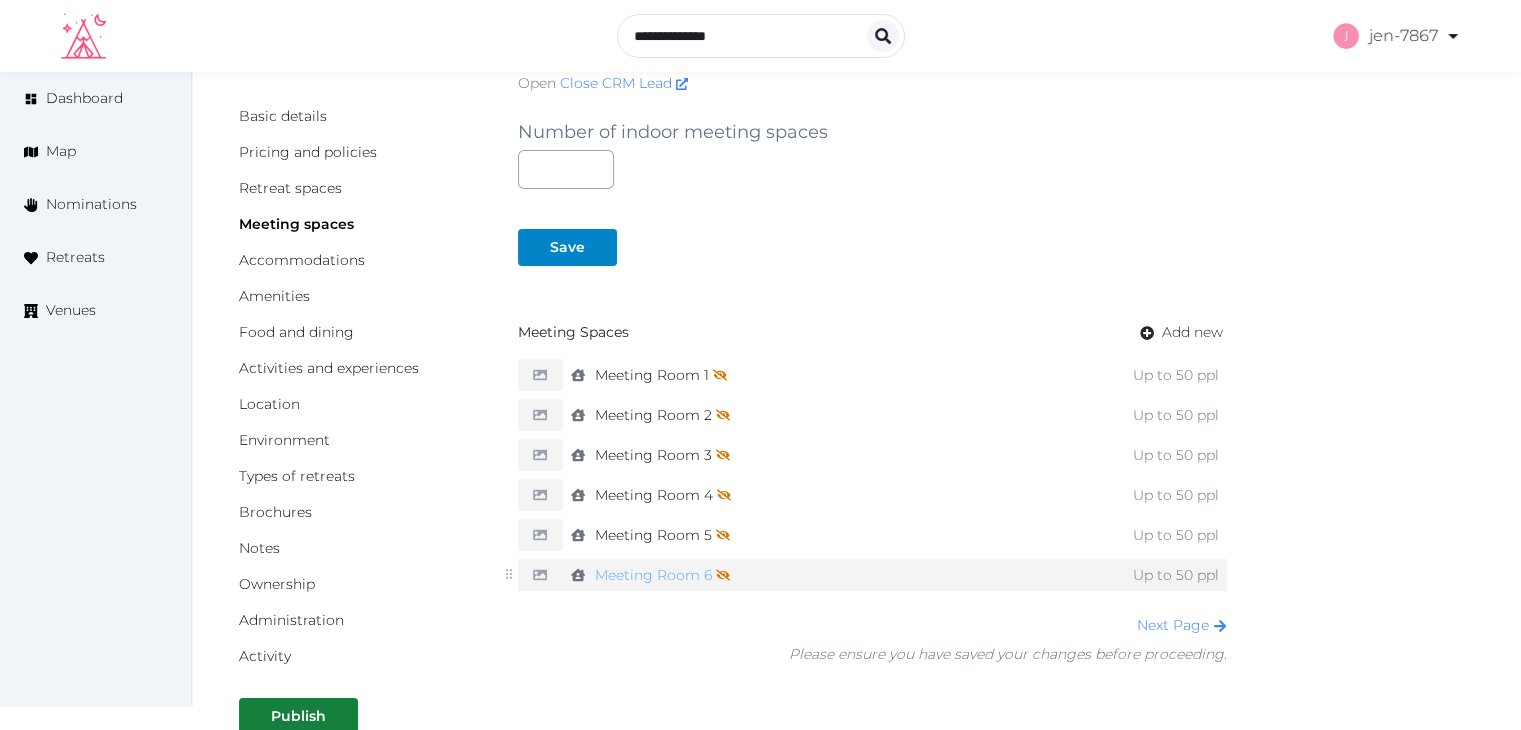 click on "Meeting Room 6   Not shown on profile until a name, description, and photo are added." at bounding box center [662, 575] 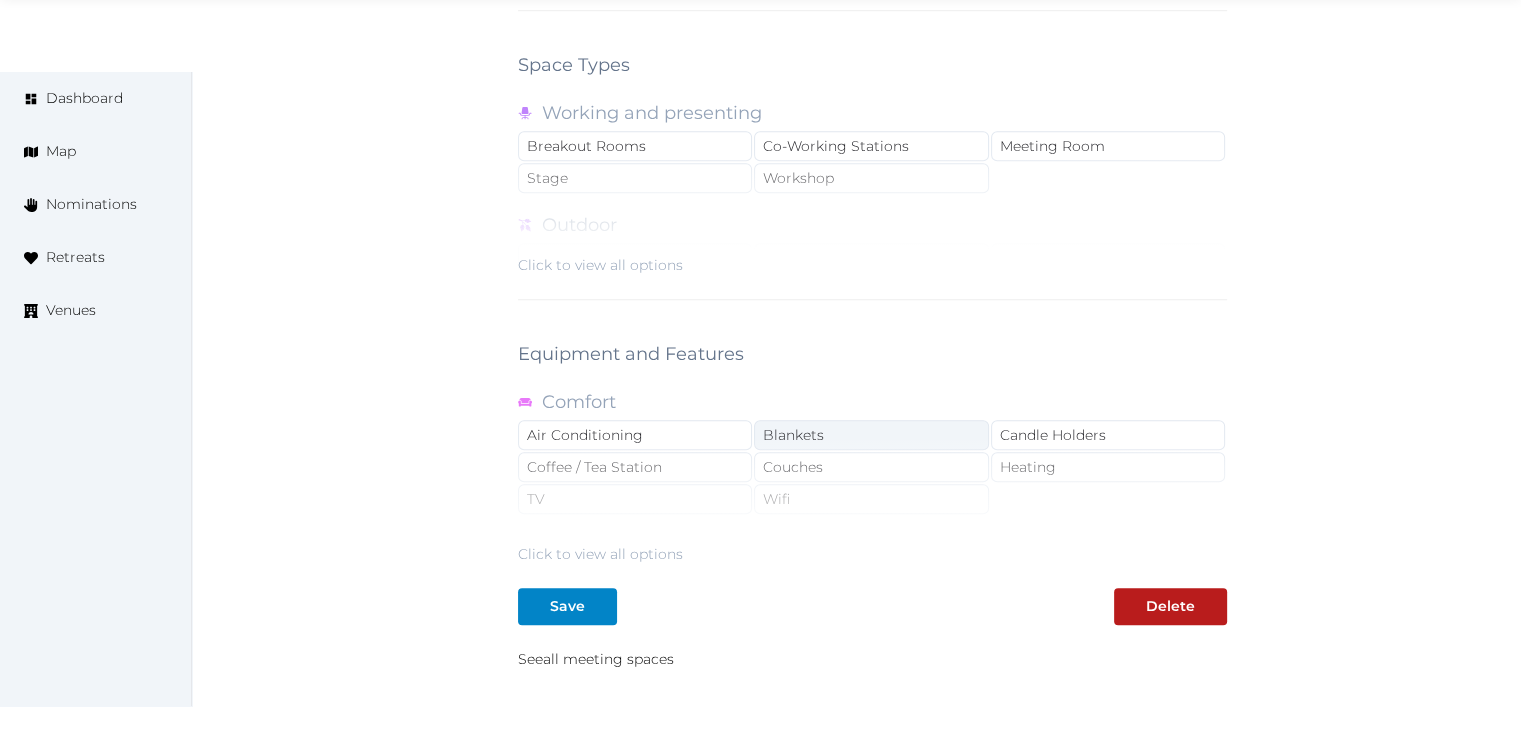 scroll, scrollTop: 1788, scrollLeft: 0, axis: vertical 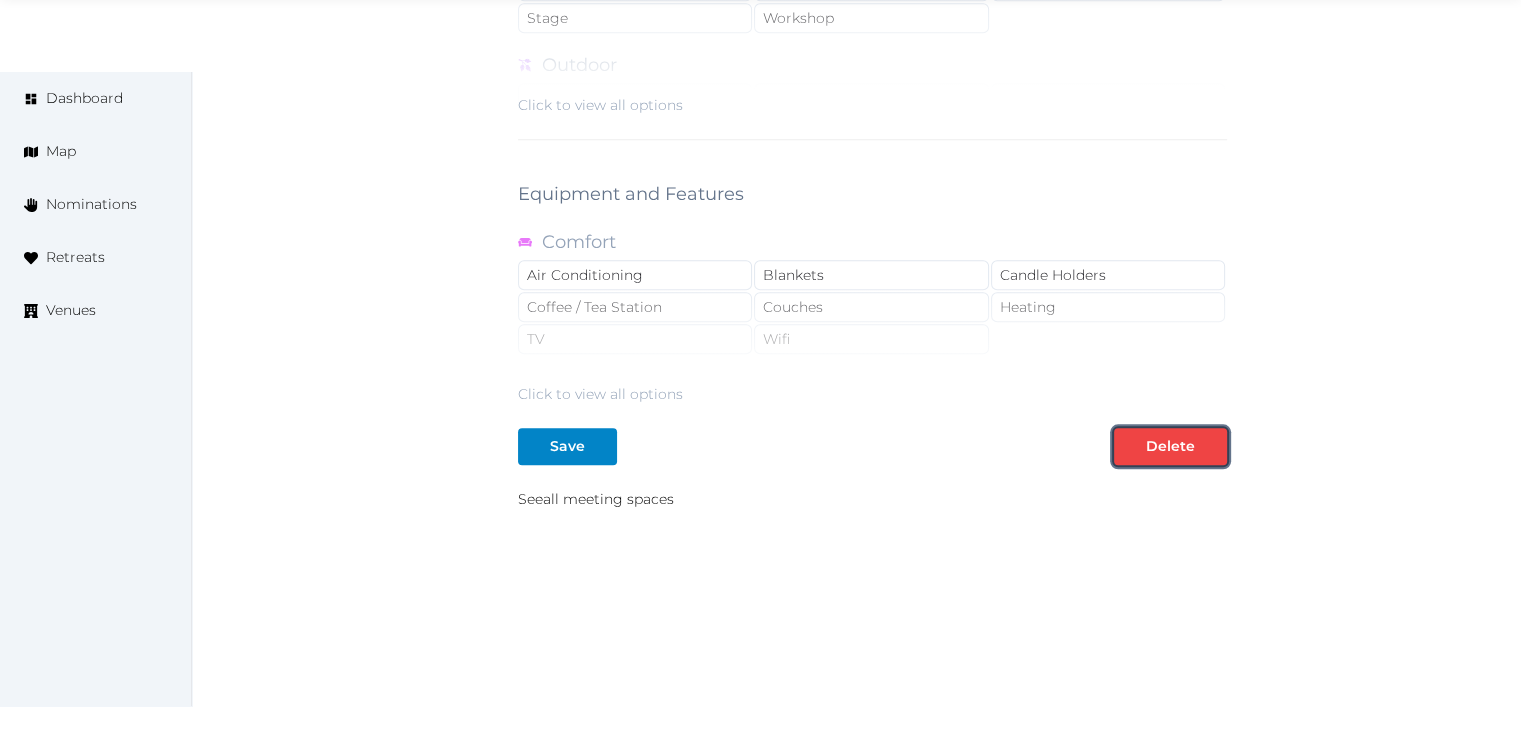 click on "Delete" at bounding box center (1170, 446) 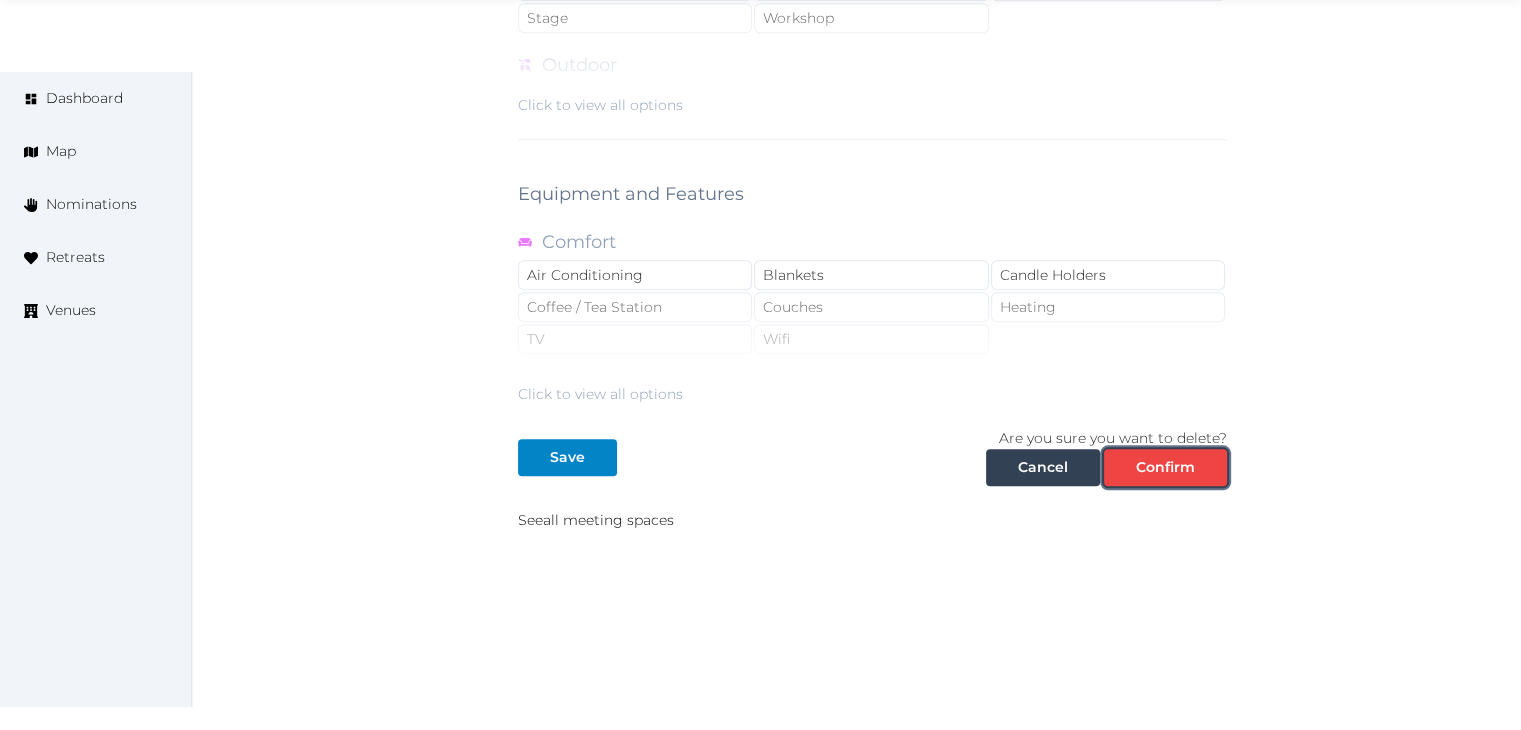 click on "Confirm" at bounding box center (1165, 467) 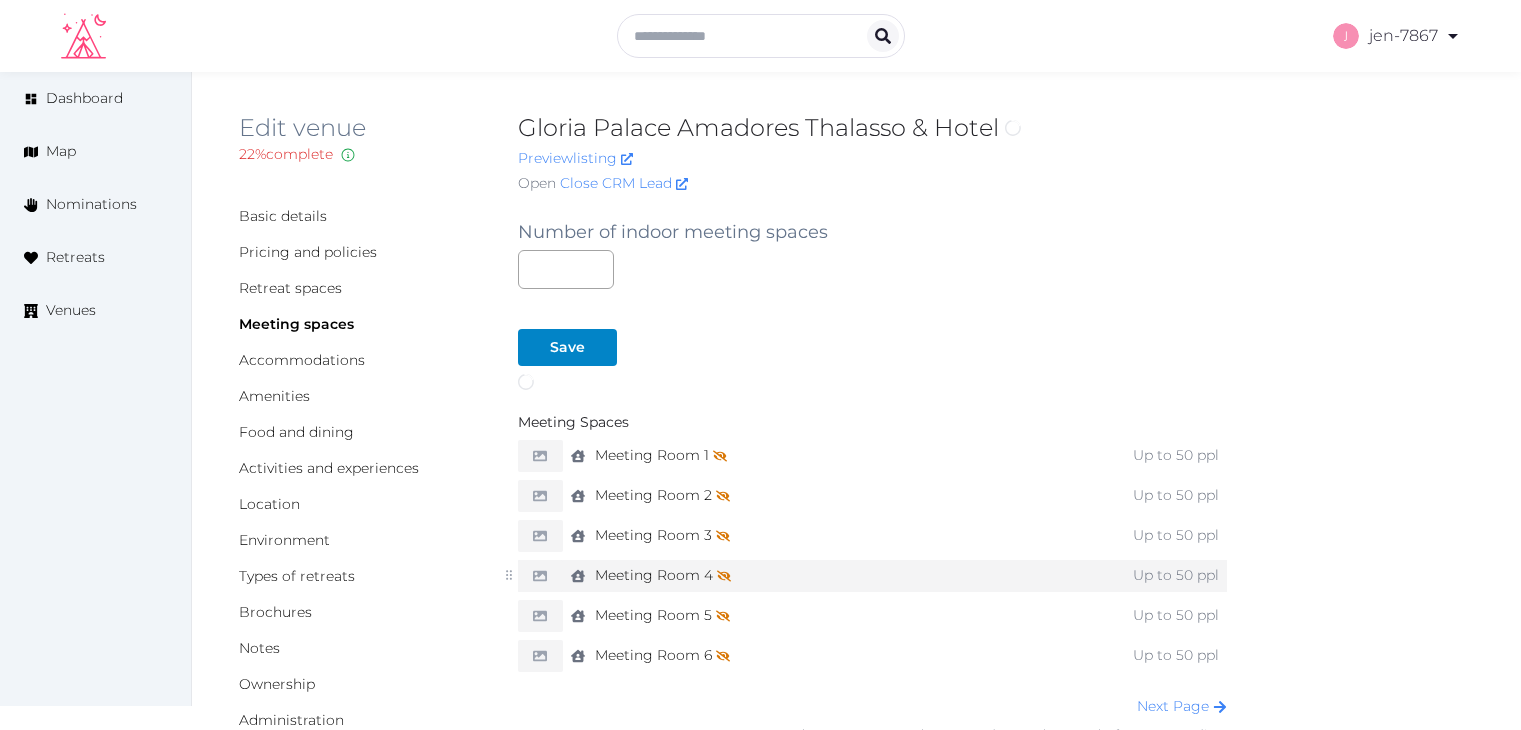 scroll, scrollTop: 0, scrollLeft: 0, axis: both 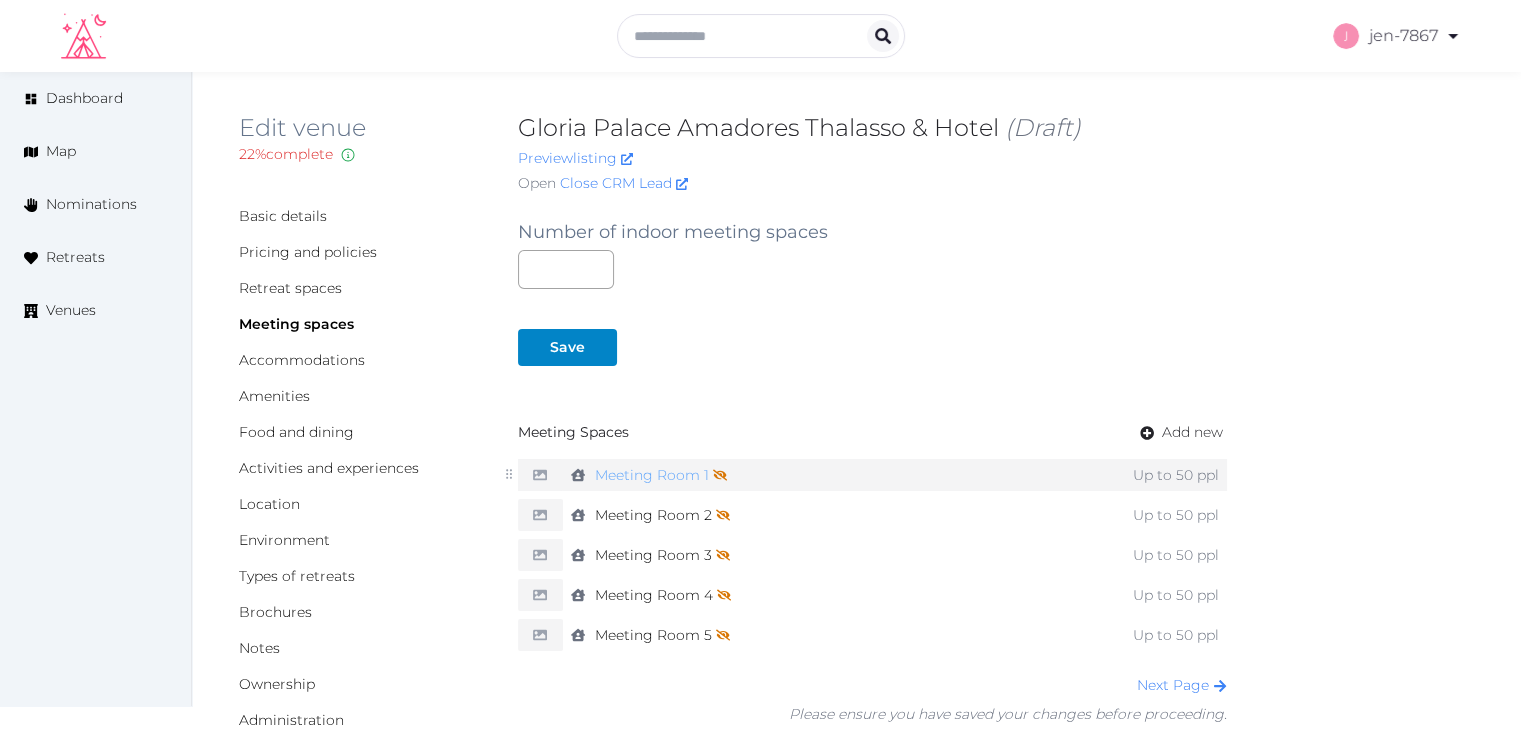 click on "Meeting Room 1   Not shown on profile until a name, description, and photo are added." at bounding box center [661, 475] 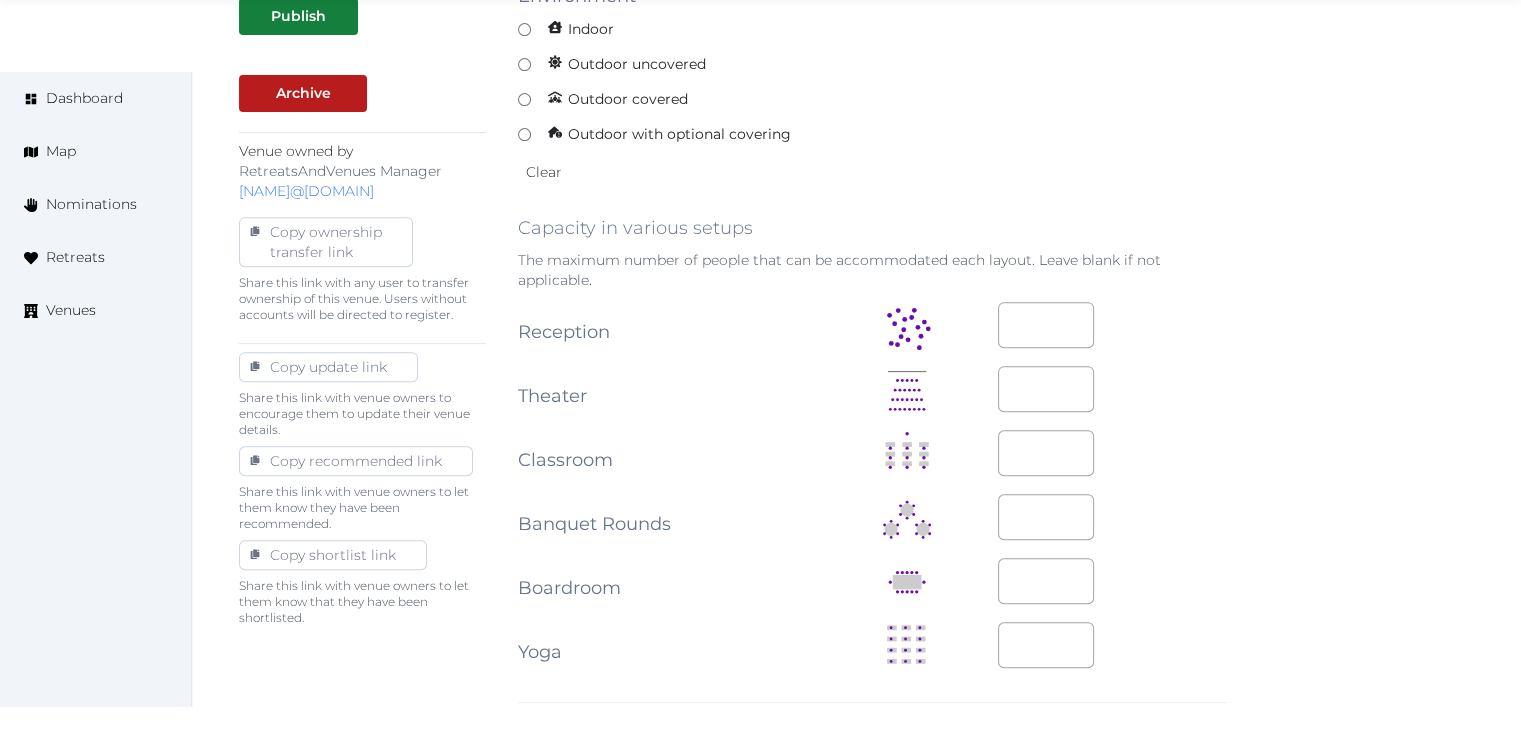 scroll, scrollTop: 1200, scrollLeft: 0, axis: vertical 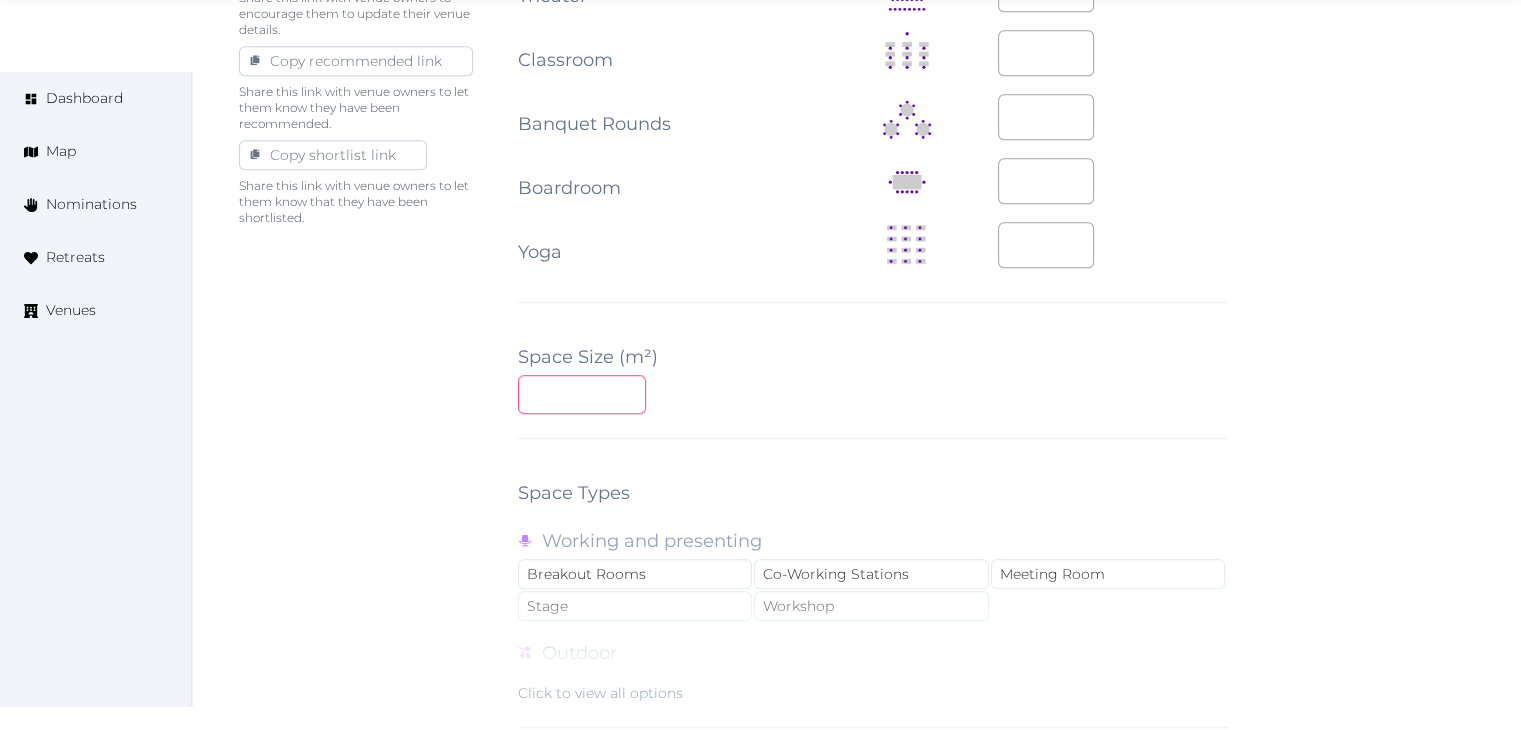 click at bounding box center (582, 394) 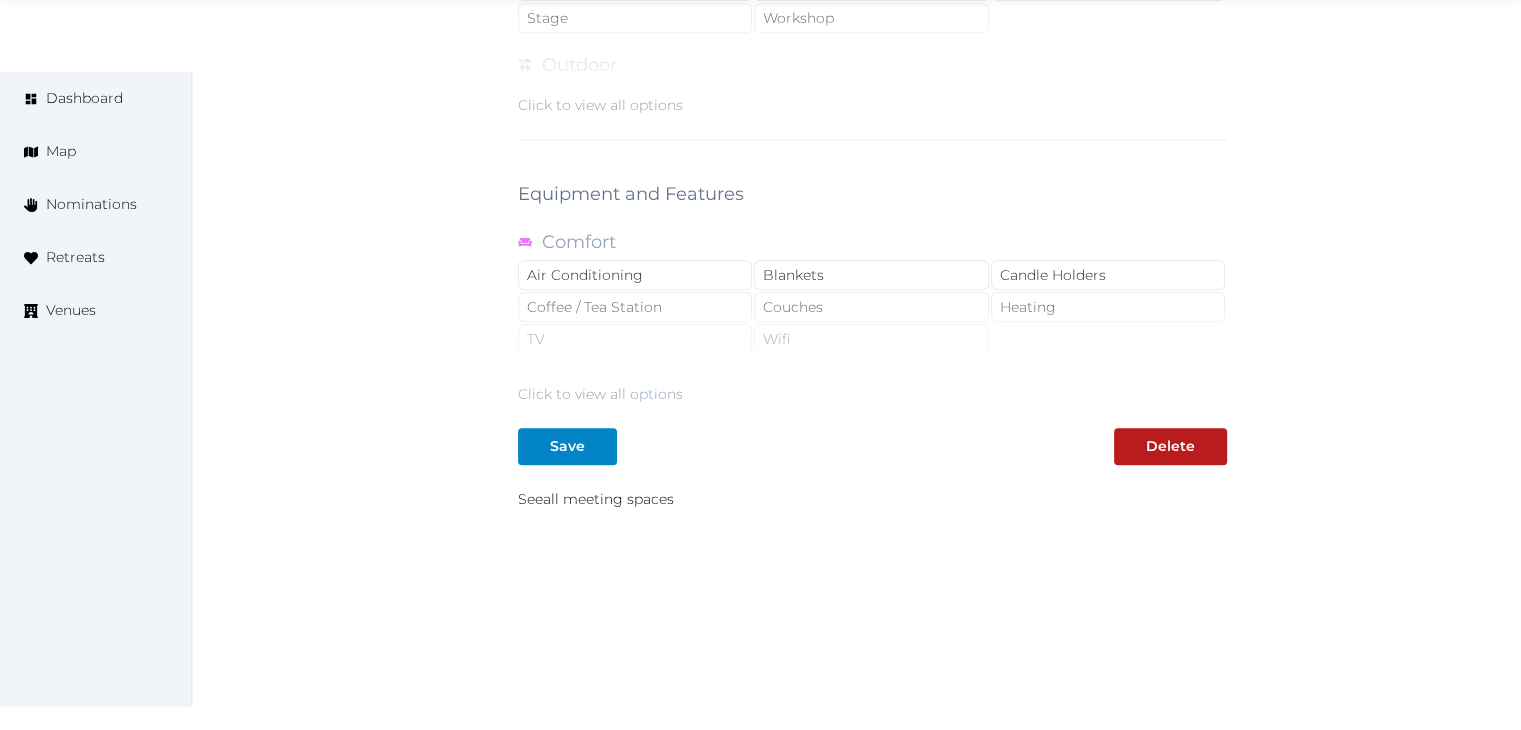 scroll, scrollTop: 1788, scrollLeft: 0, axis: vertical 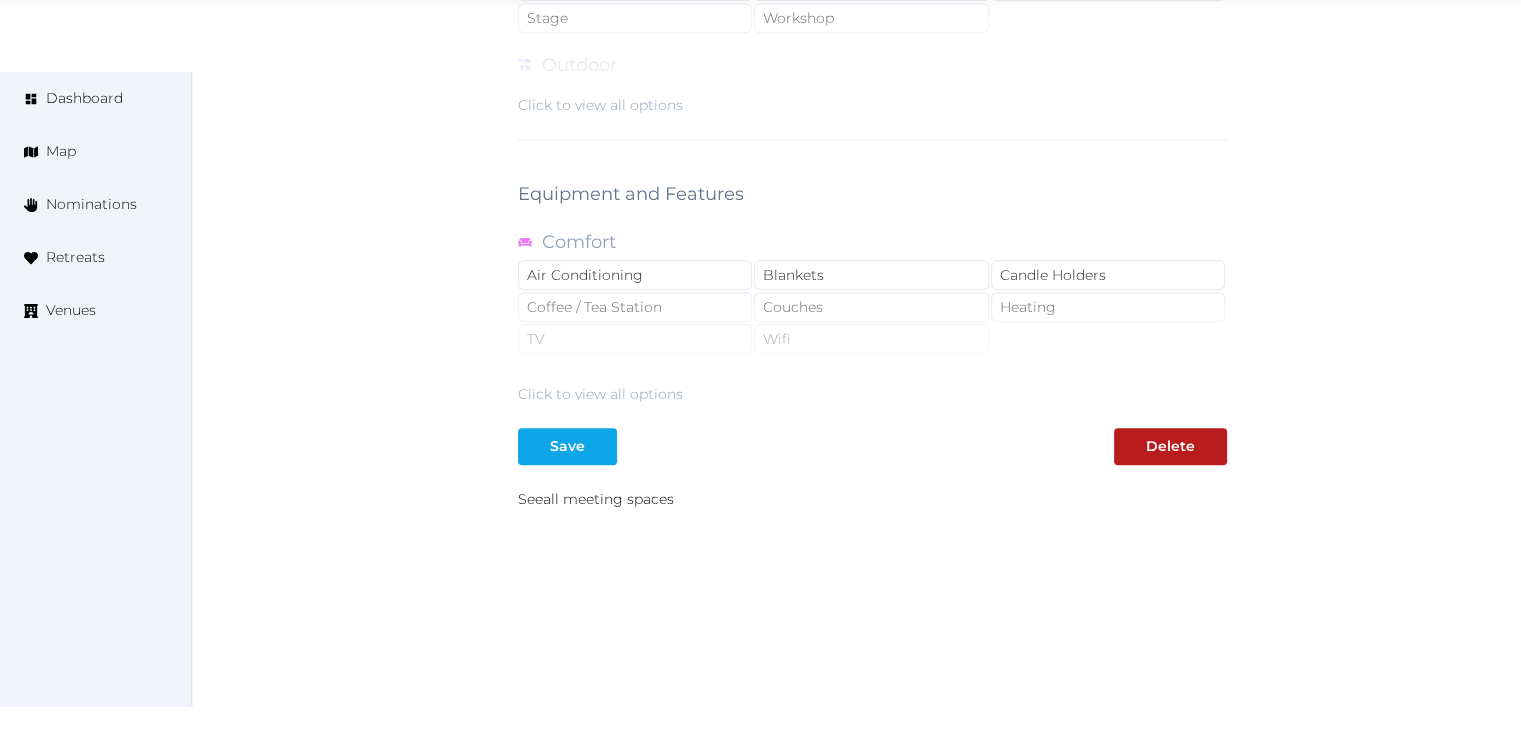 type on "**" 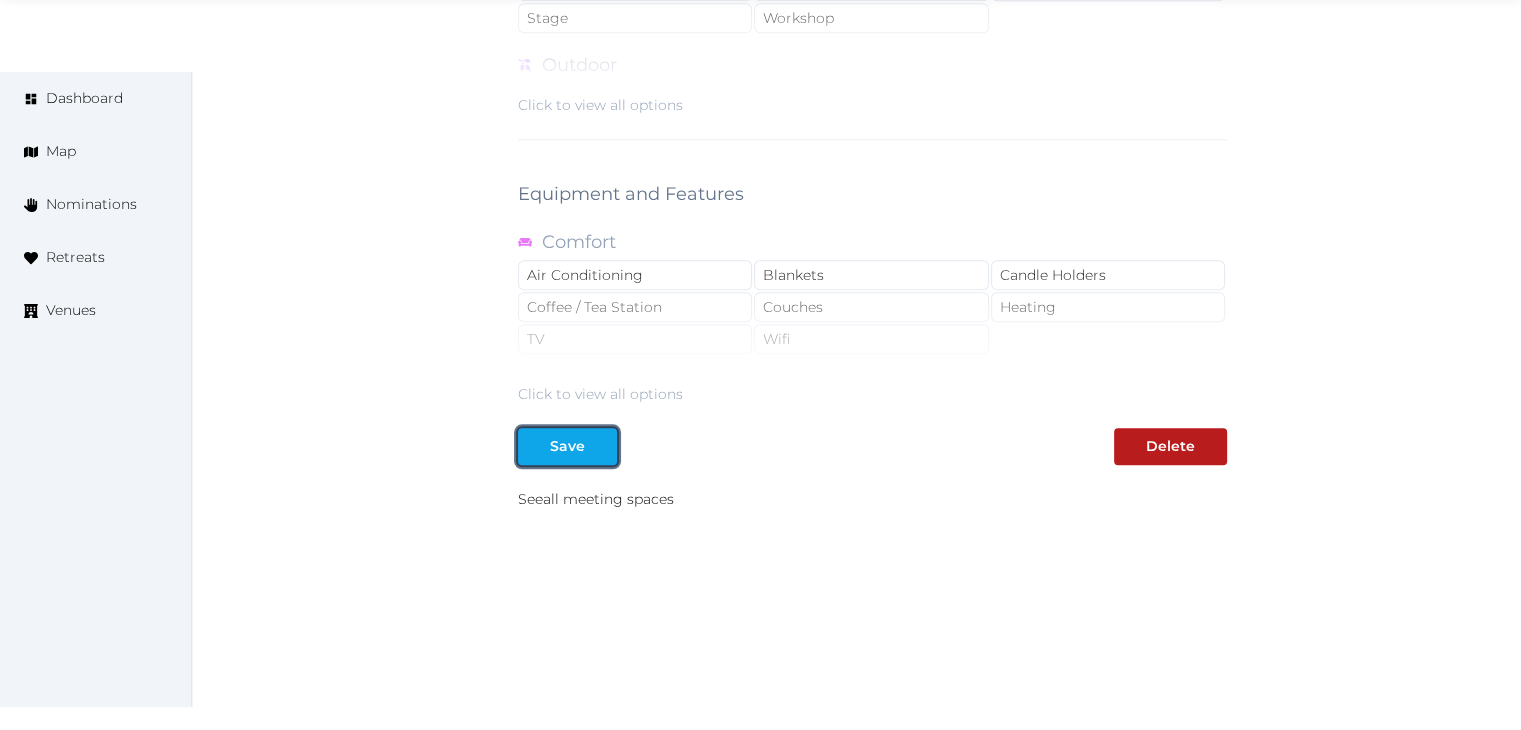 click on "Save" at bounding box center [567, 446] 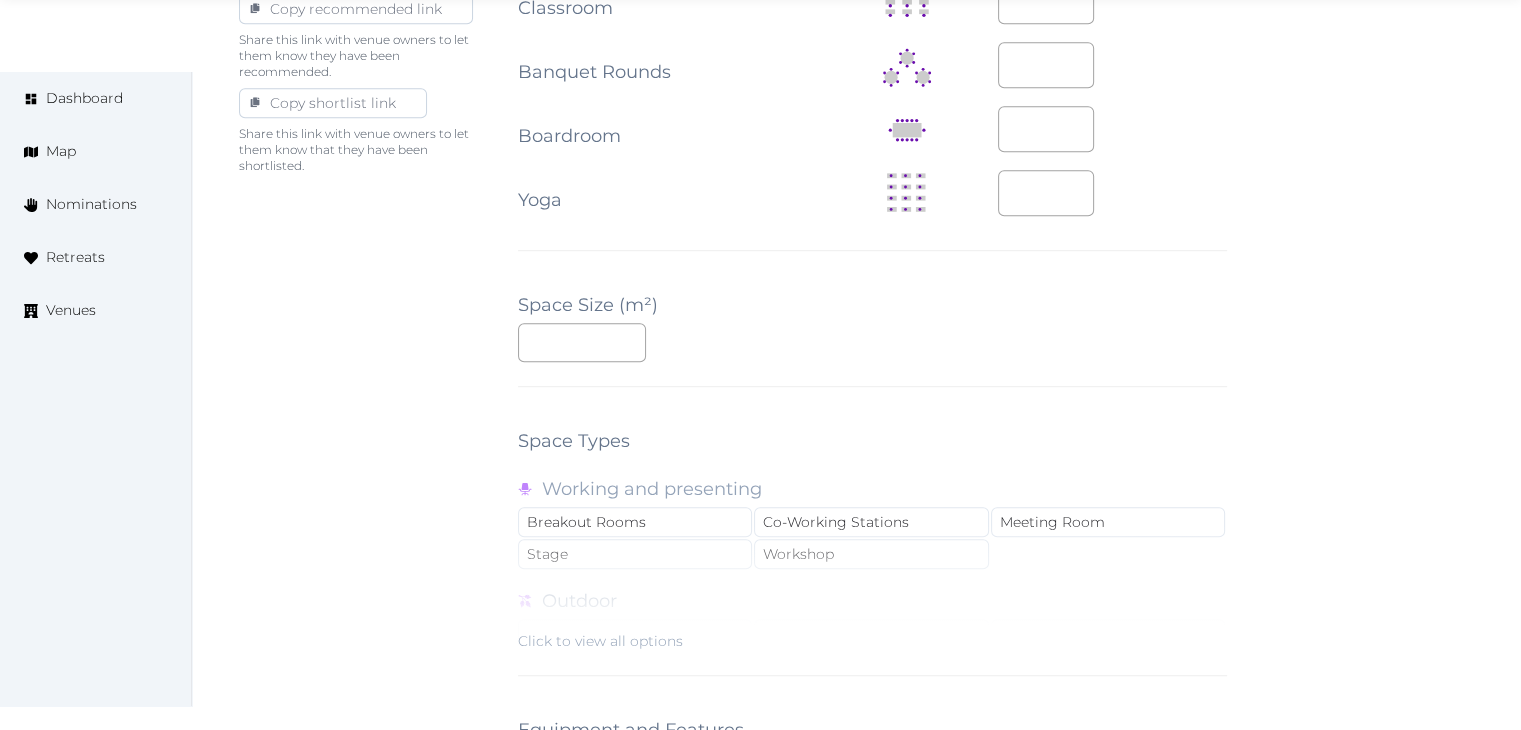 scroll, scrollTop: 1600, scrollLeft: 0, axis: vertical 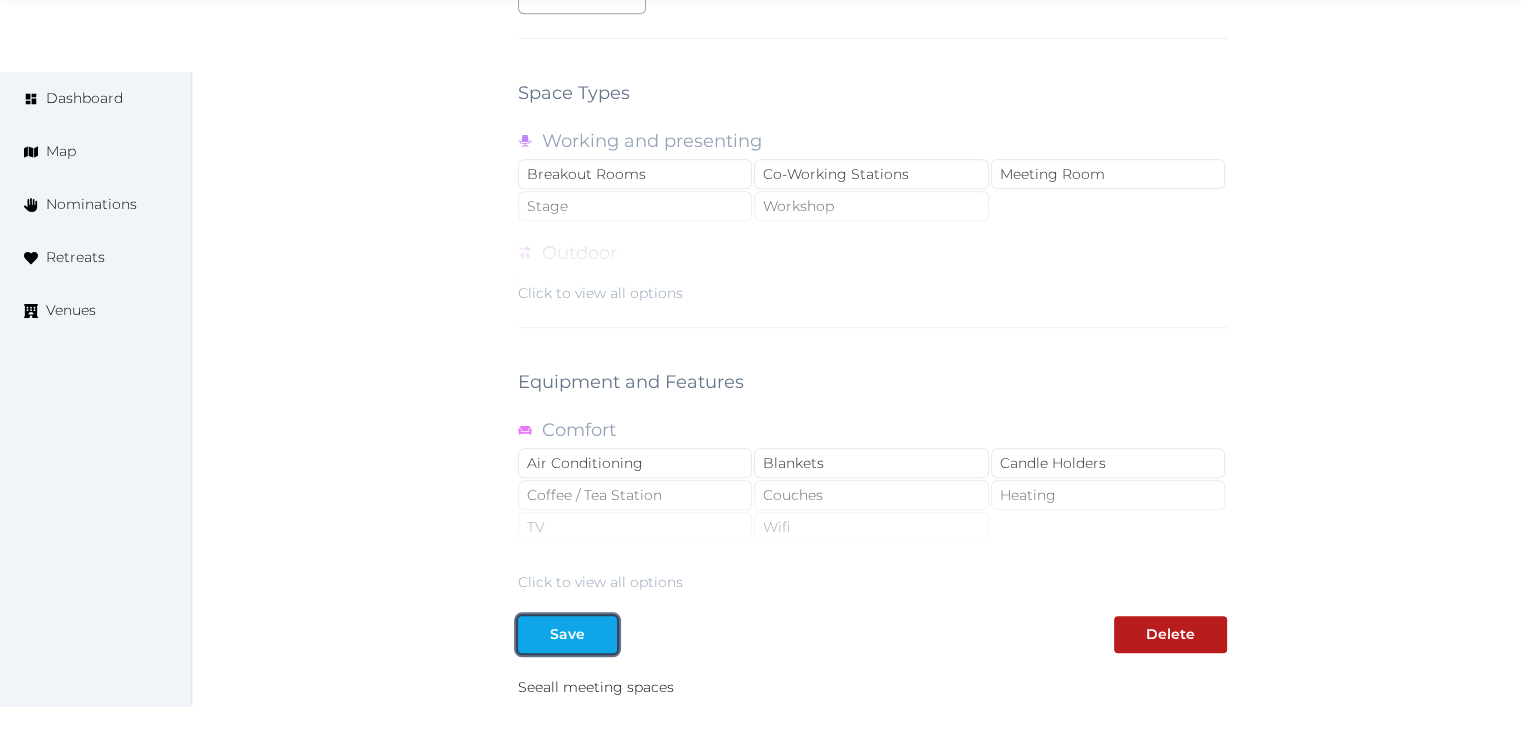 click on "Save" at bounding box center (567, 634) 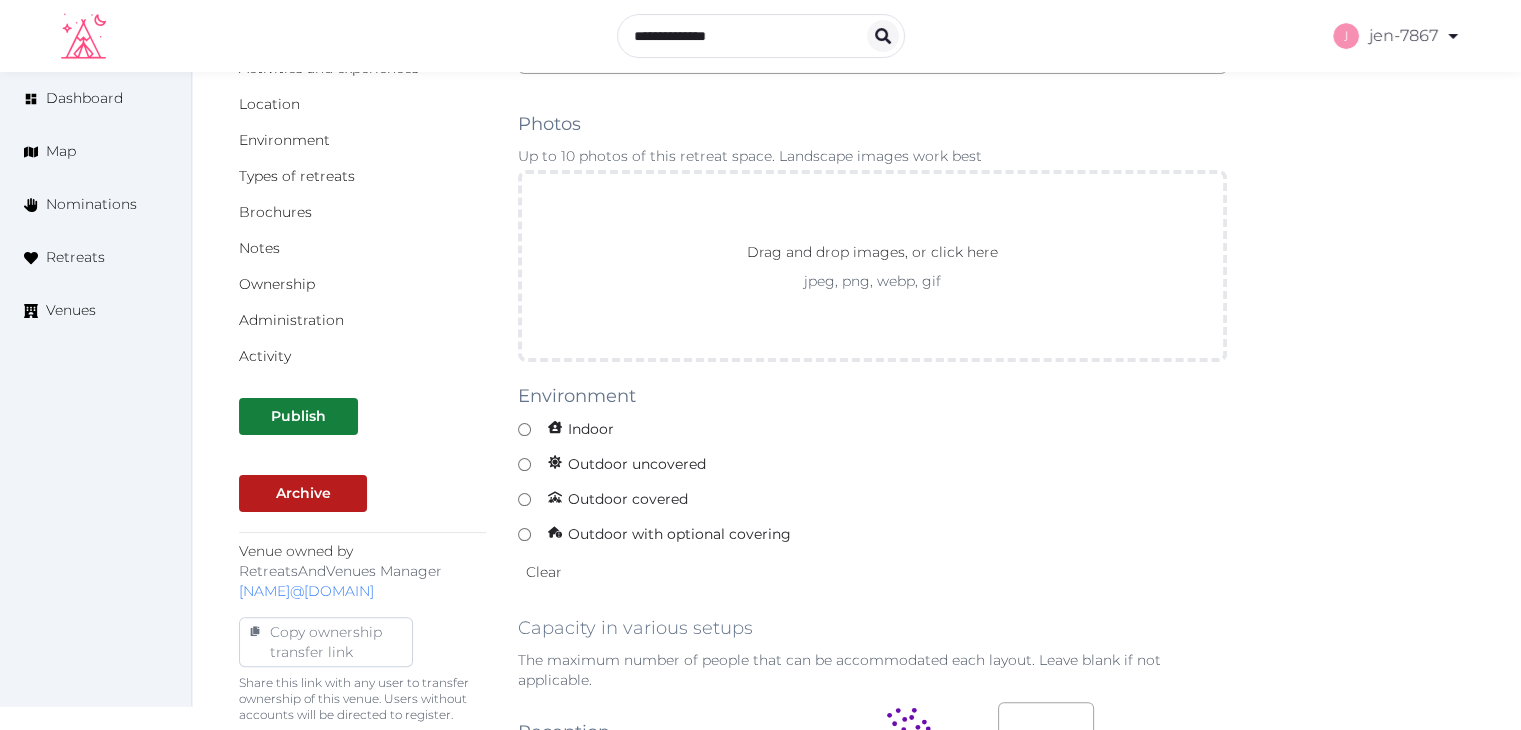 scroll, scrollTop: 0, scrollLeft: 0, axis: both 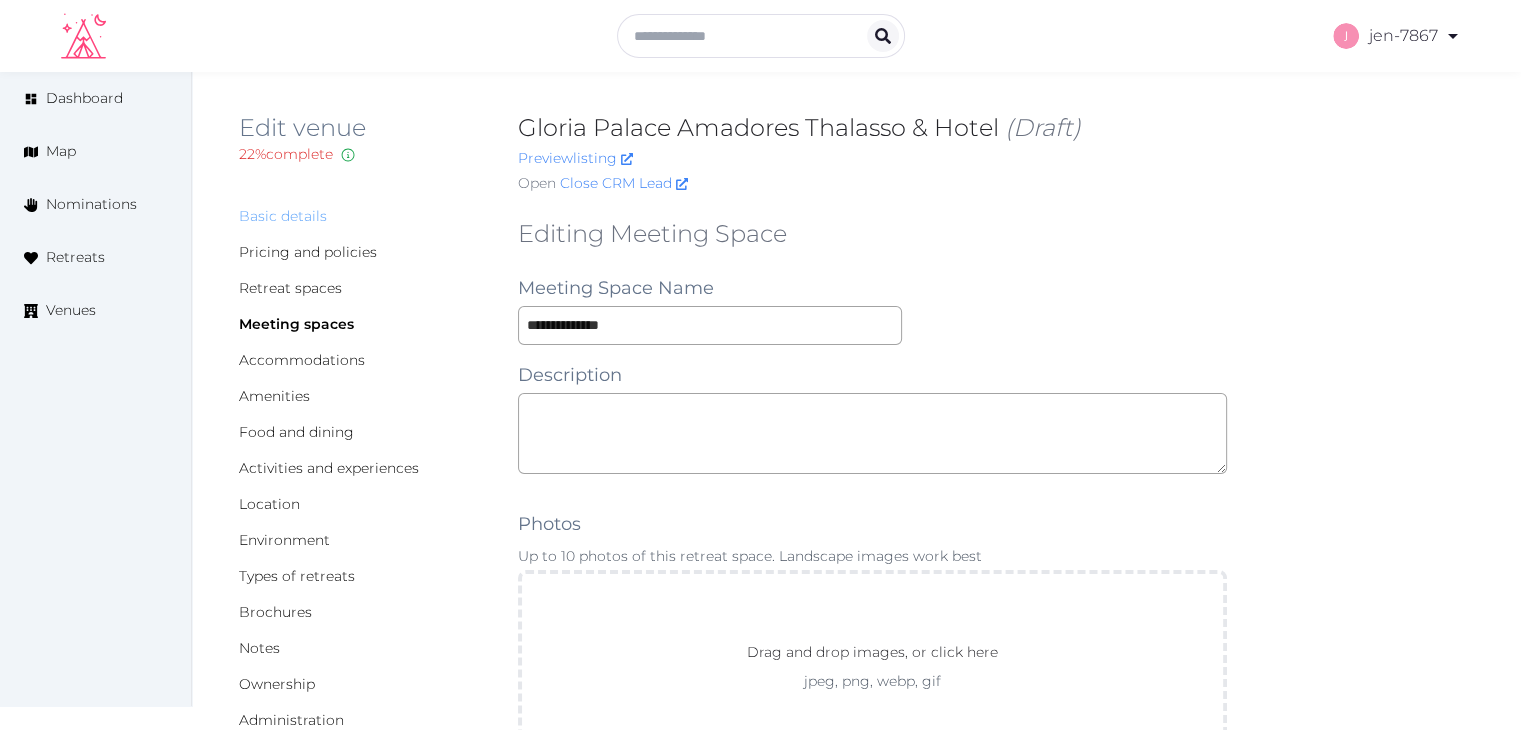 click on "Basic details" at bounding box center (283, 216) 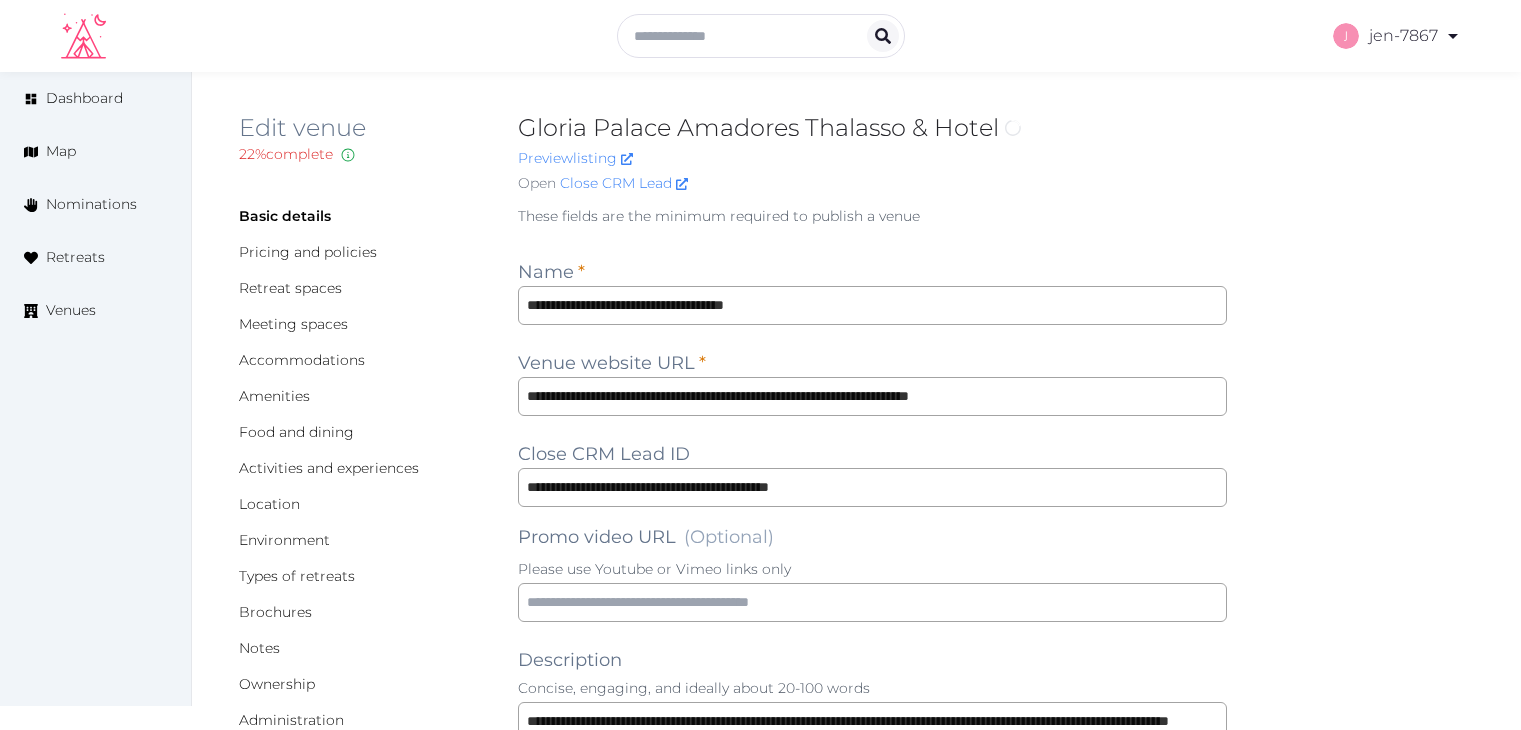 scroll, scrollTop: 0, scrollLeft: 0, axis: both 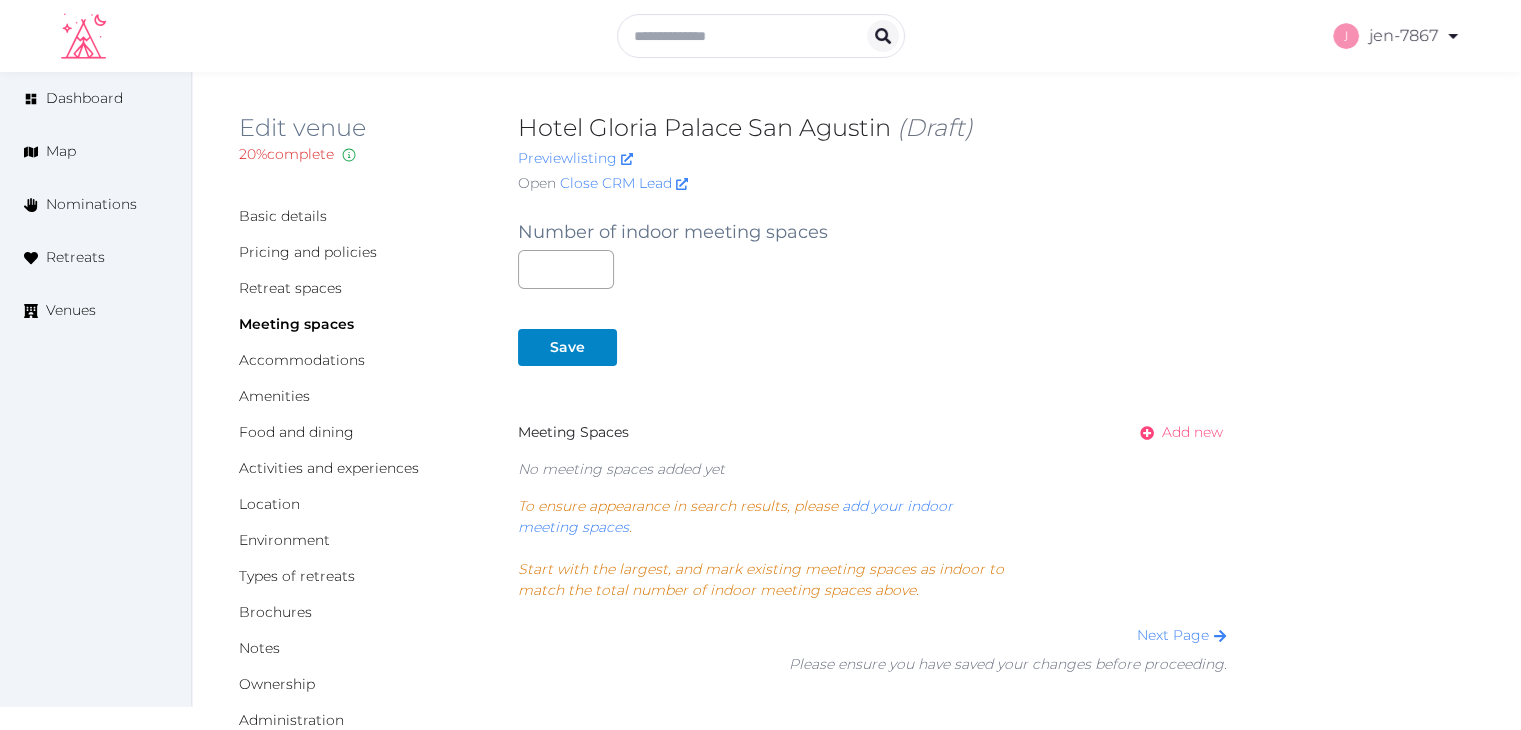 click on "Add new" at bounding box center (1192, 432) 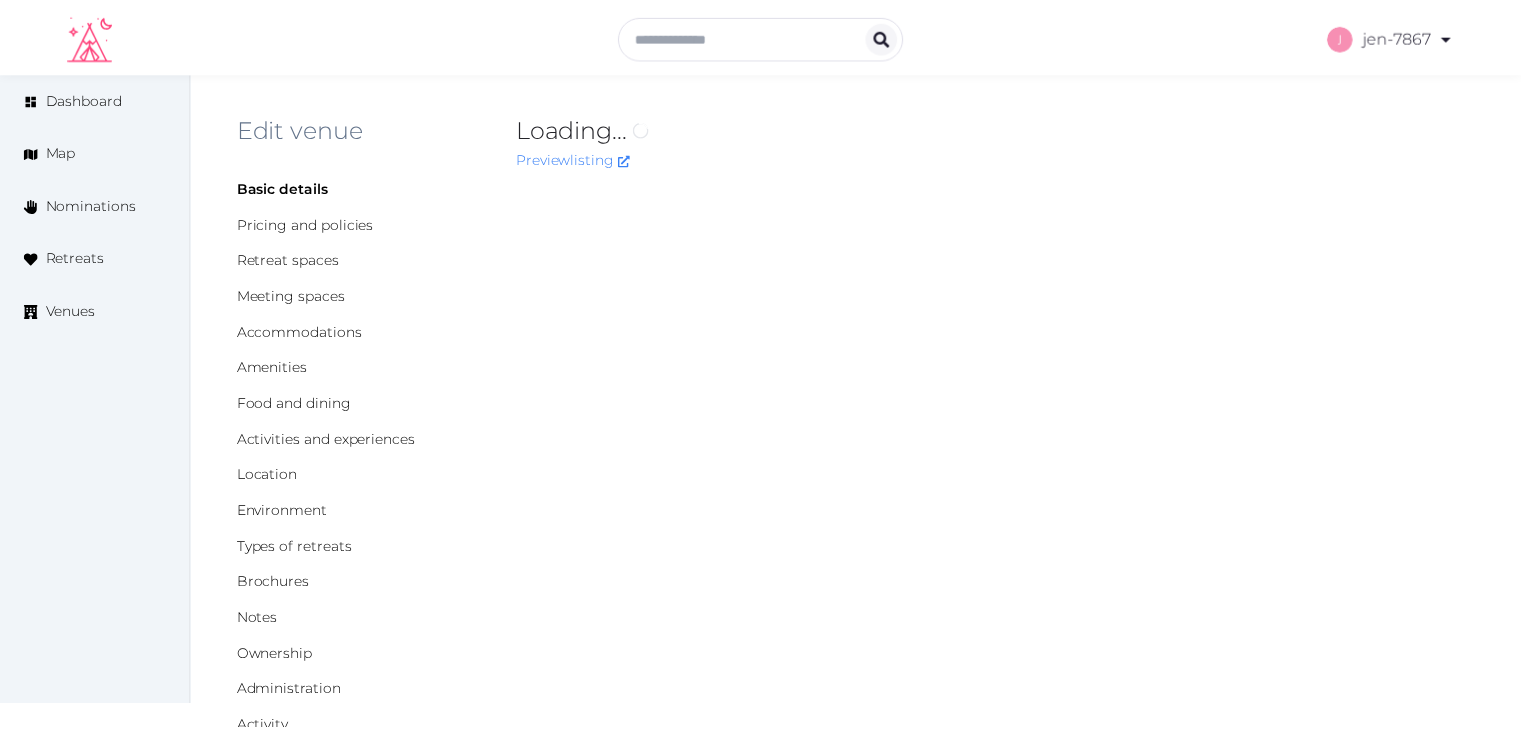 scroll, scrollTop: 0, scrollLeft: 0, axis: both 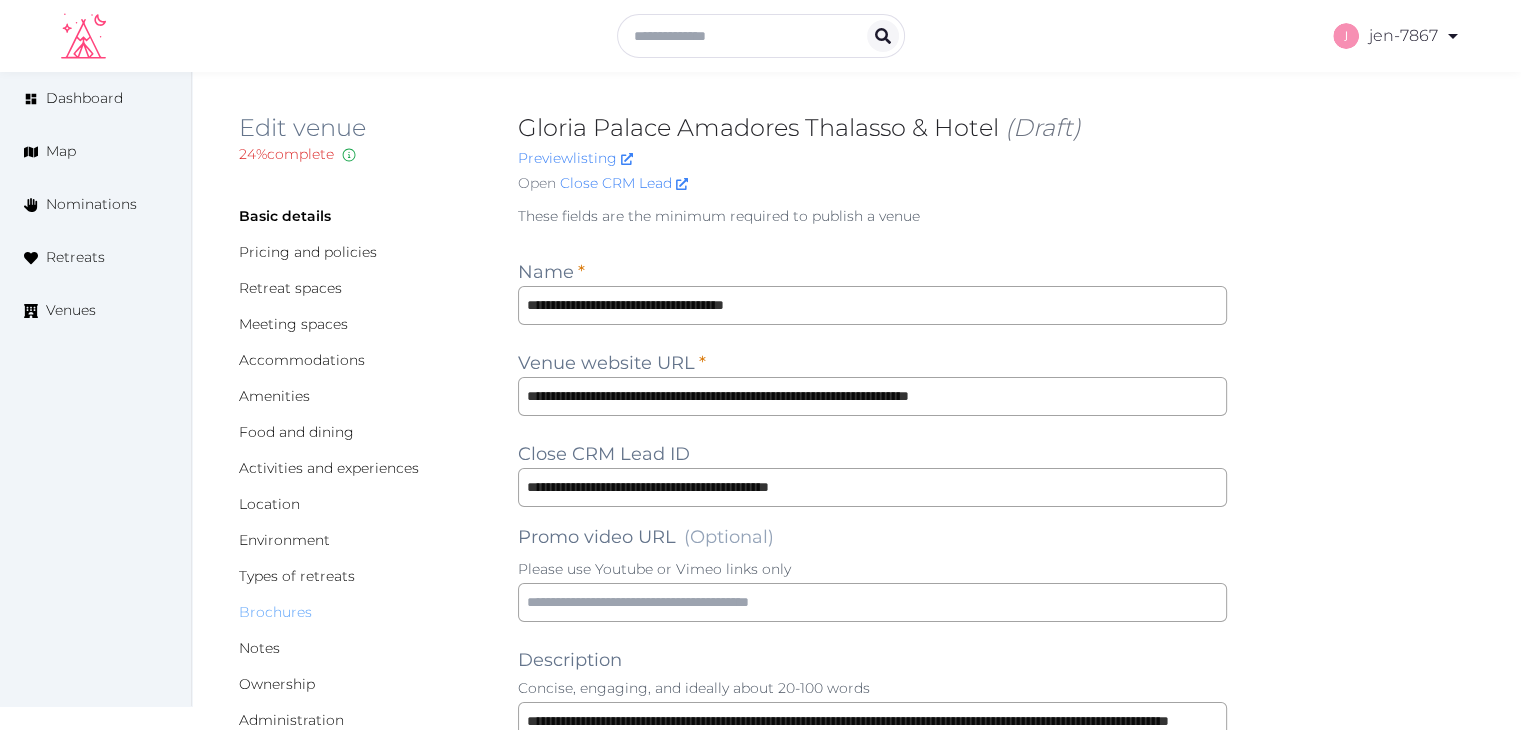 click on "Brochures" at bounding box center [275, 612] 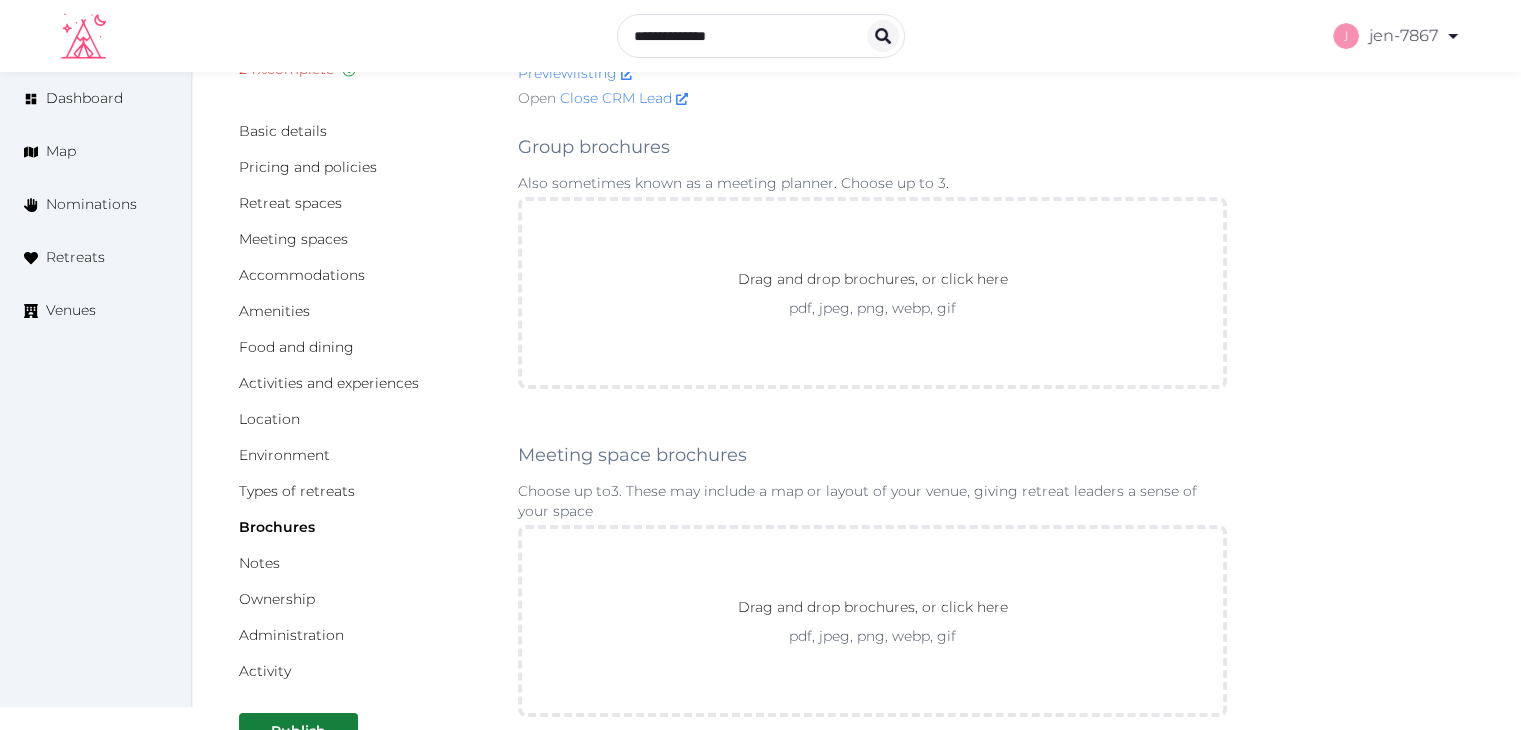 scroll, scrollTop: 0, scrollLeft: 0, axis: both 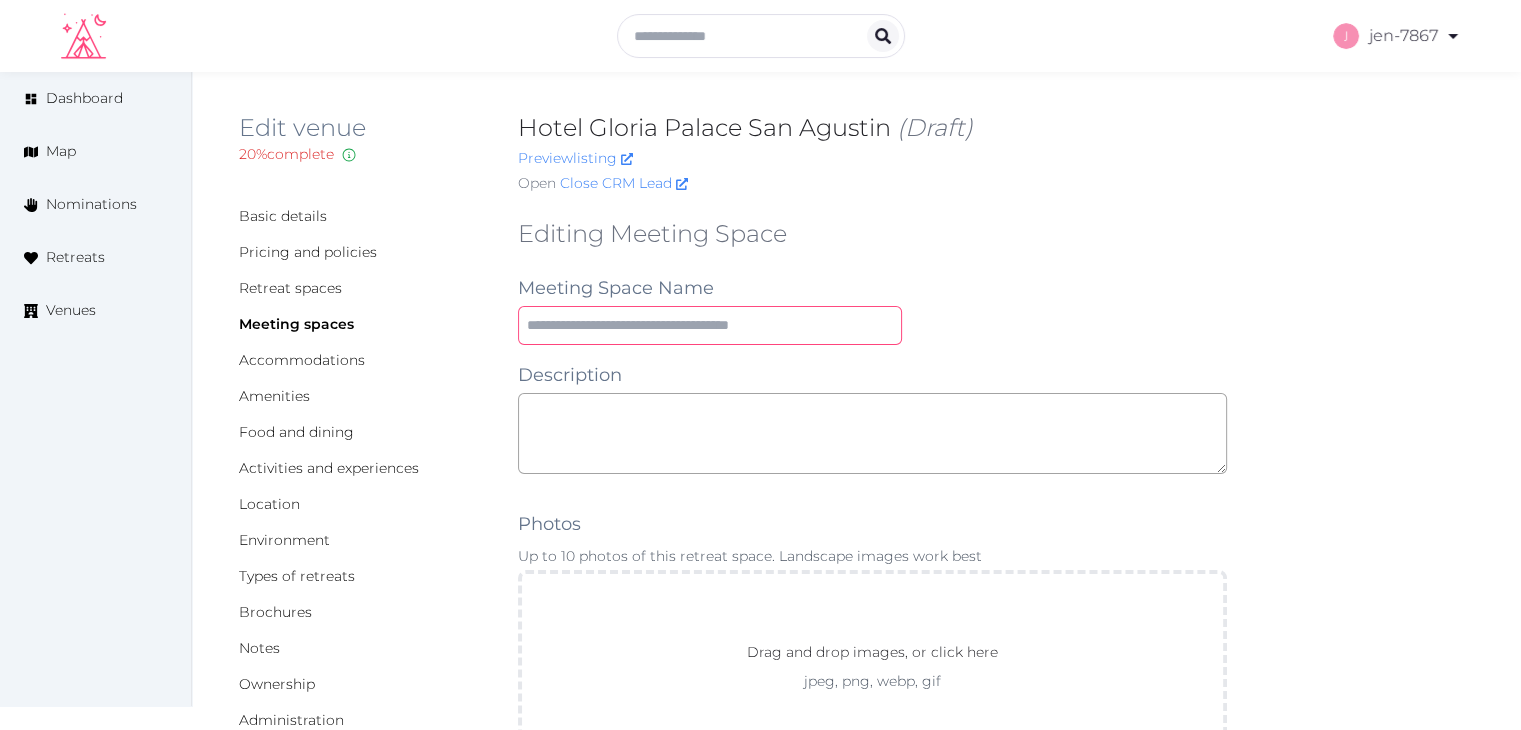 click at bounding box center [710, 325] 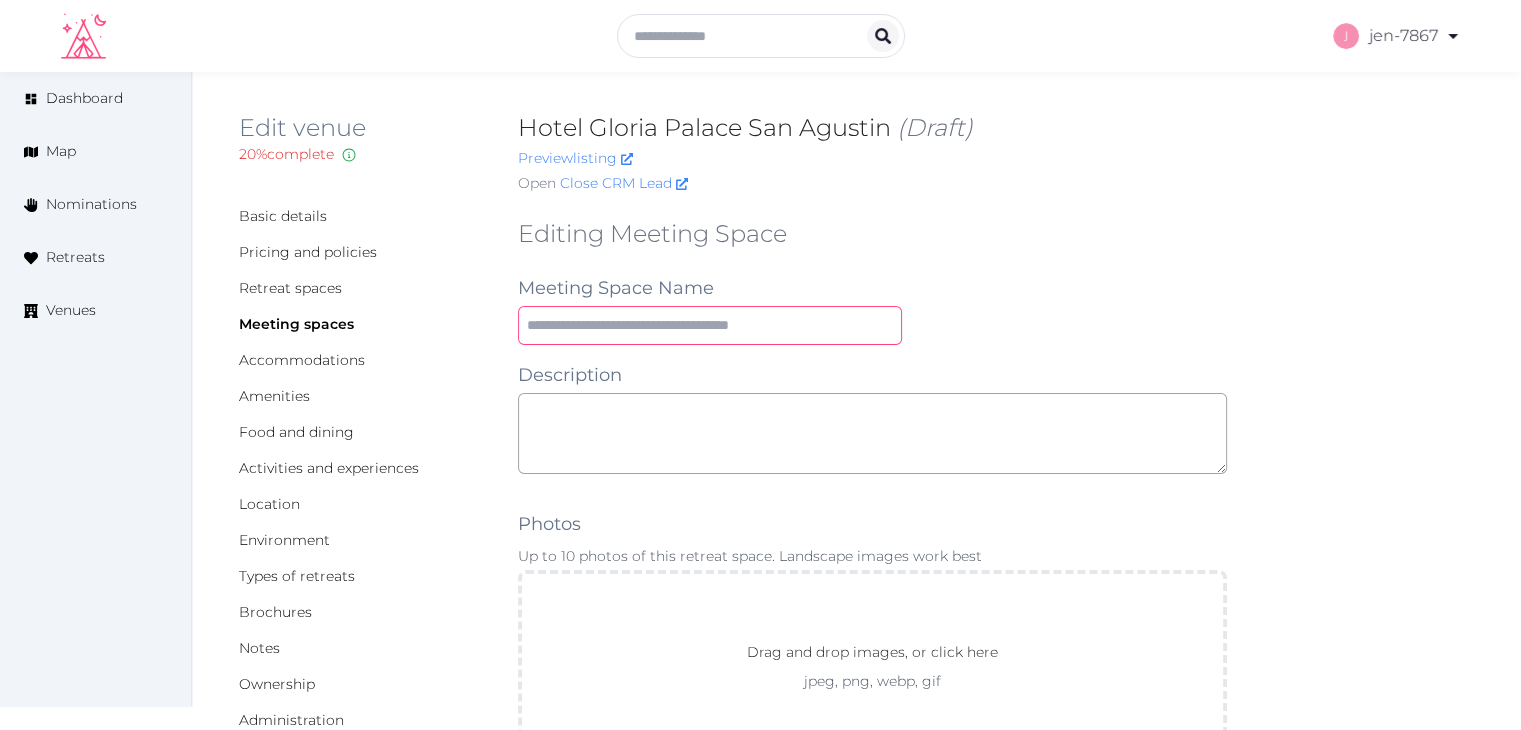 type on "**********" 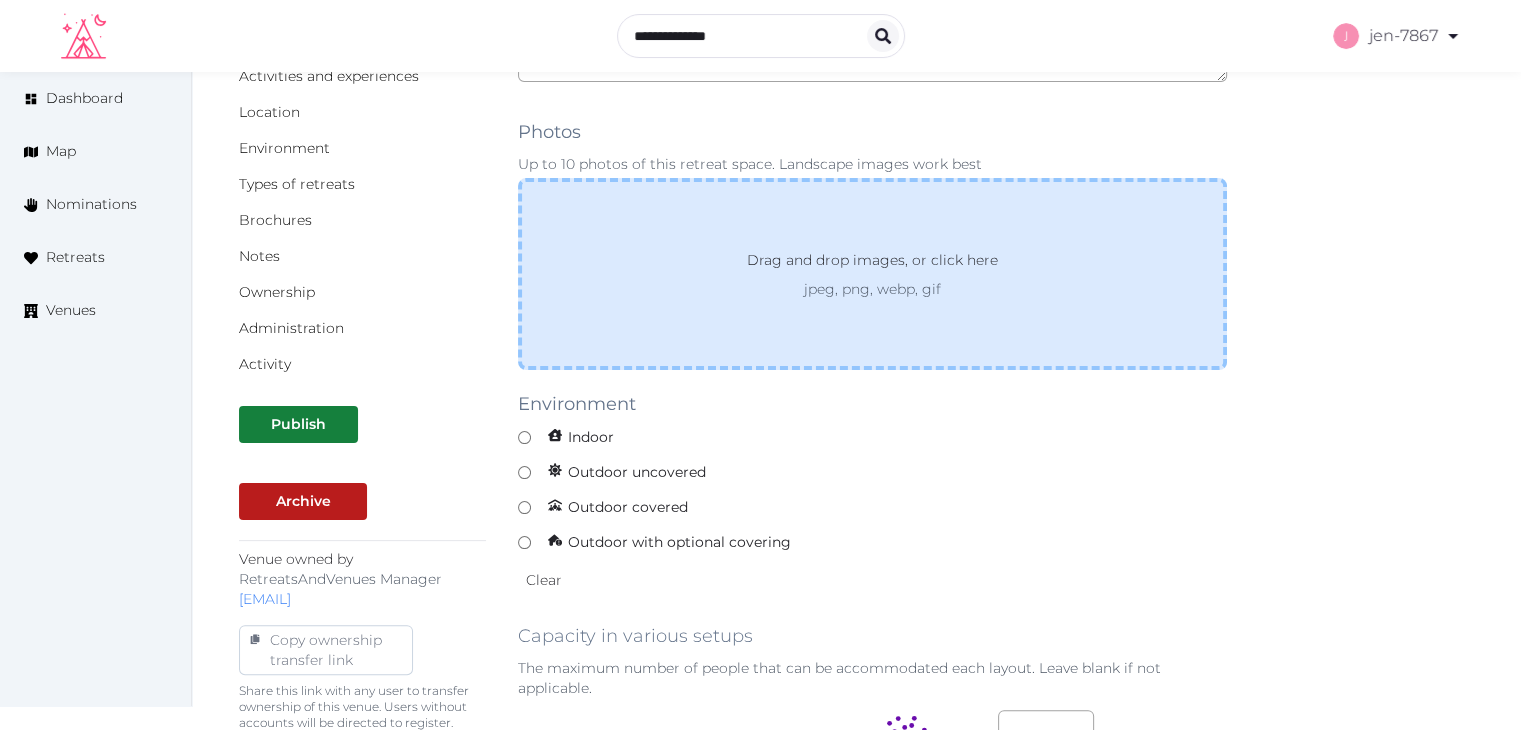 scroll, scrollTop: 400, scrollLeft: 0, axis: vertical 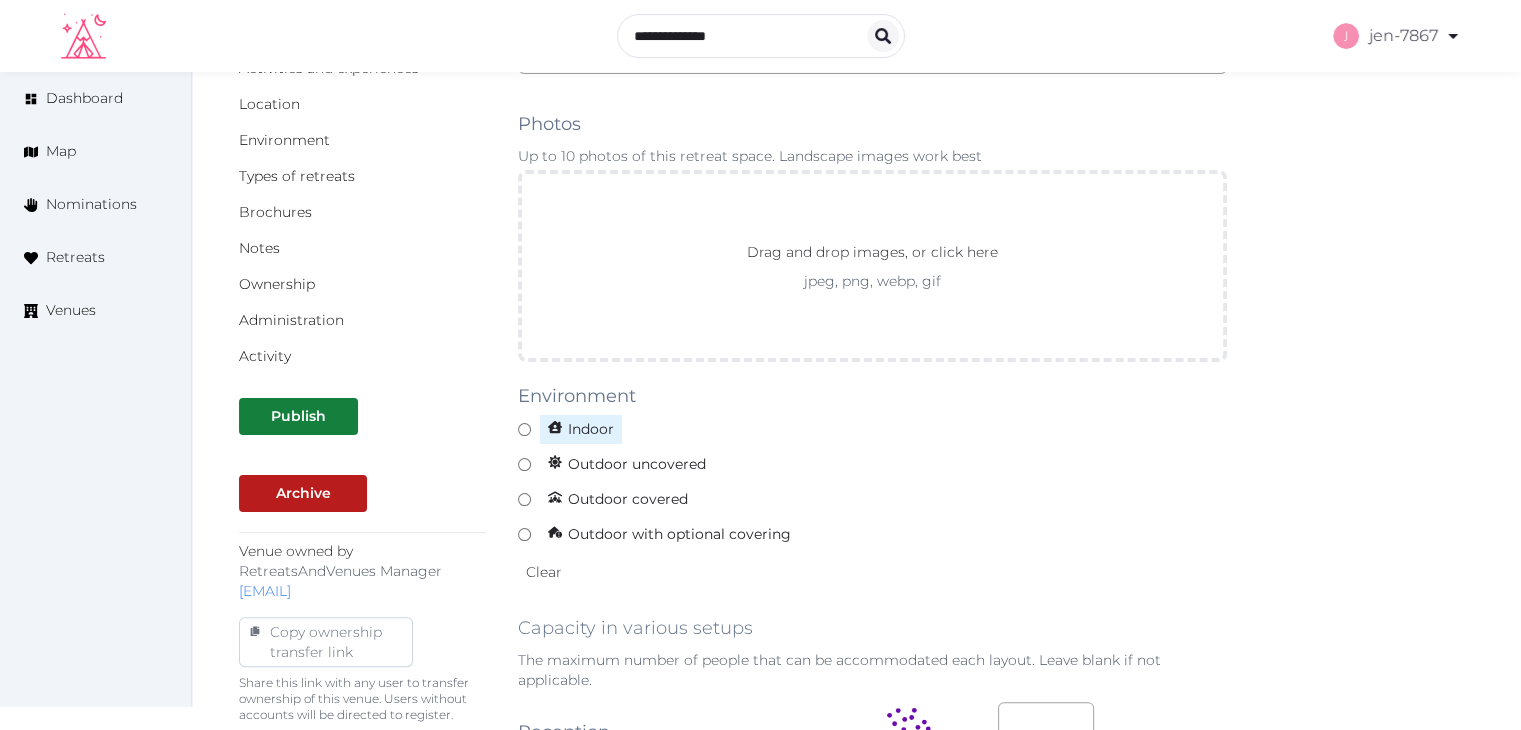 click 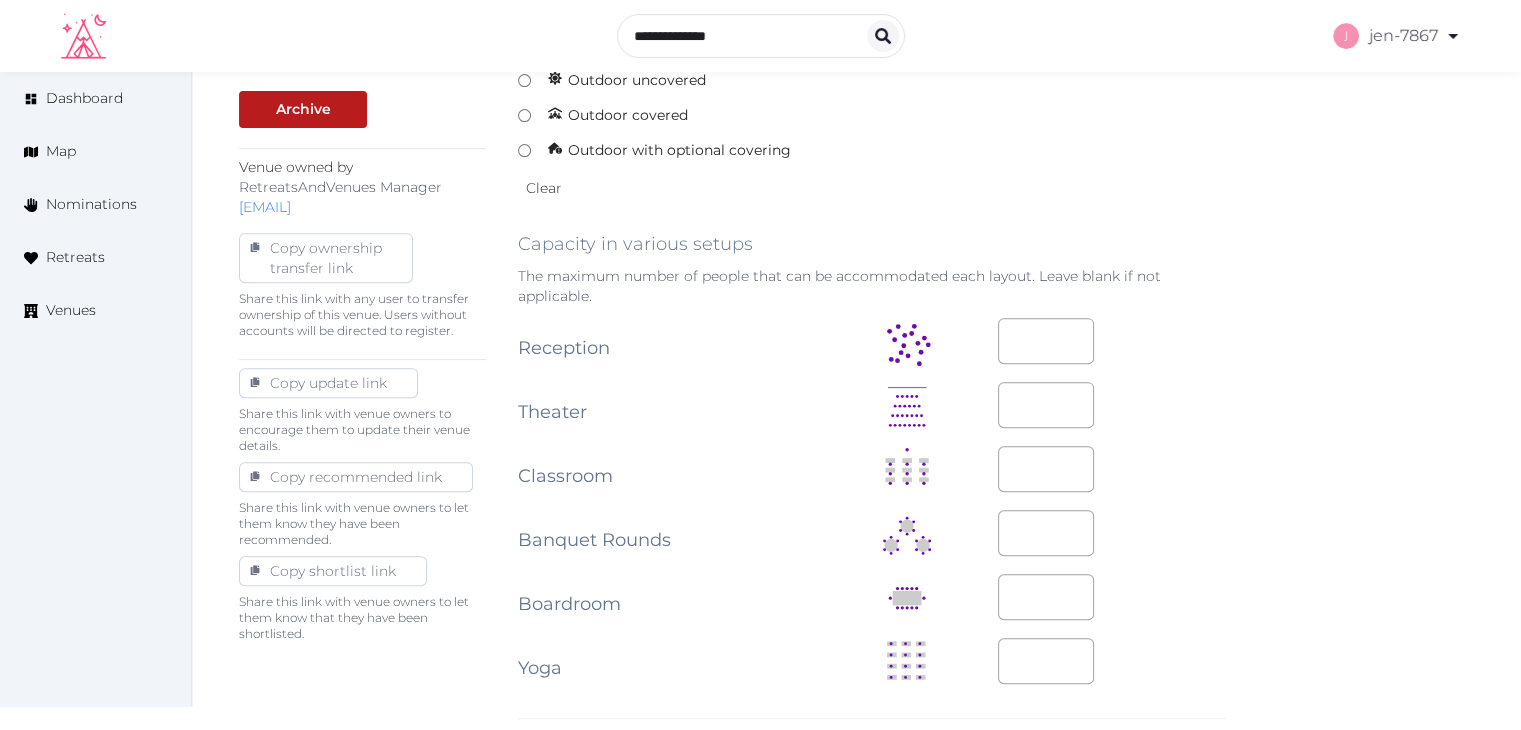 scroll, scrollTop: 800, scrollLeft: 0, axis: vertical 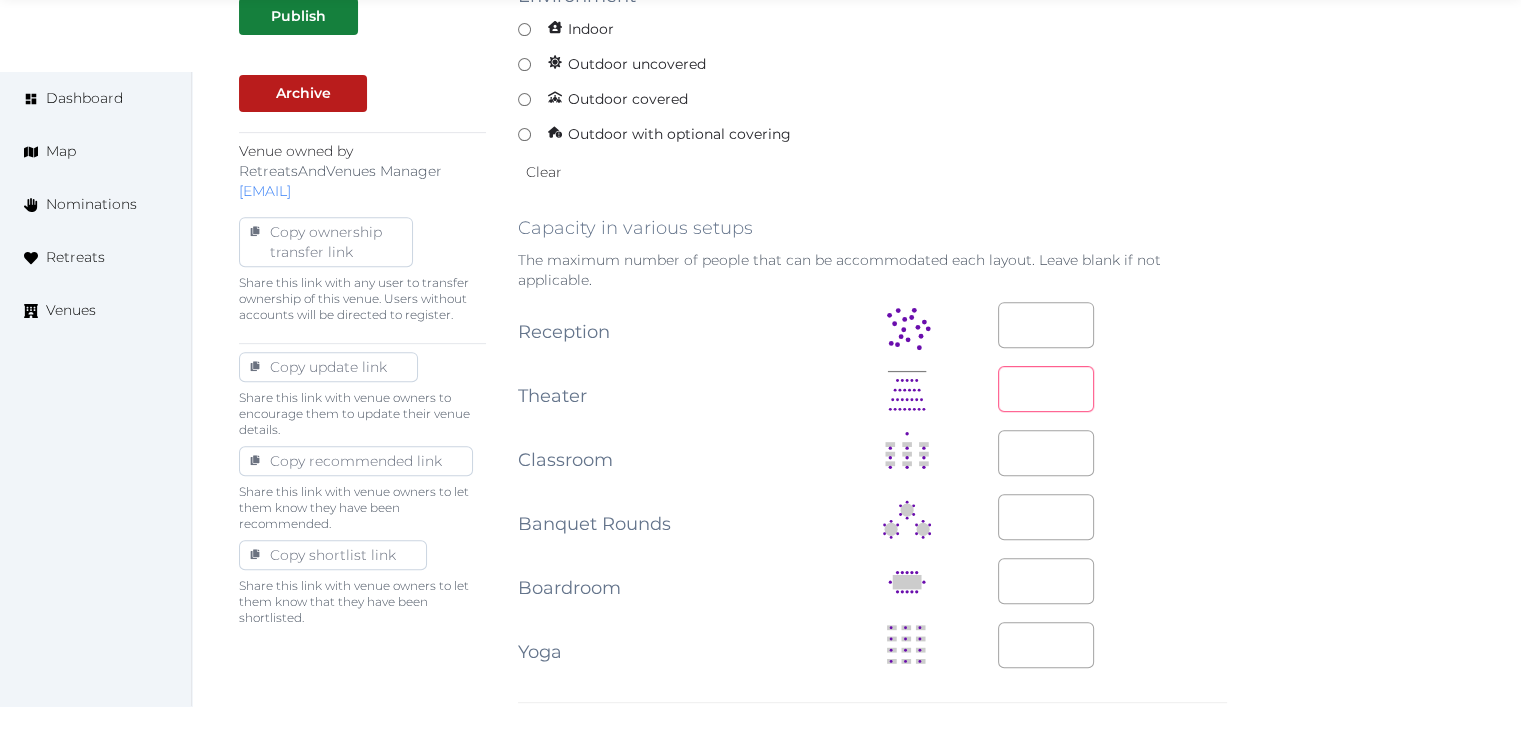 click at bounding box center [1046, 389] 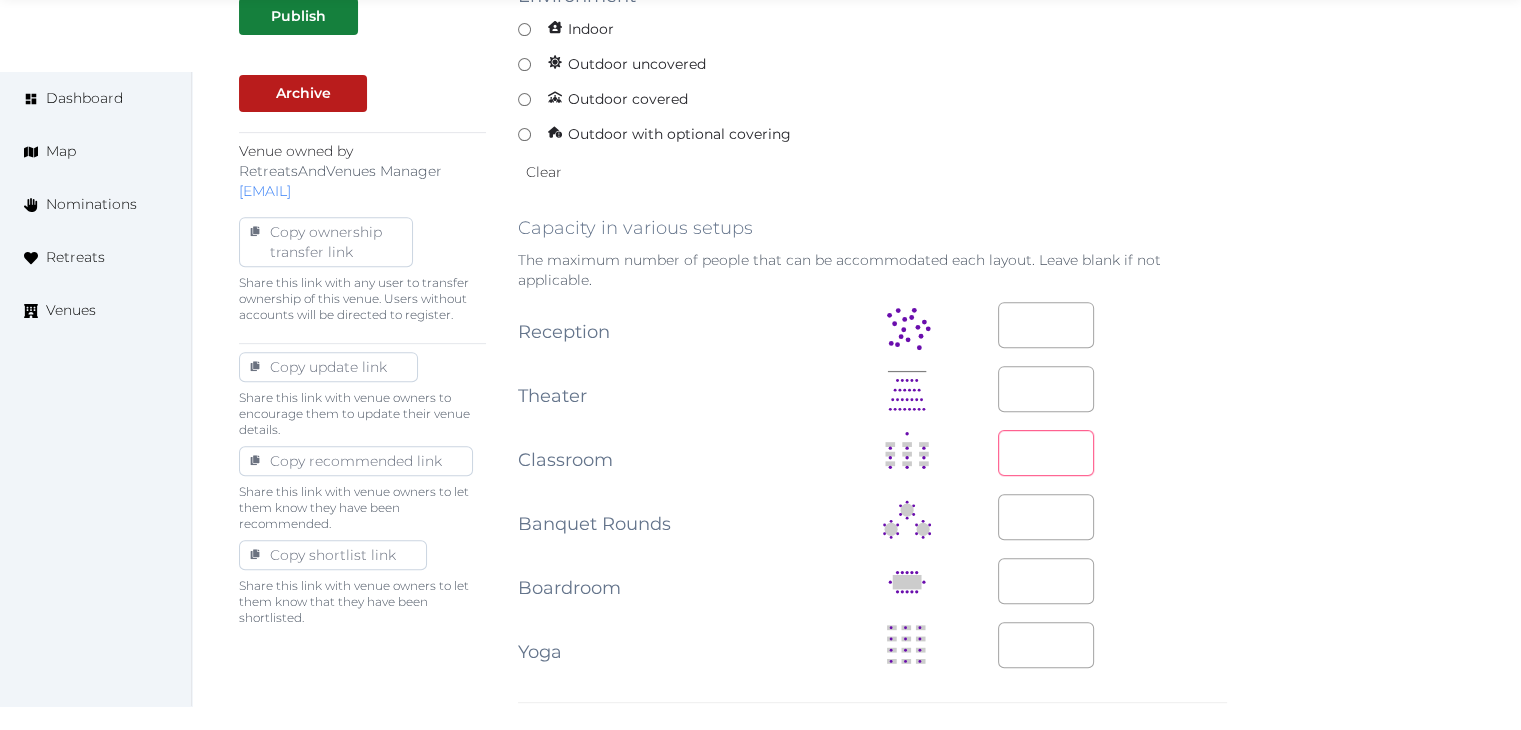 click at bounding box center [1046, 453] 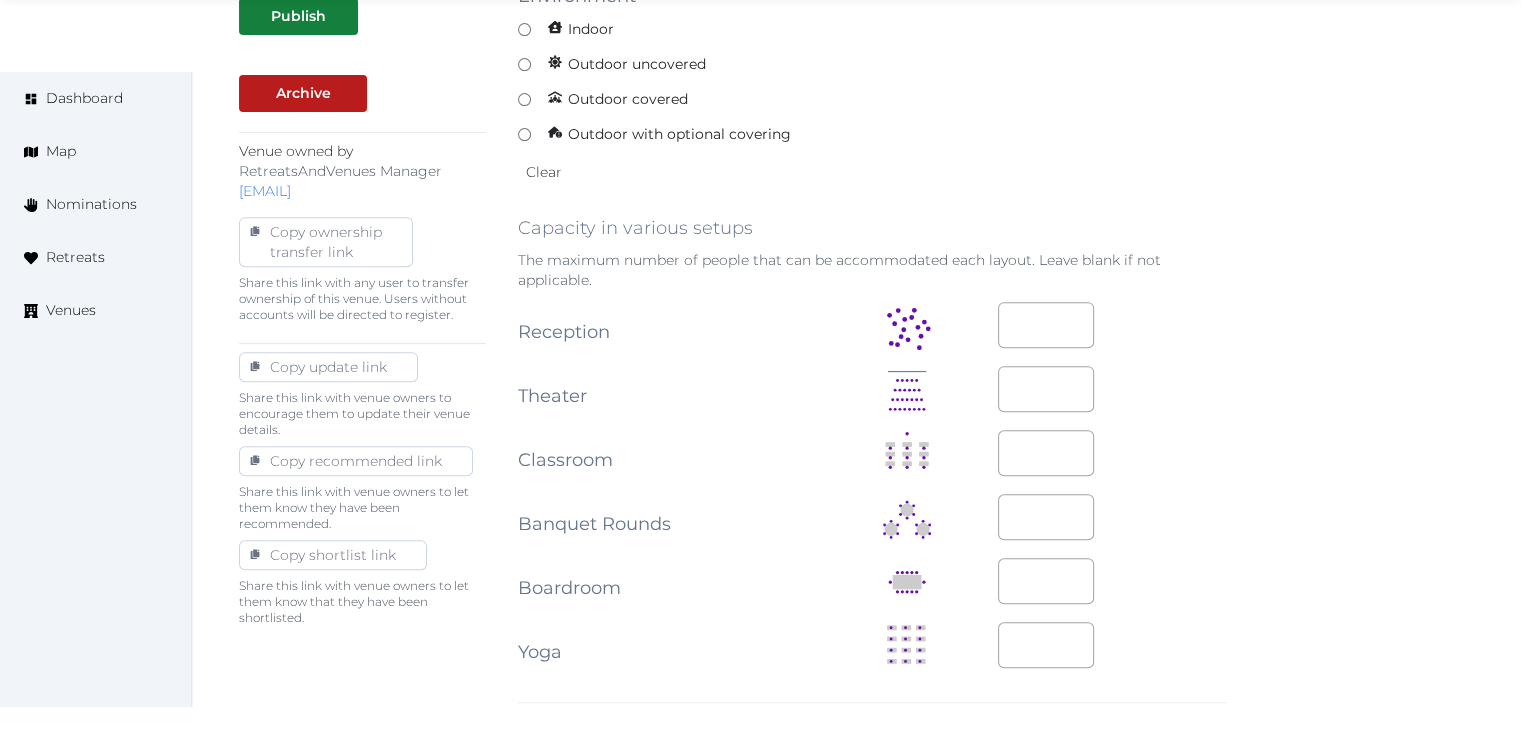 click on "**********" at bounding box center (856, 546) 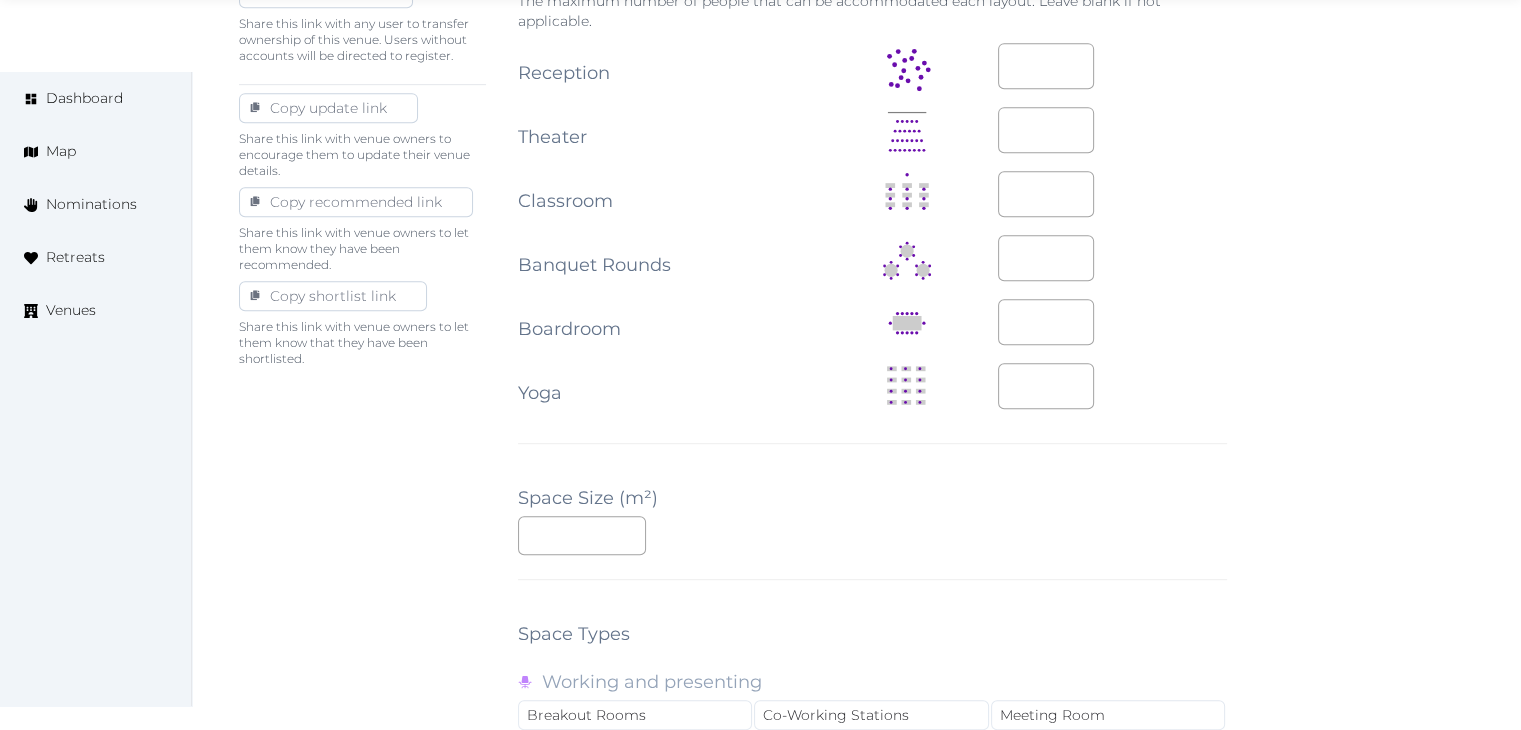 scroll, scrollTop: 1400, scrollLeft: 0, axis: vertical 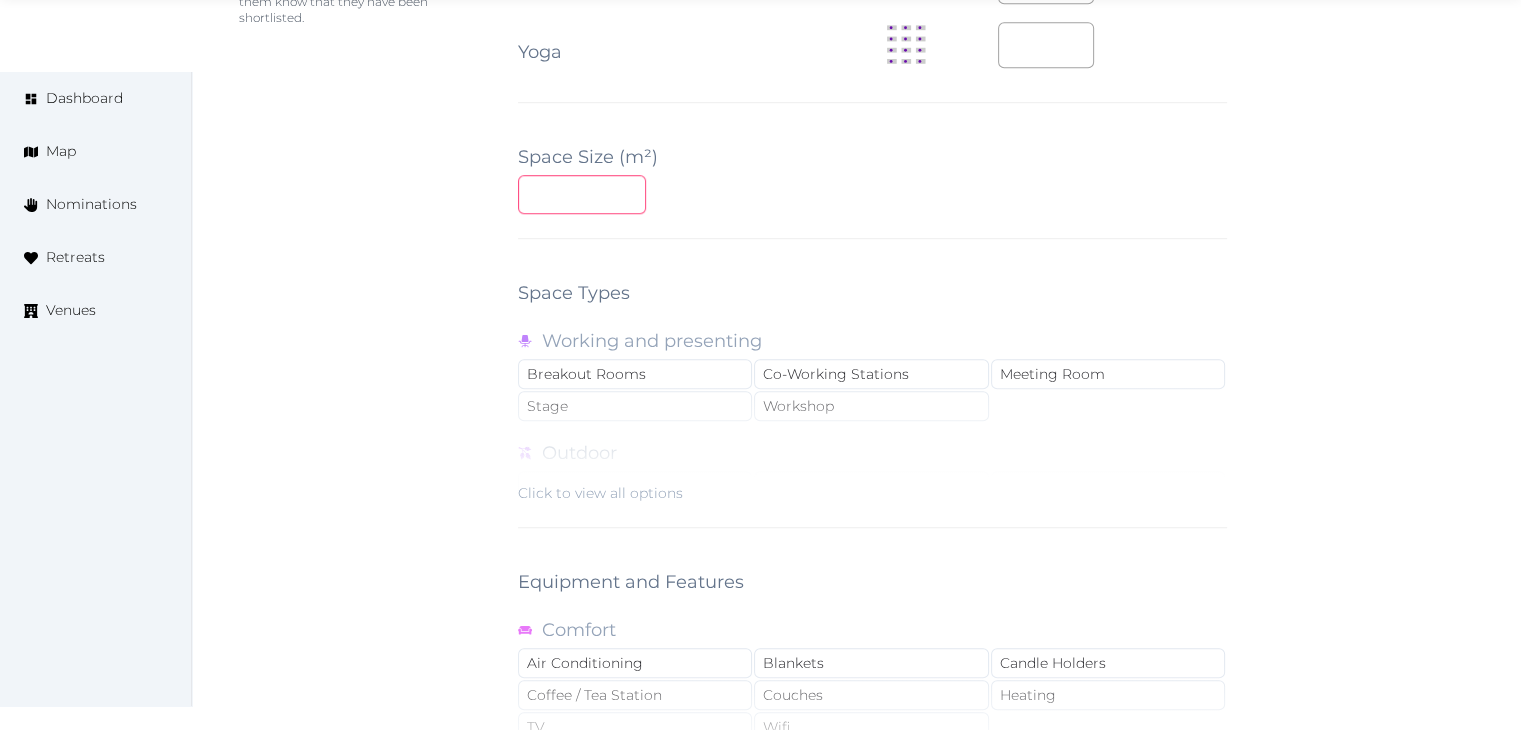click at bounding box center [582, 194] 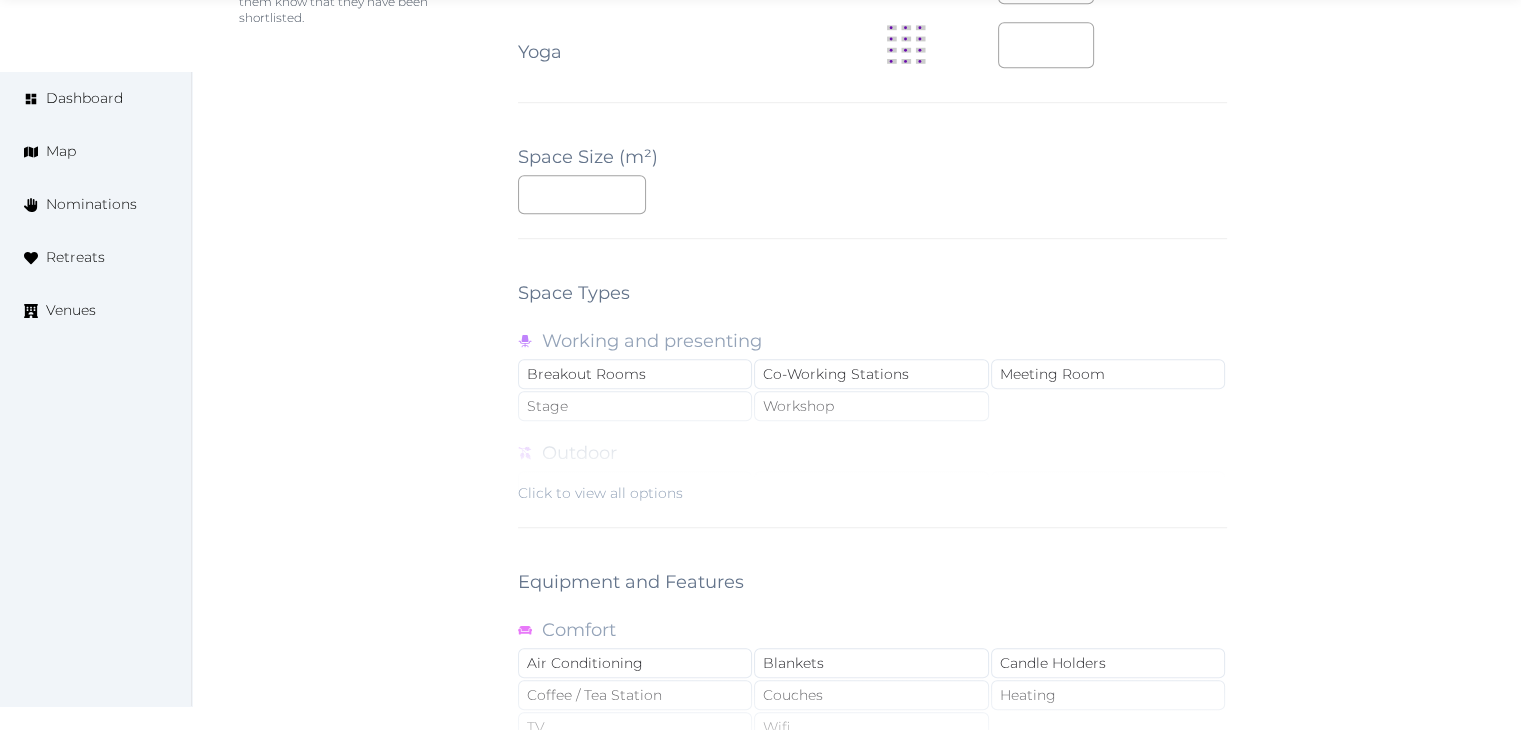 click on "**********" at bounding box center [872, -54] 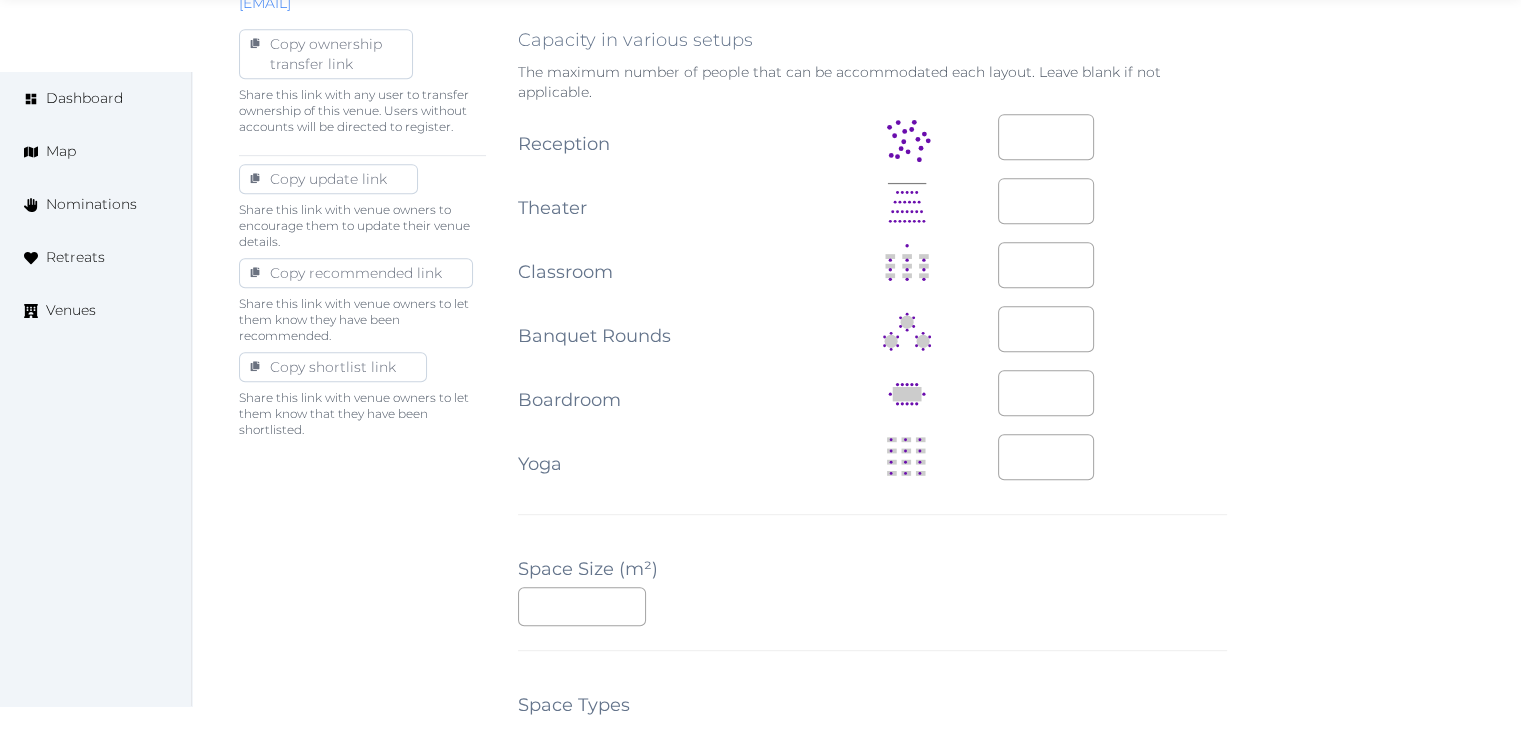 scroll, scrollTop: 1588, scrollLeft: 0, axis: vertical 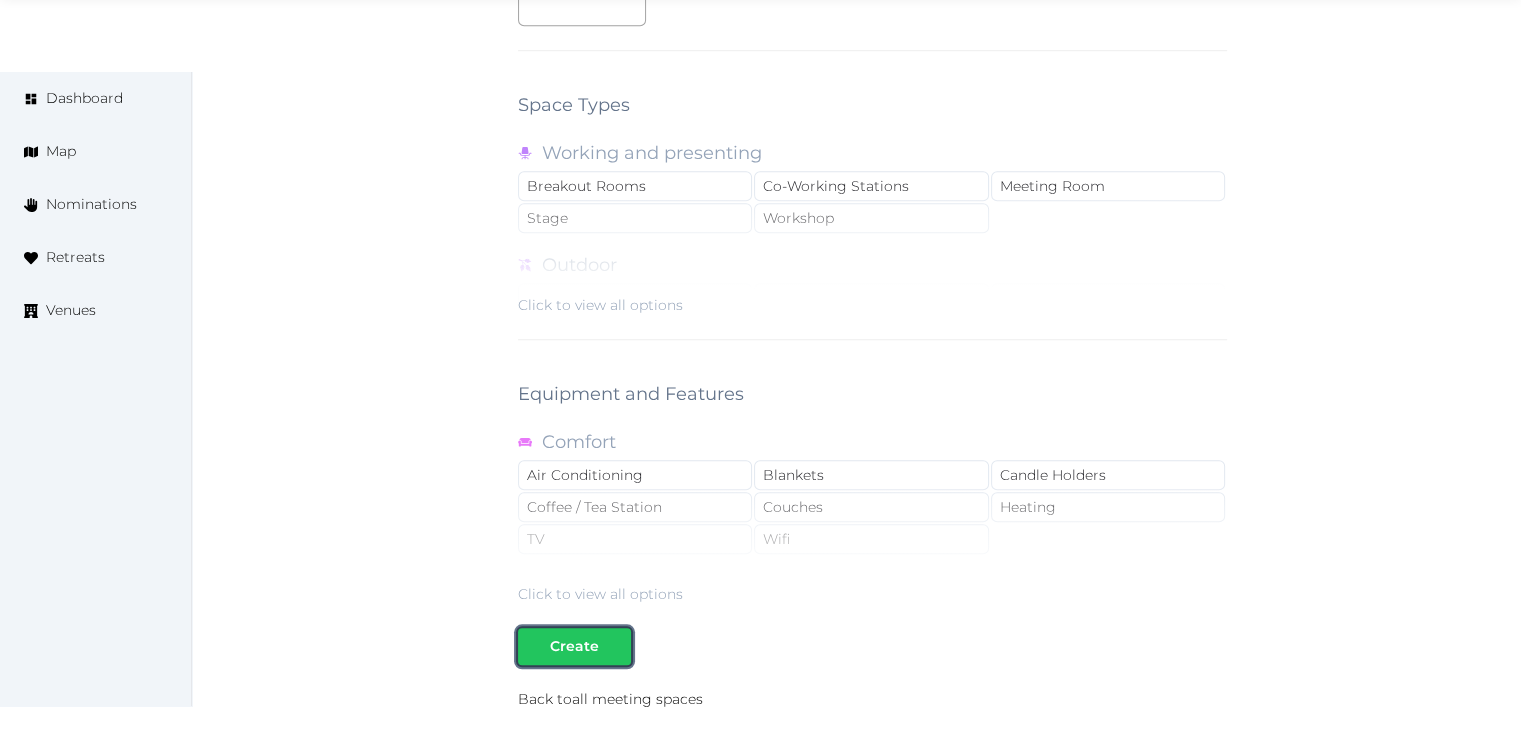 click on "Create" at bounding box center [574, 646] 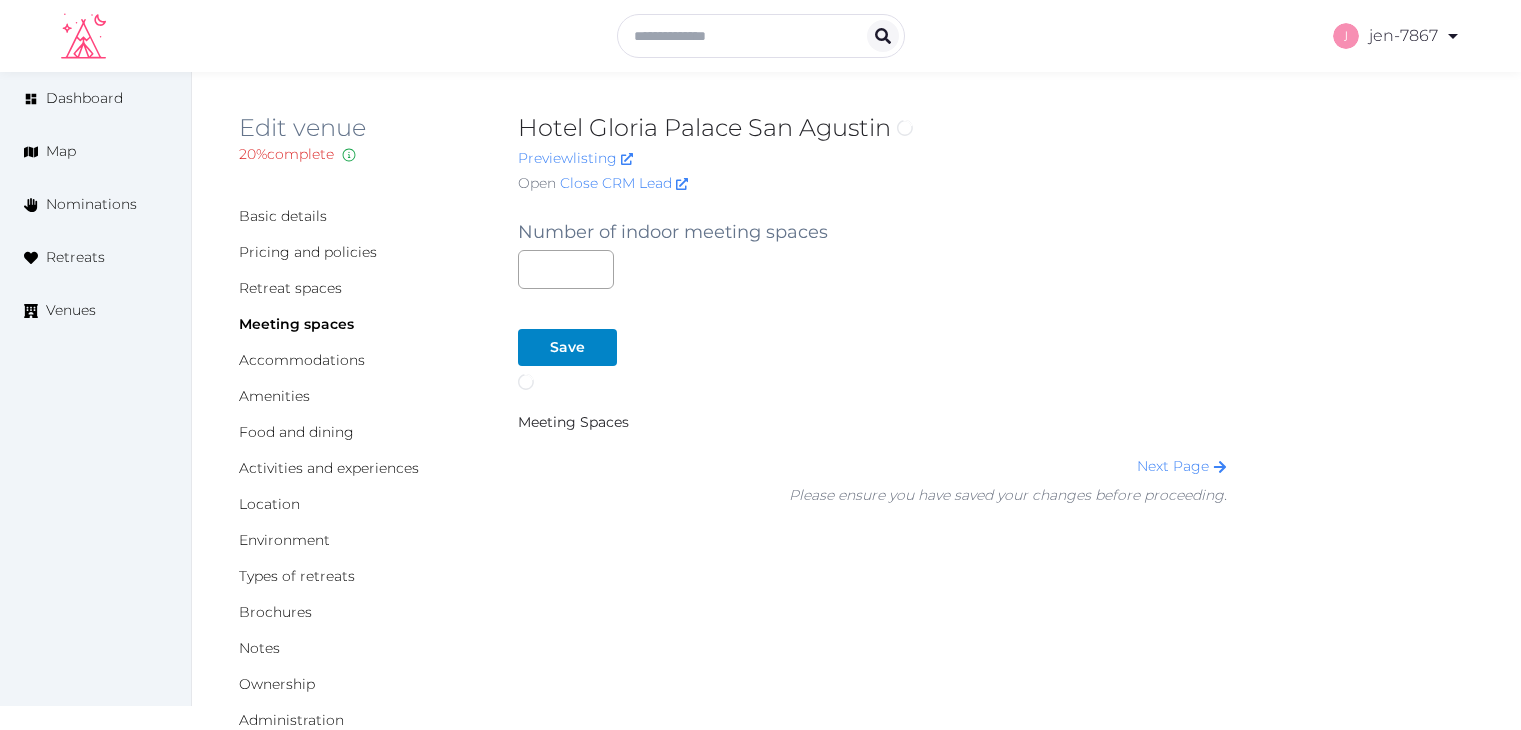 scroll, scrollTop: 0, scrollLeft: 0, axis: both 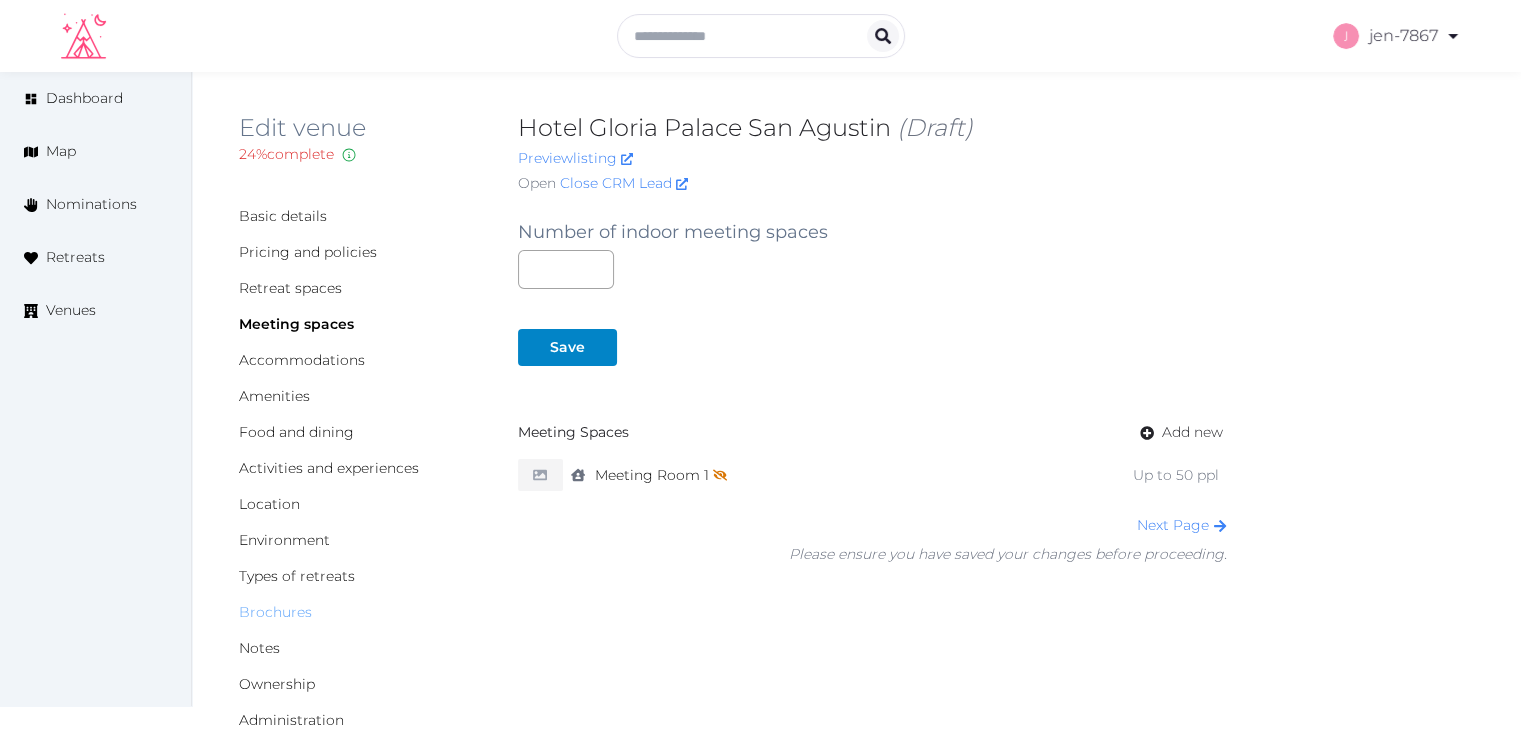 click on "Brochures" at bounding box center (275, 612) 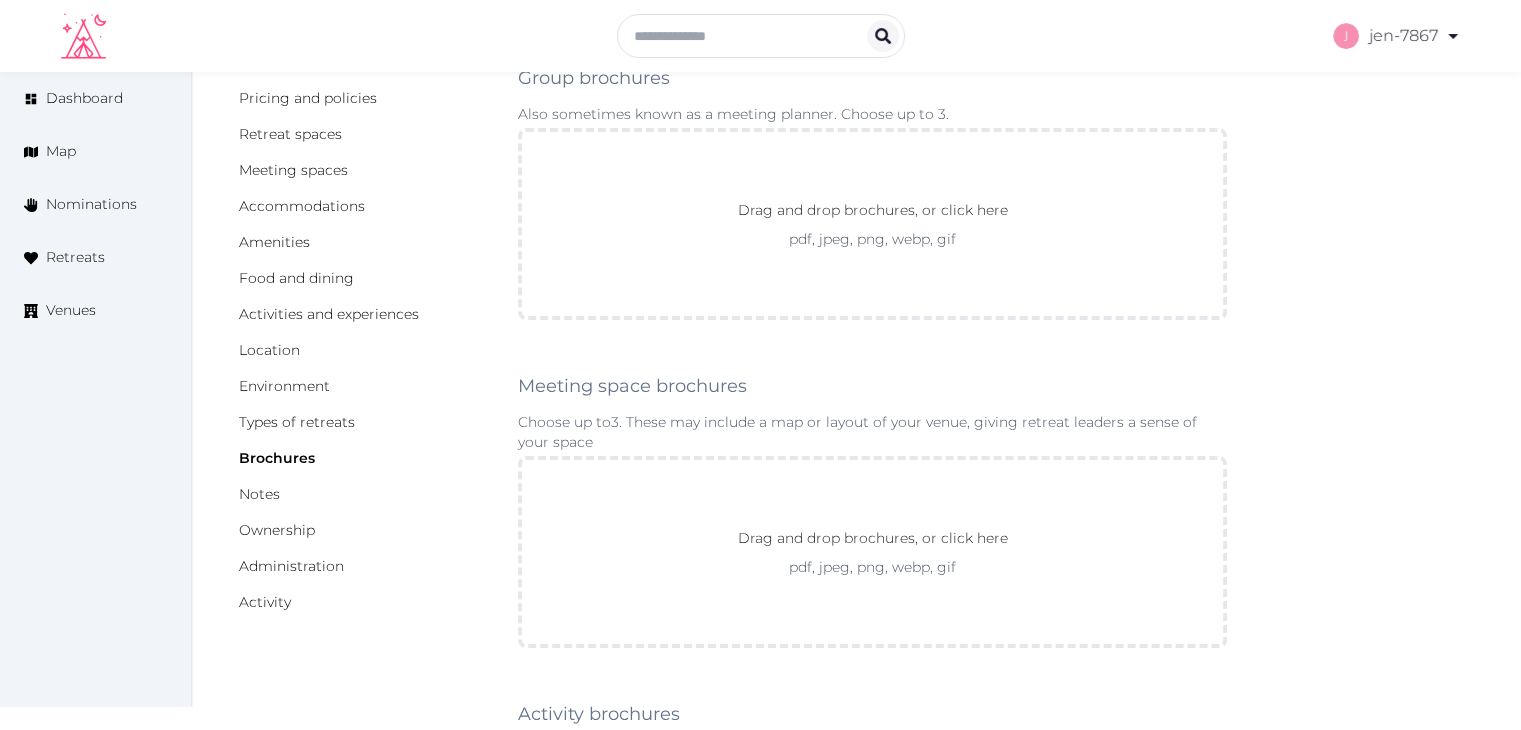 scroll, scrollTop: 400, scrollLeft: 0, axis: vertical 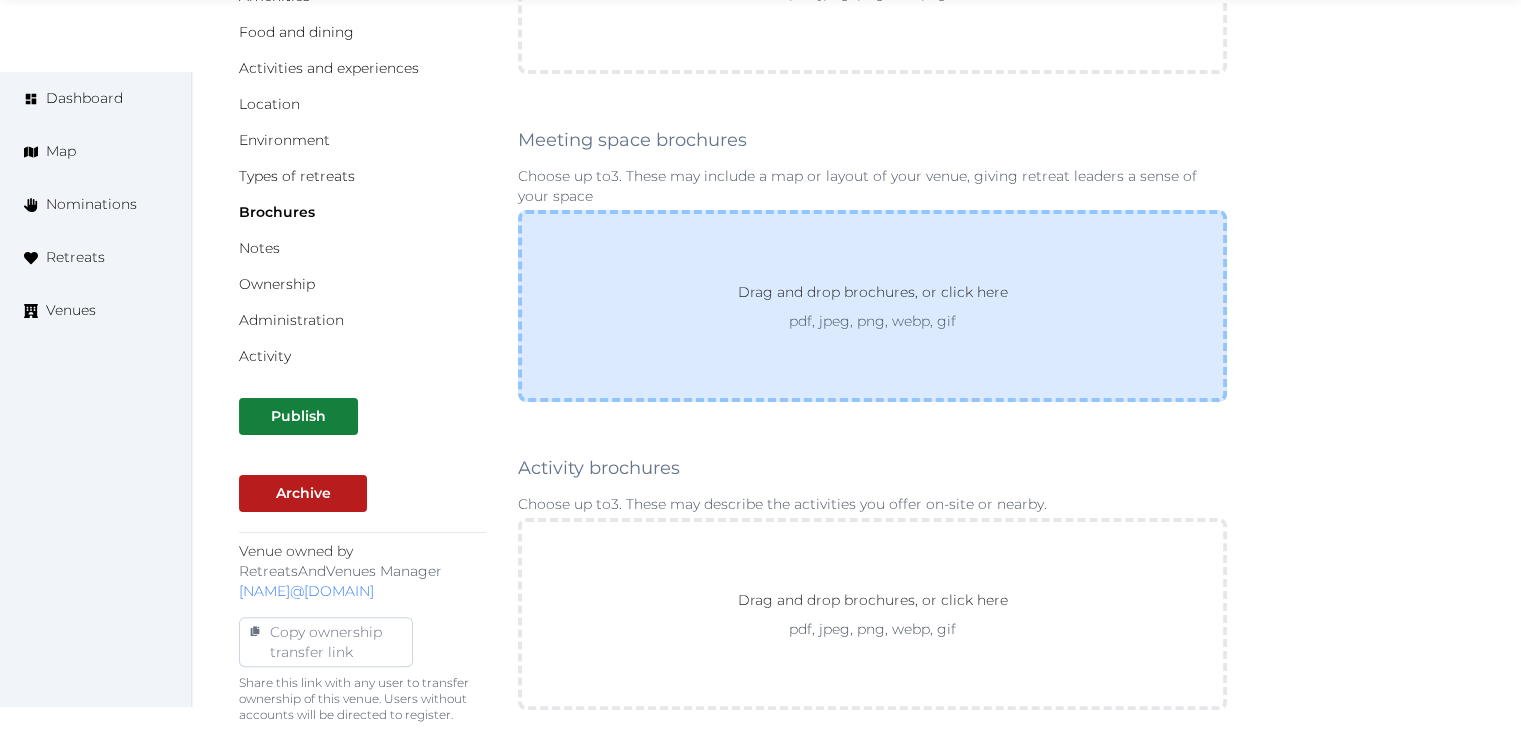 click on "Drag and drop brochures, or click here pdf, jpeg, png, webp, gif" at bounding box center [872, 306] 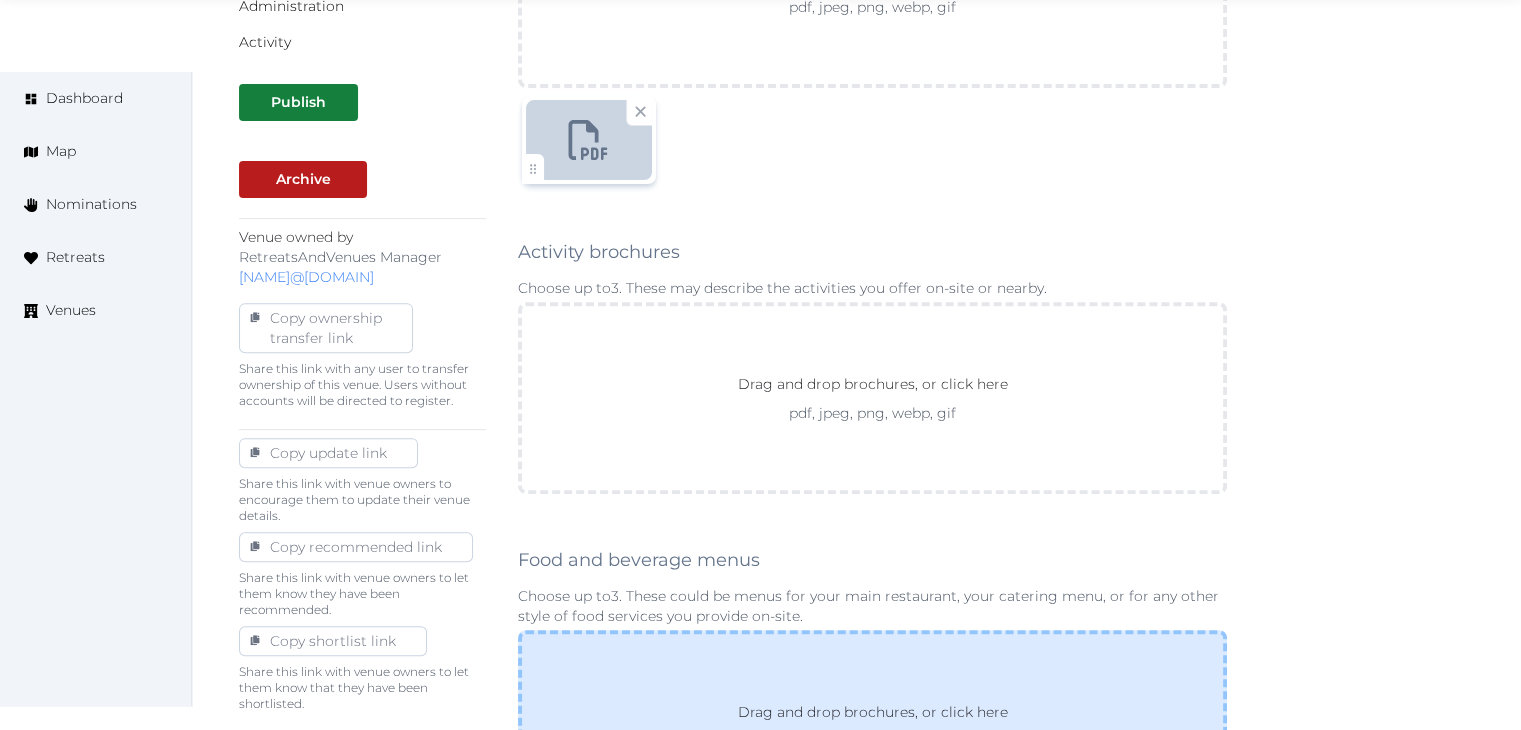 scroll, scrollTop: 1000, scrollLeft: 0, axis: vertical 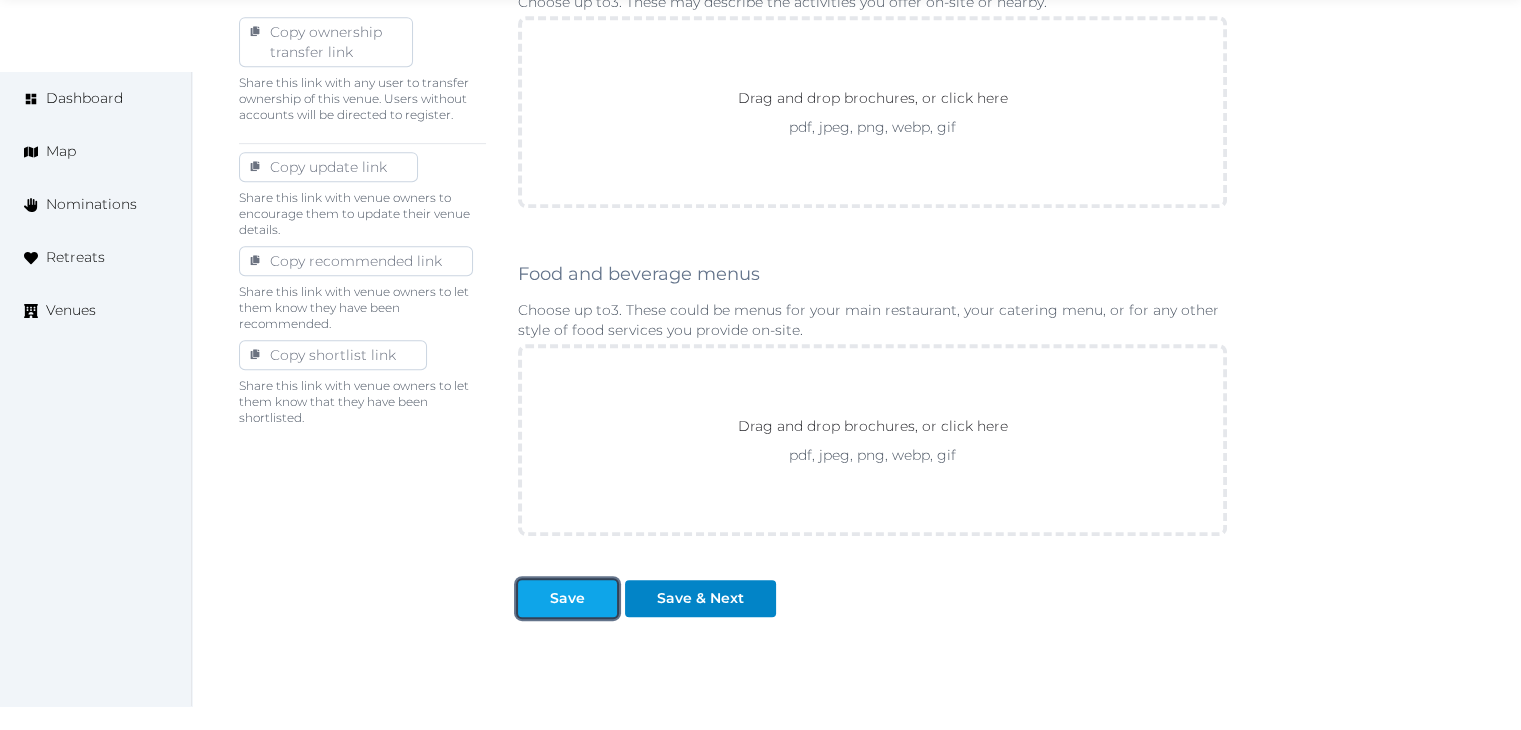 click on "Save" at bounding box center [567, 598] 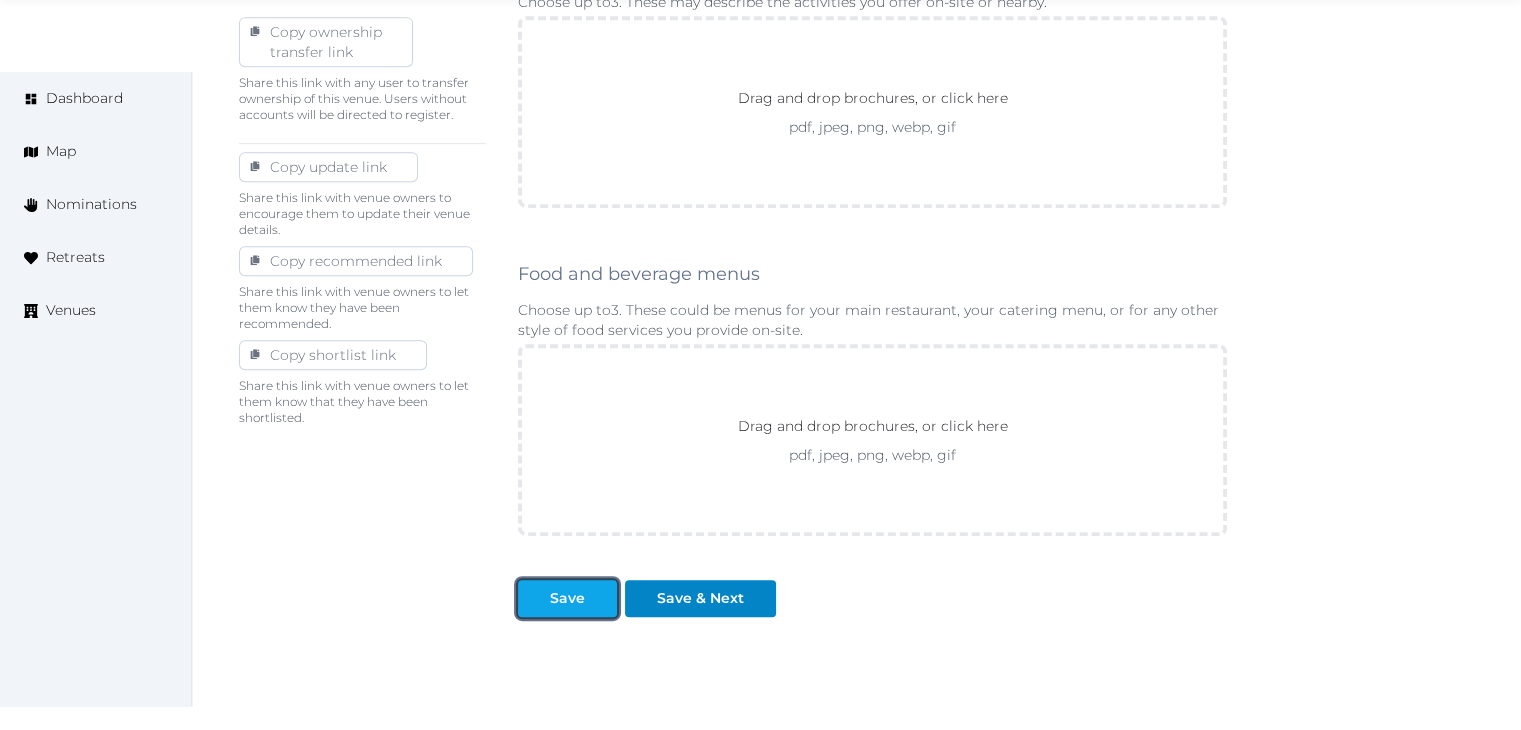 click on "Save" at bounding box center [567, 598] 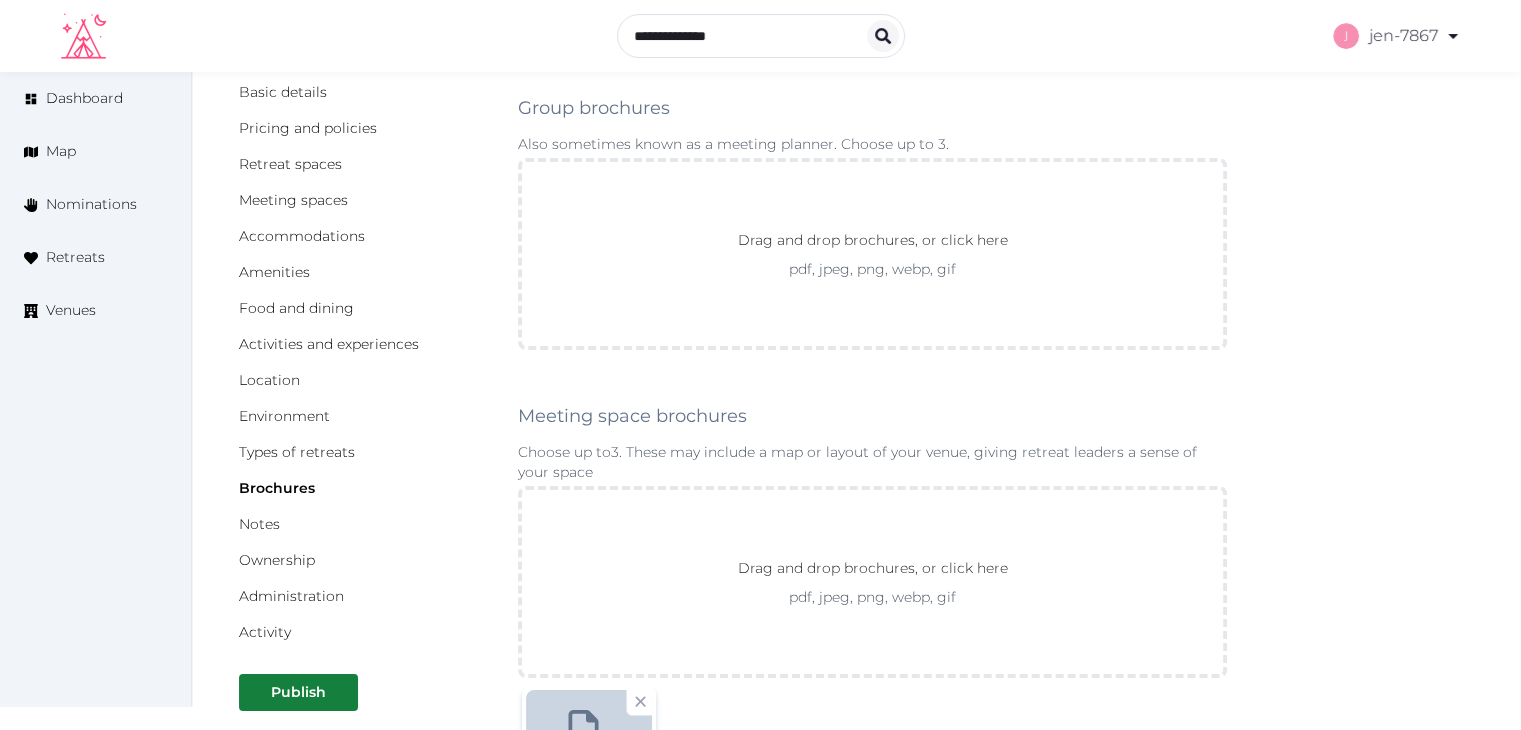 scroll, scrollTop: 0, scrollLeft: 0, axis: both 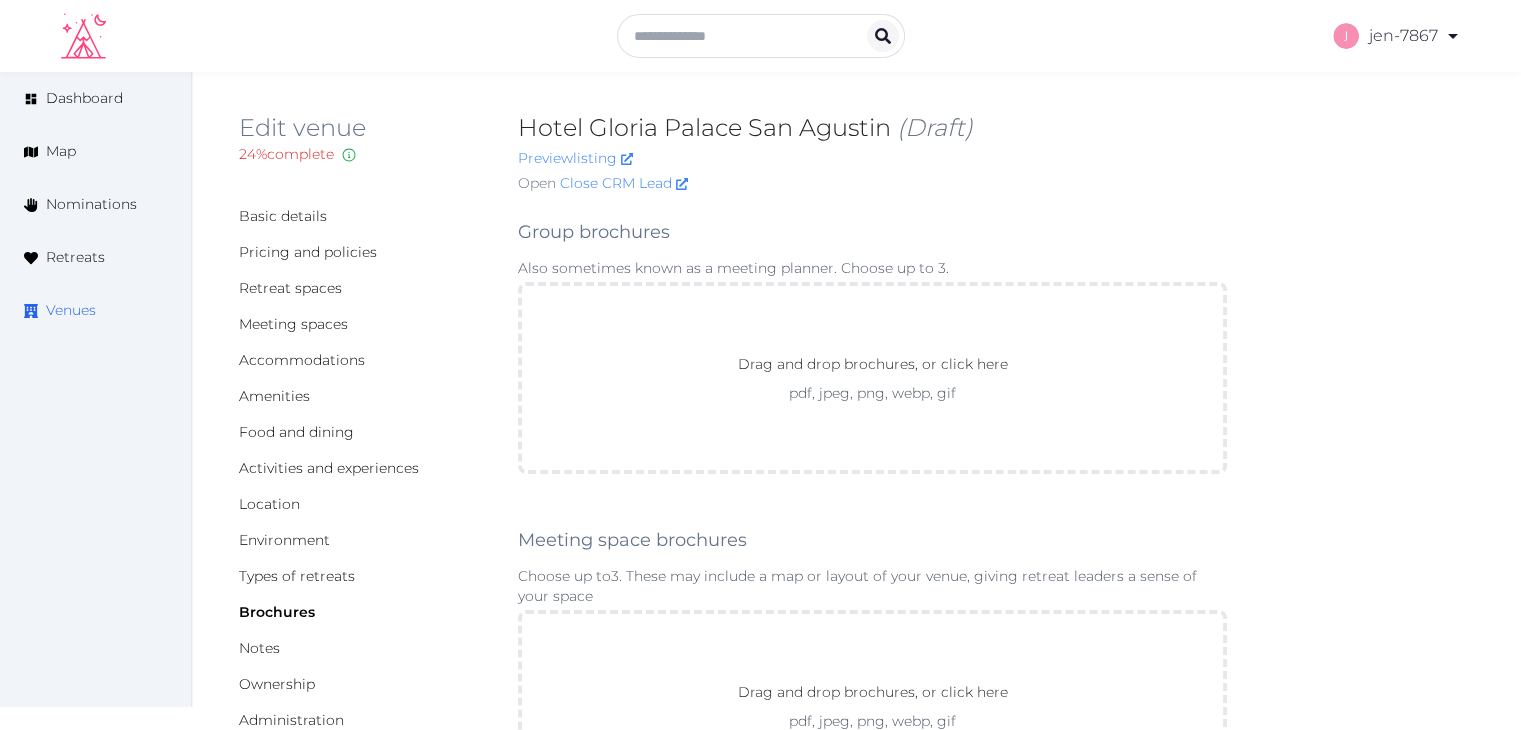 click on "Venues" at bounding box center (71, 310) 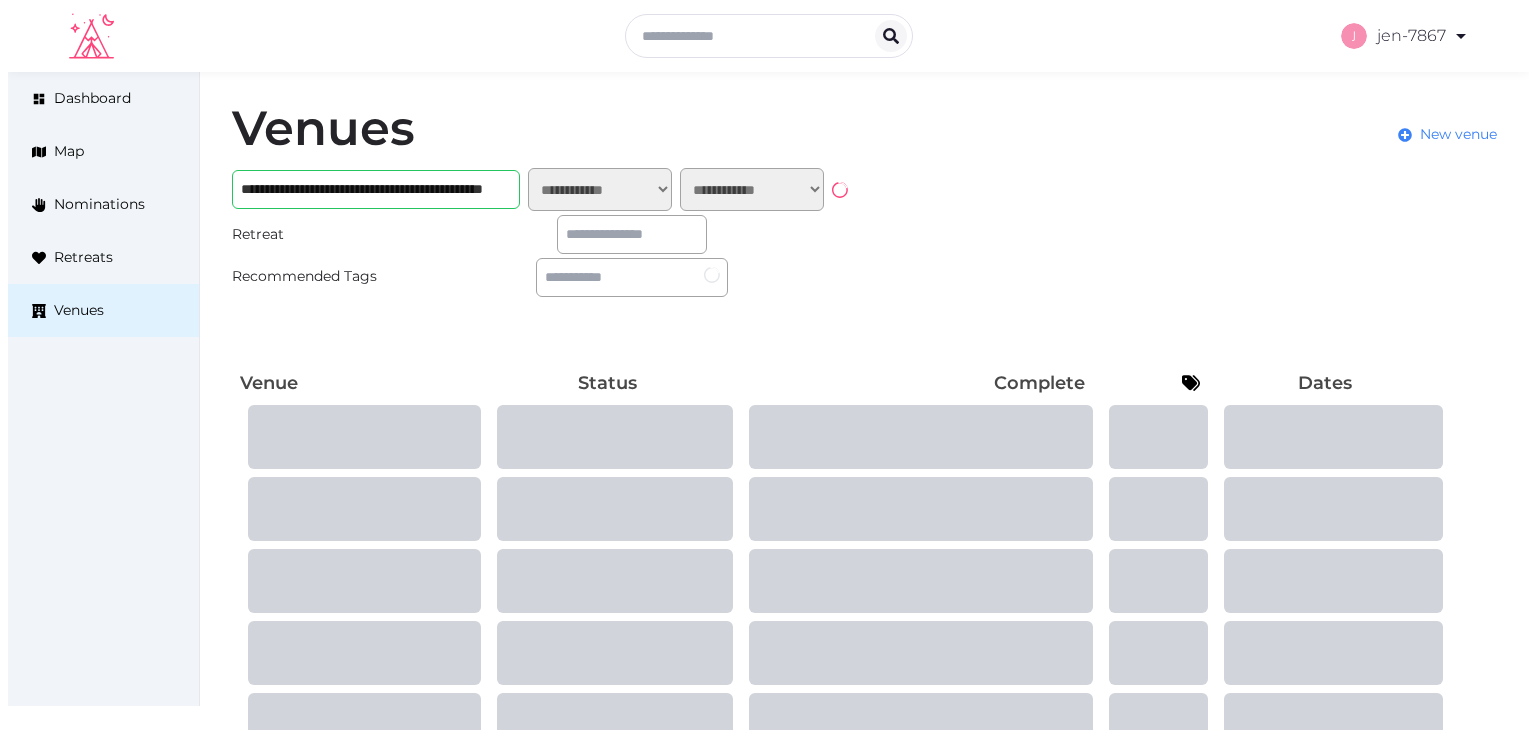 scroll, scrollTop: 0, scrollLeft: 0, axis: both 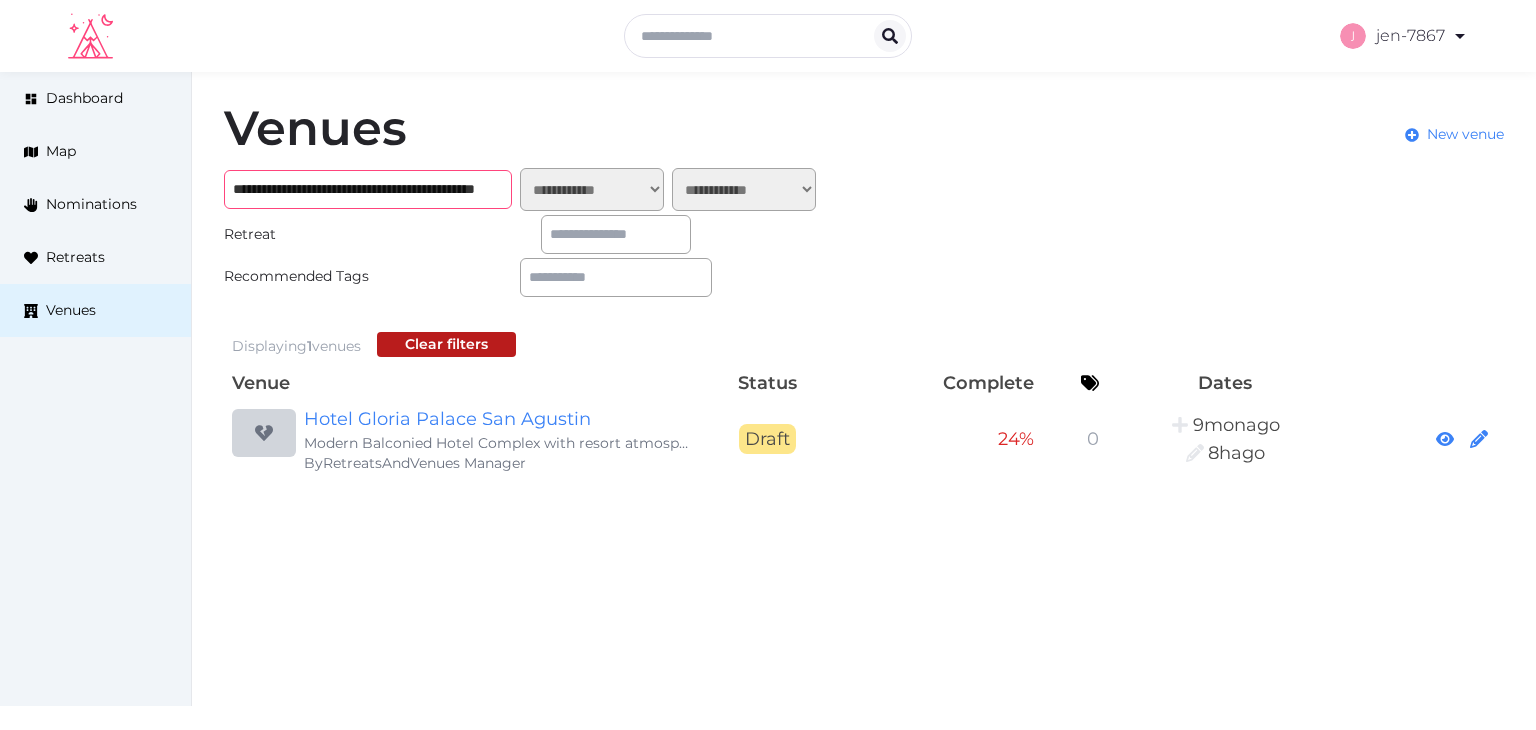 click on "**********" at bounding box center [368, 189] 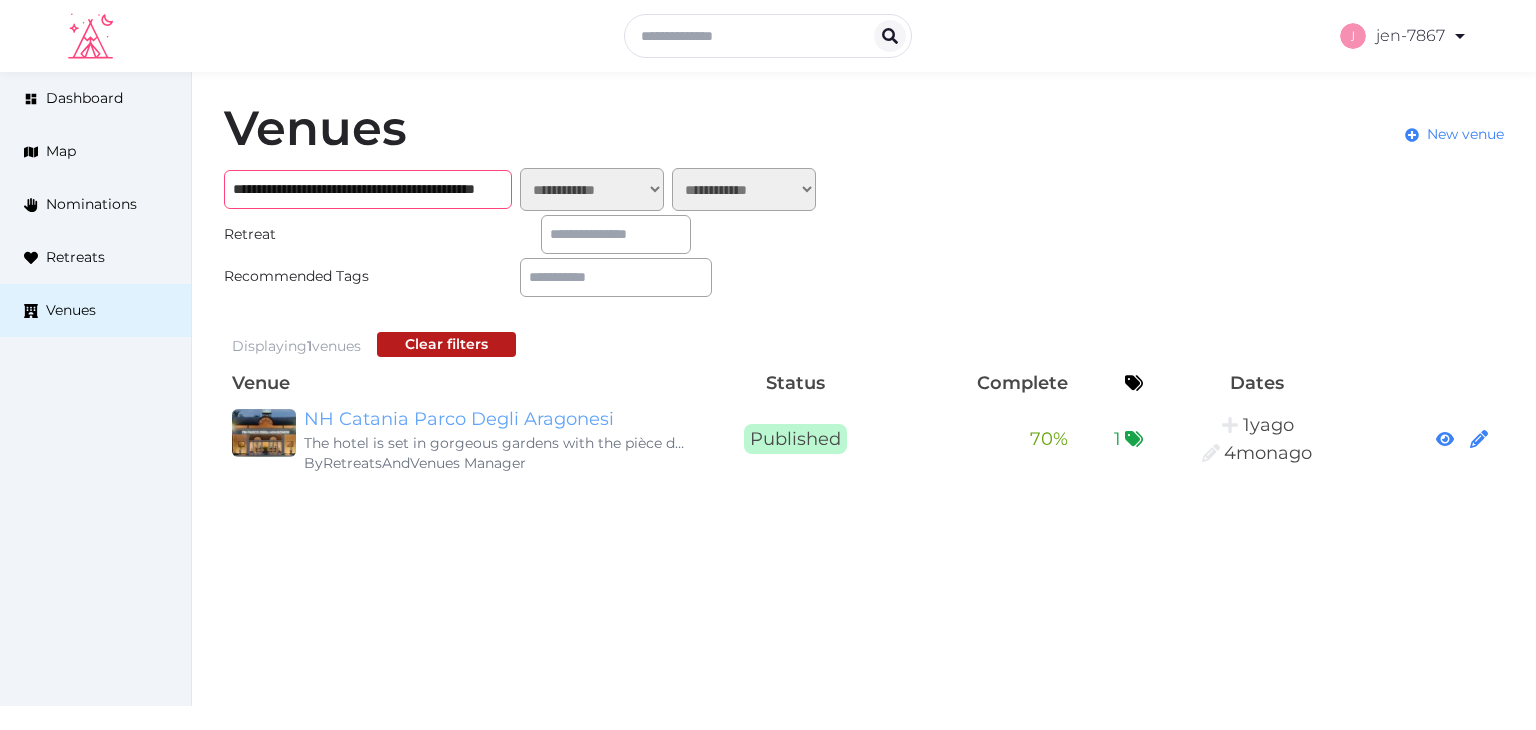 type on "**********" 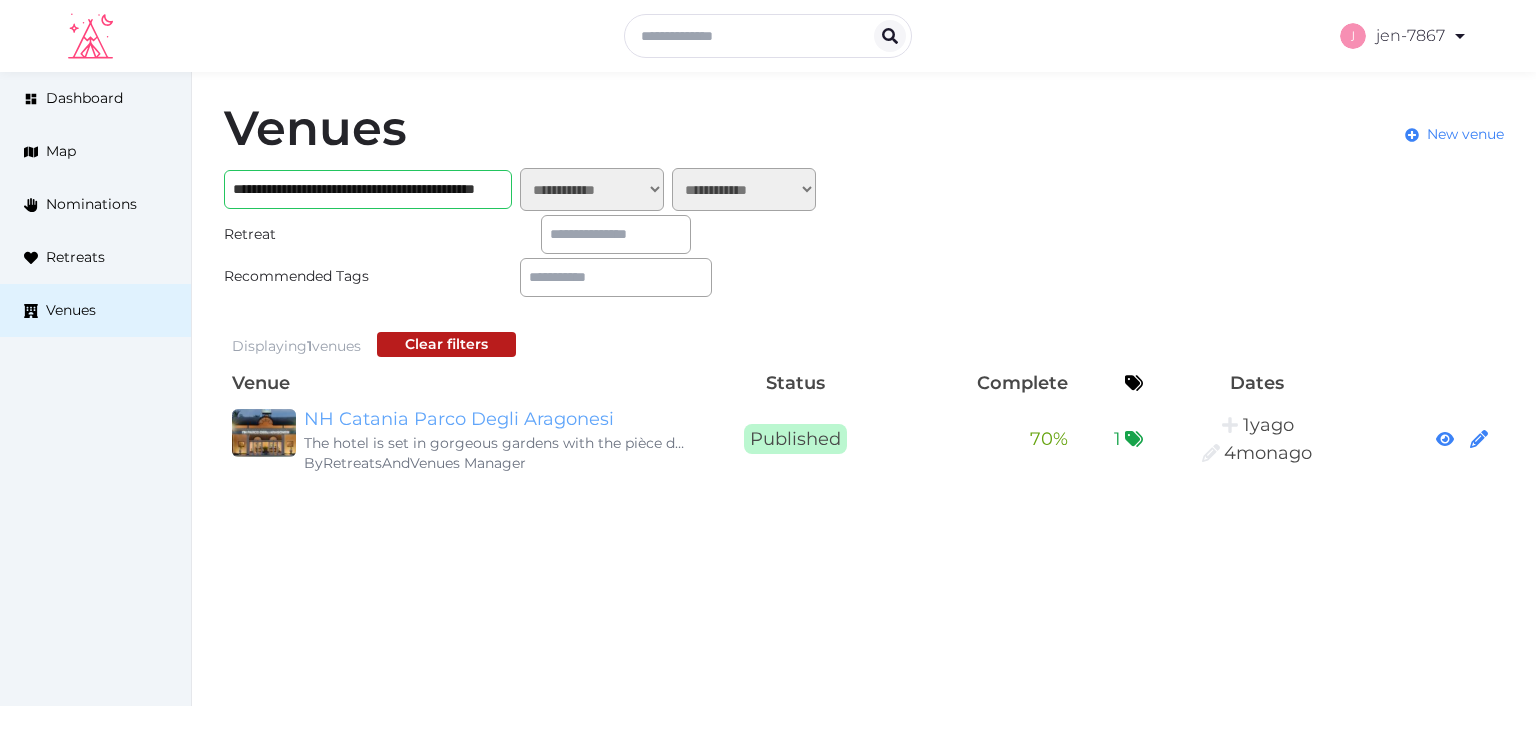 scroll, scrollTop: 0, scrollLeft: 0, axis: both 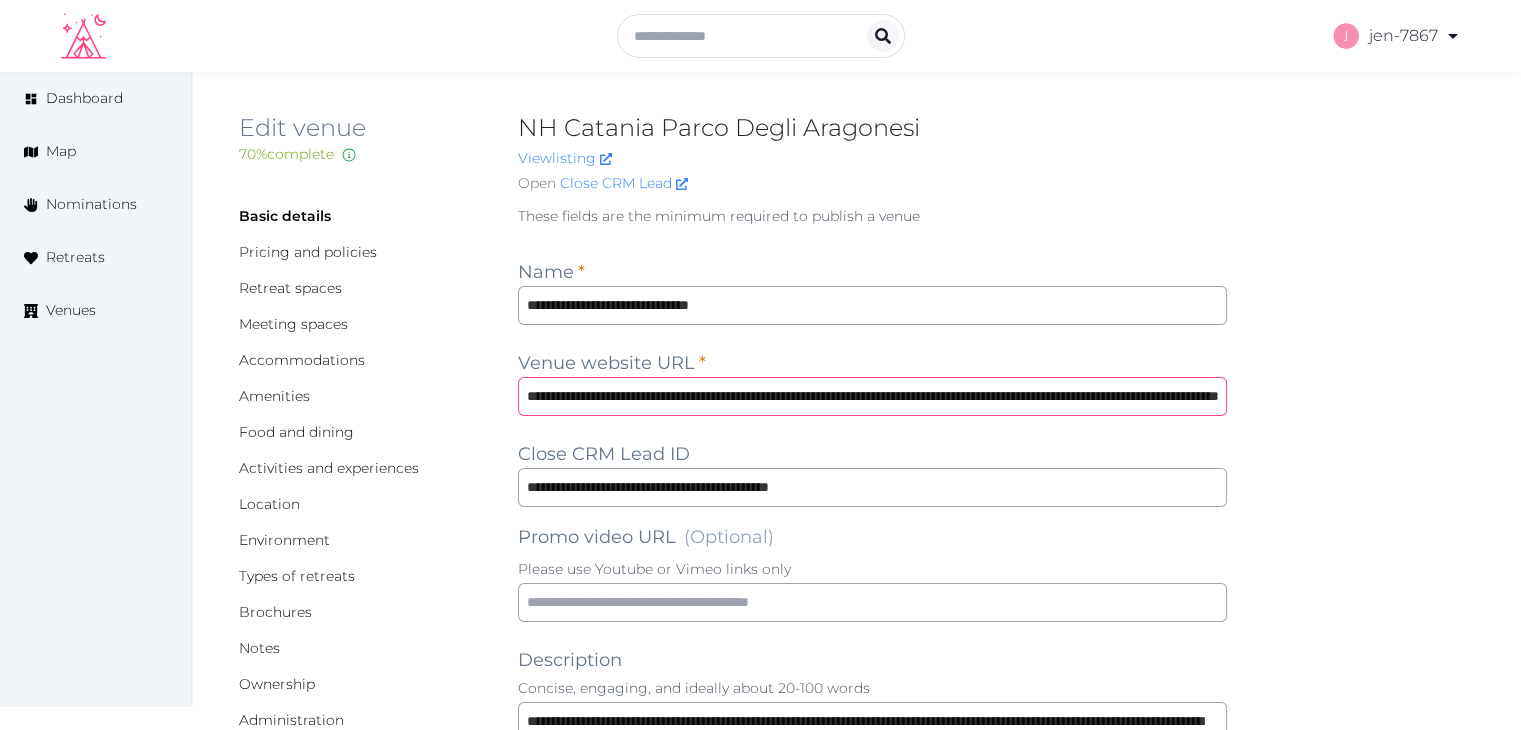 click on "**********" at bounding box center (872, 396) 